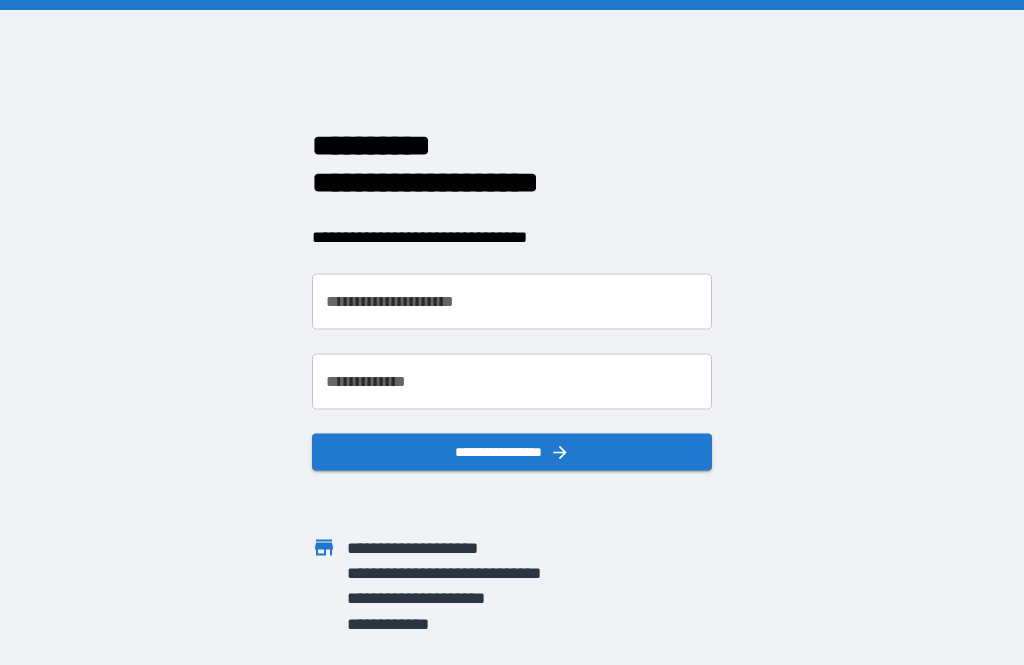 scroll, scrollTop: 0, scrollLeft: 0, axis: both 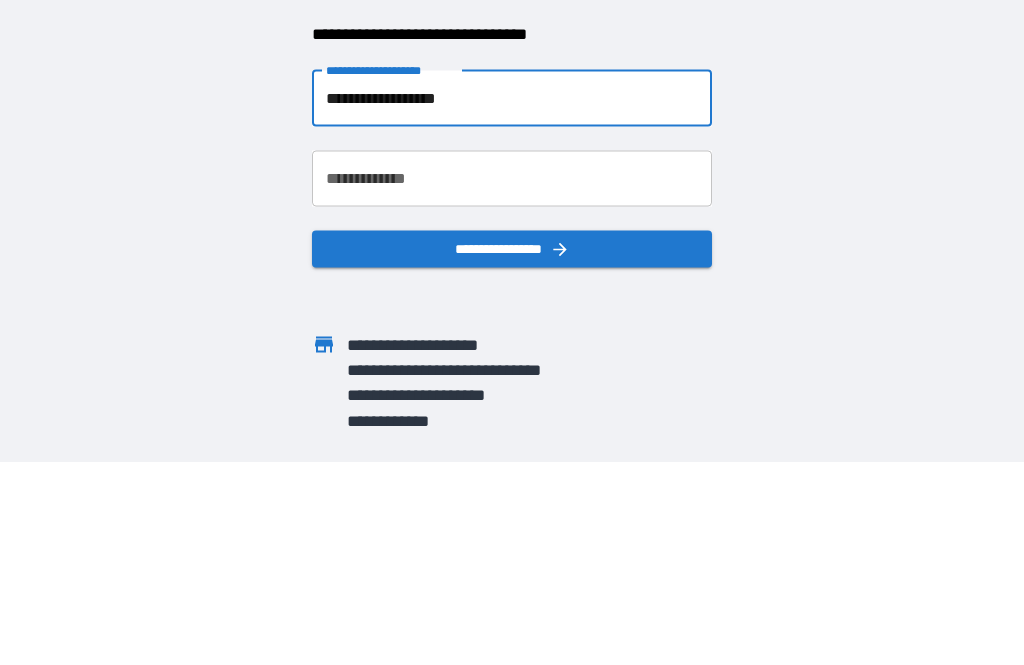 type on "**********" 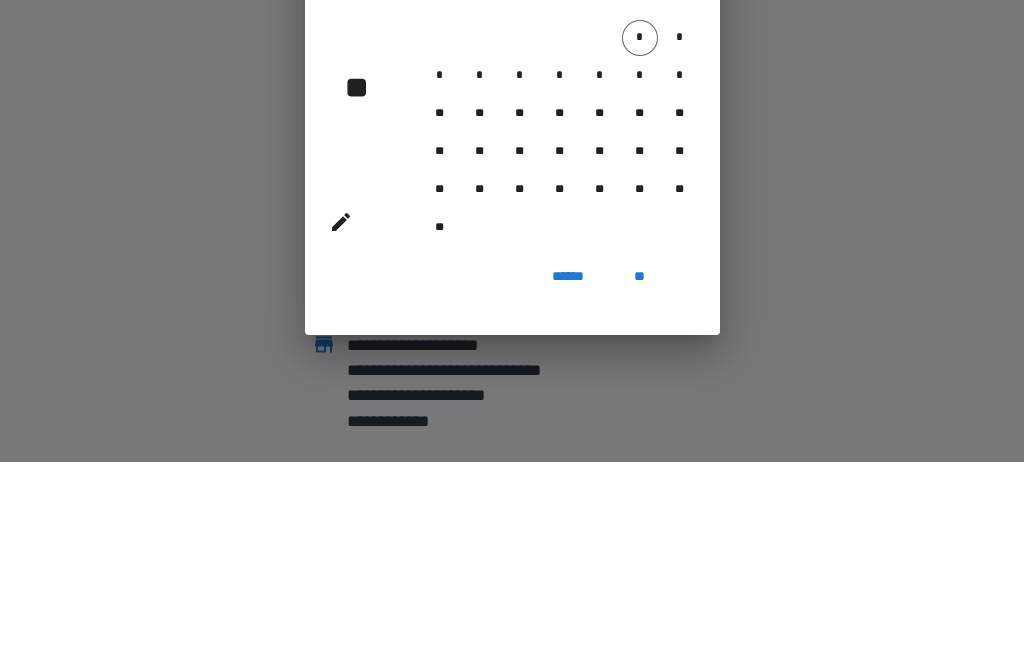scroll, scrollTop: 64, scrollLeft: 0, axis: vertical 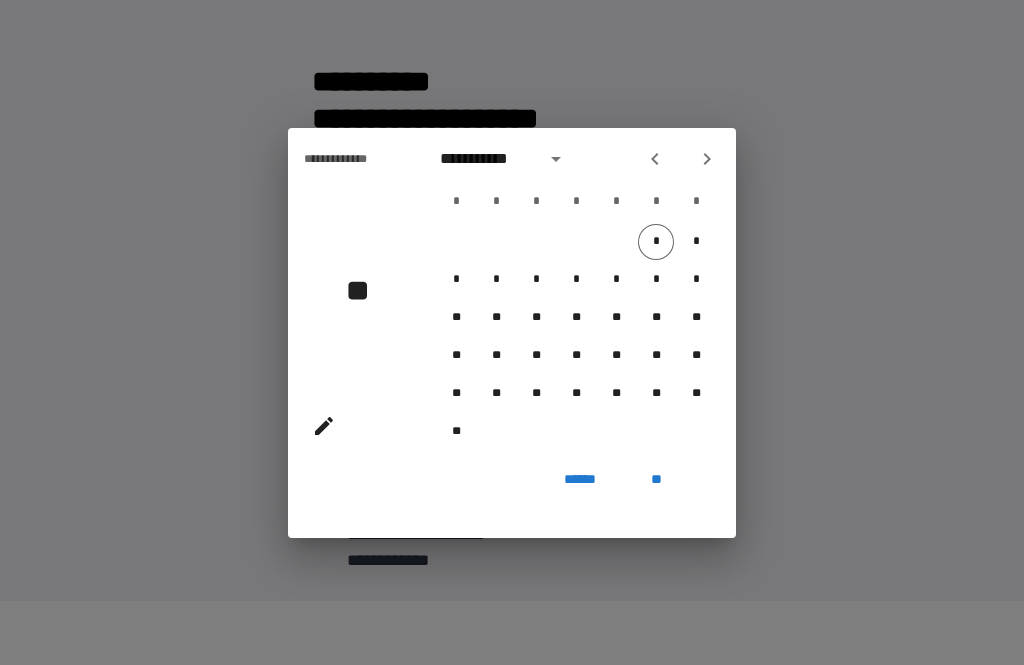 click 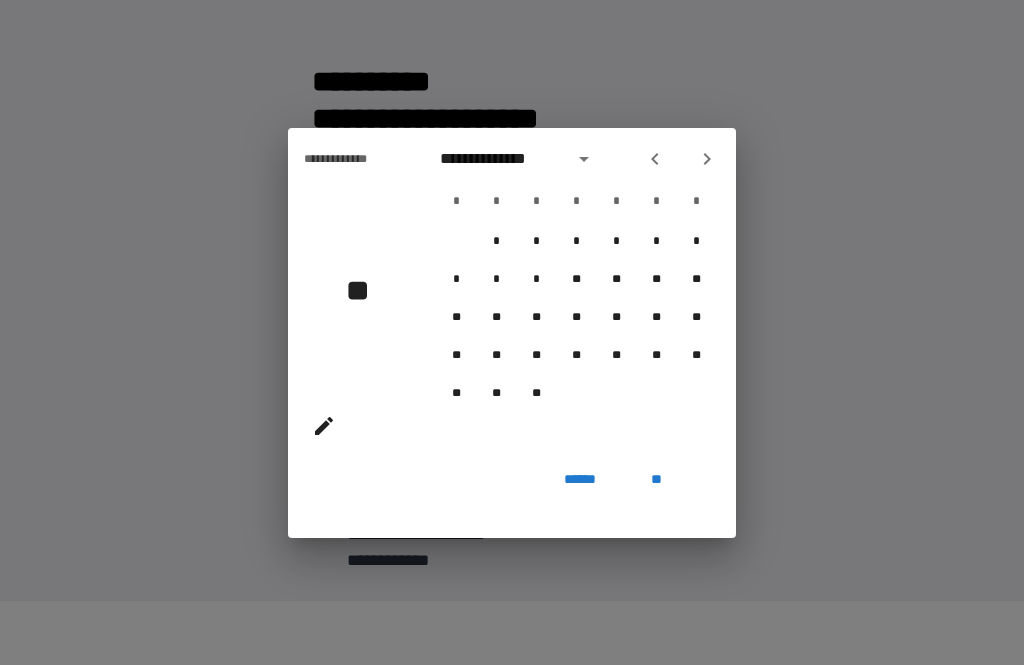 click 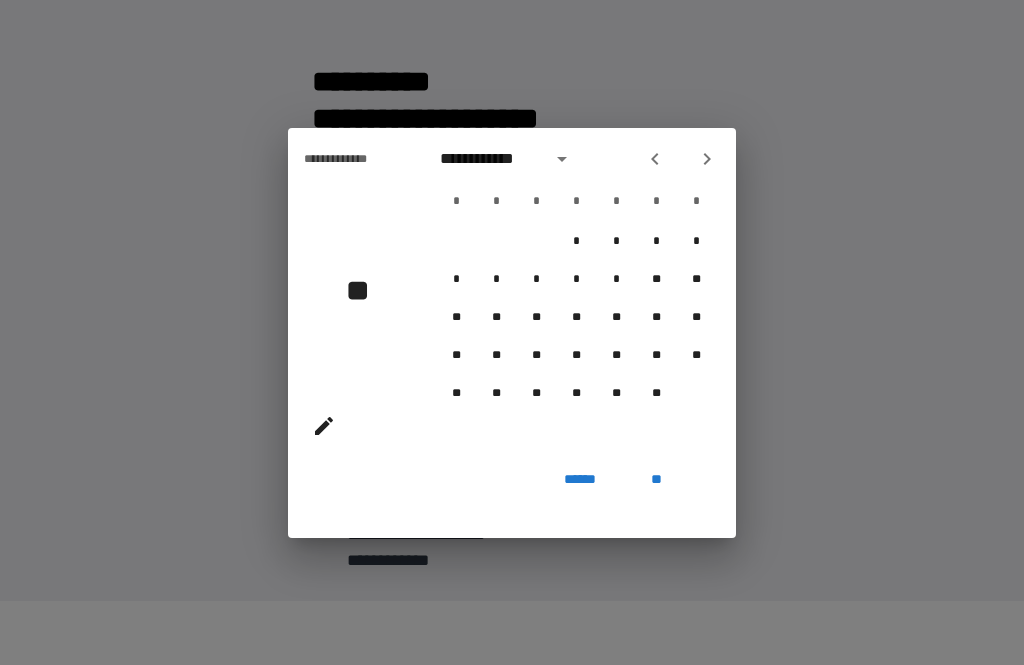 click 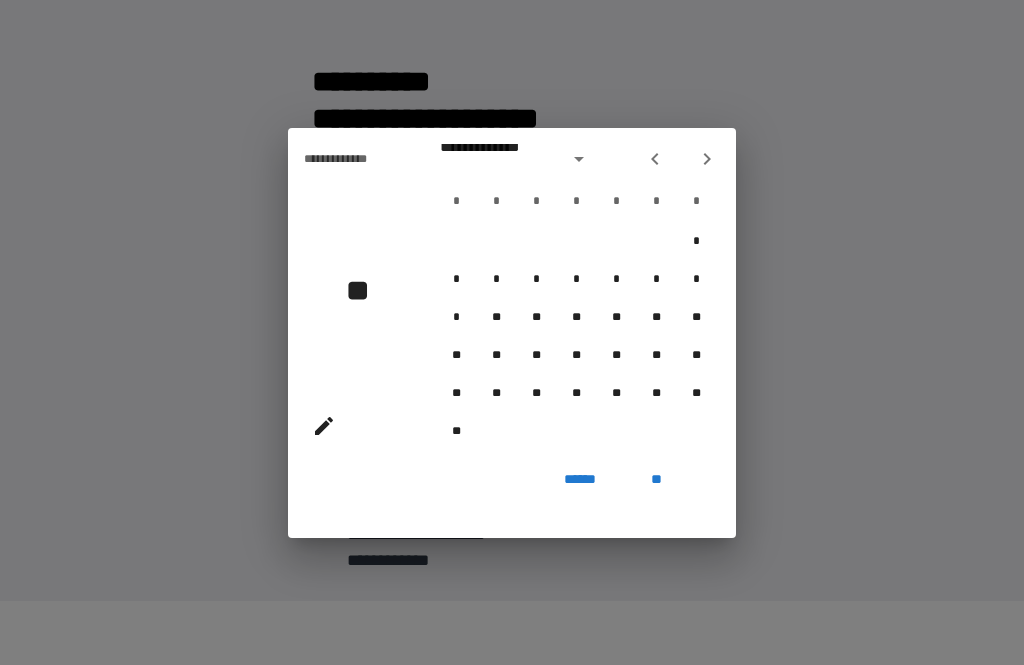 click 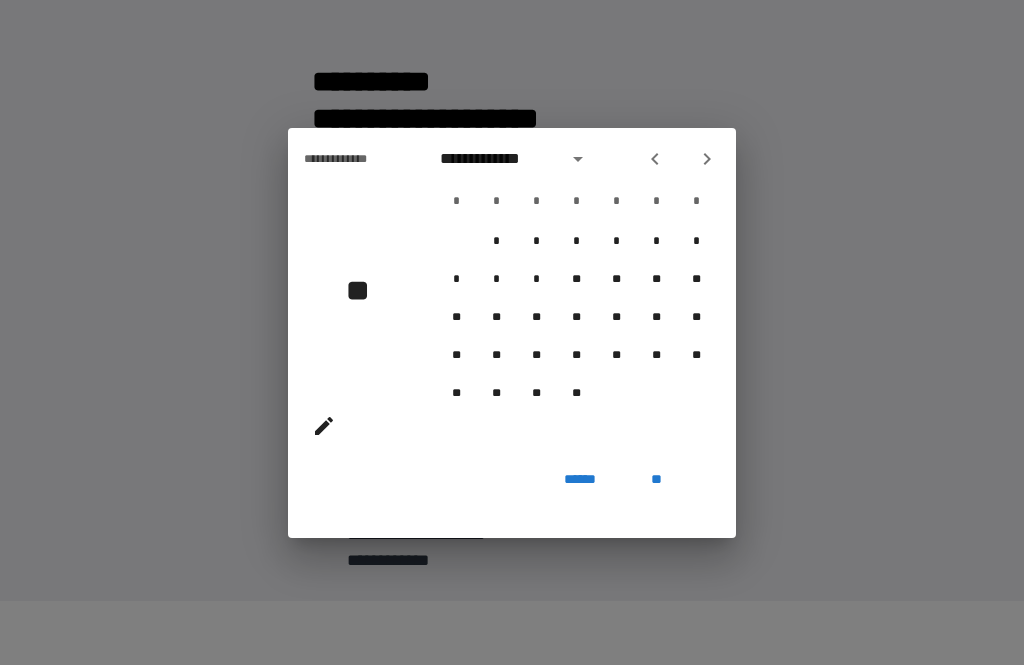click 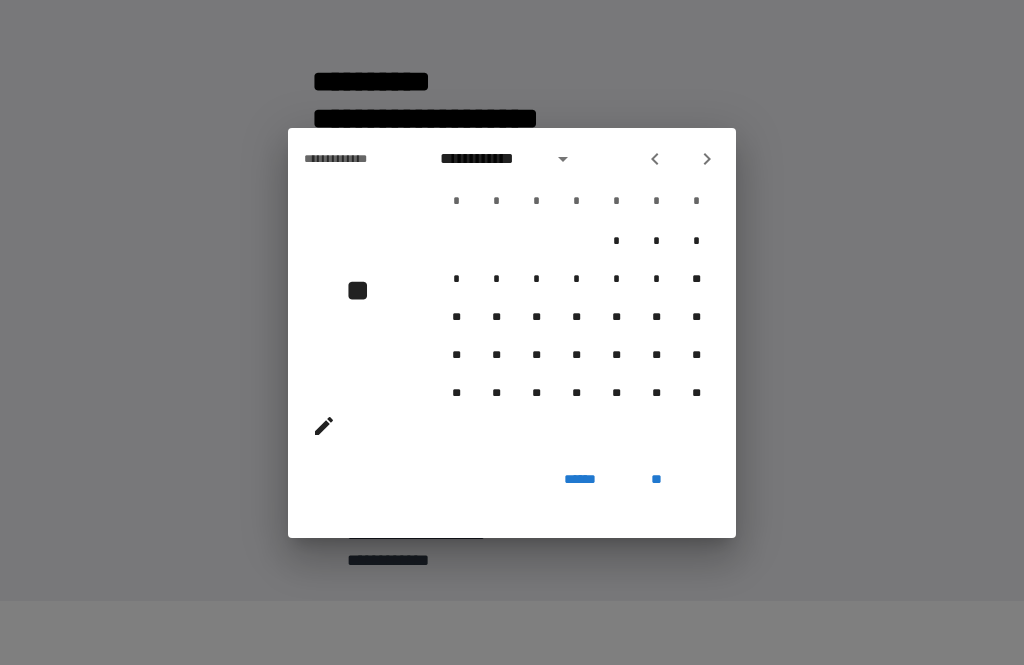 click 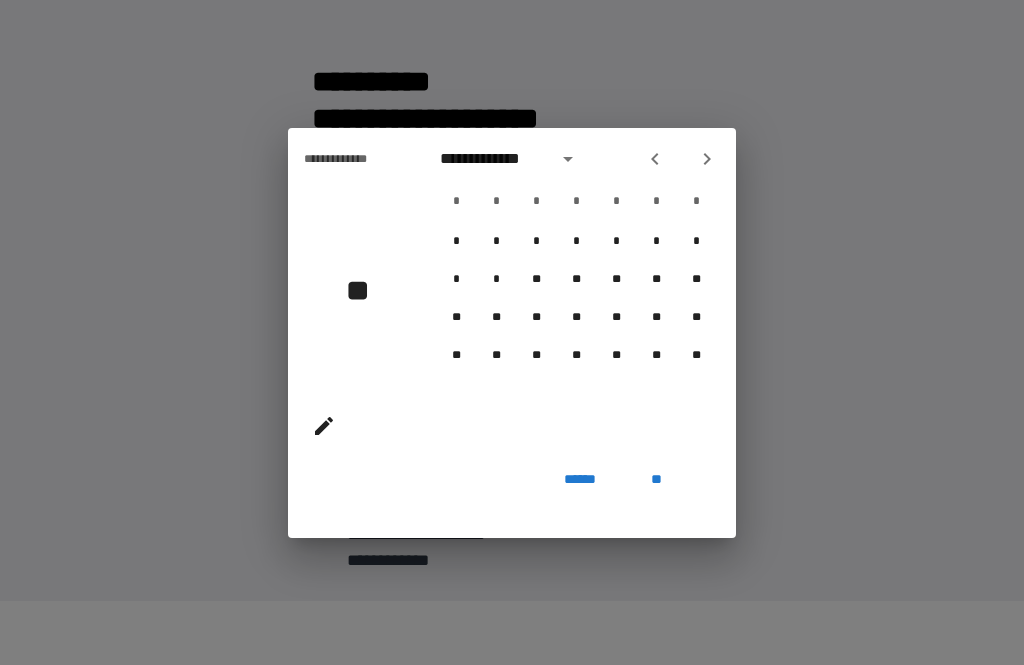 click 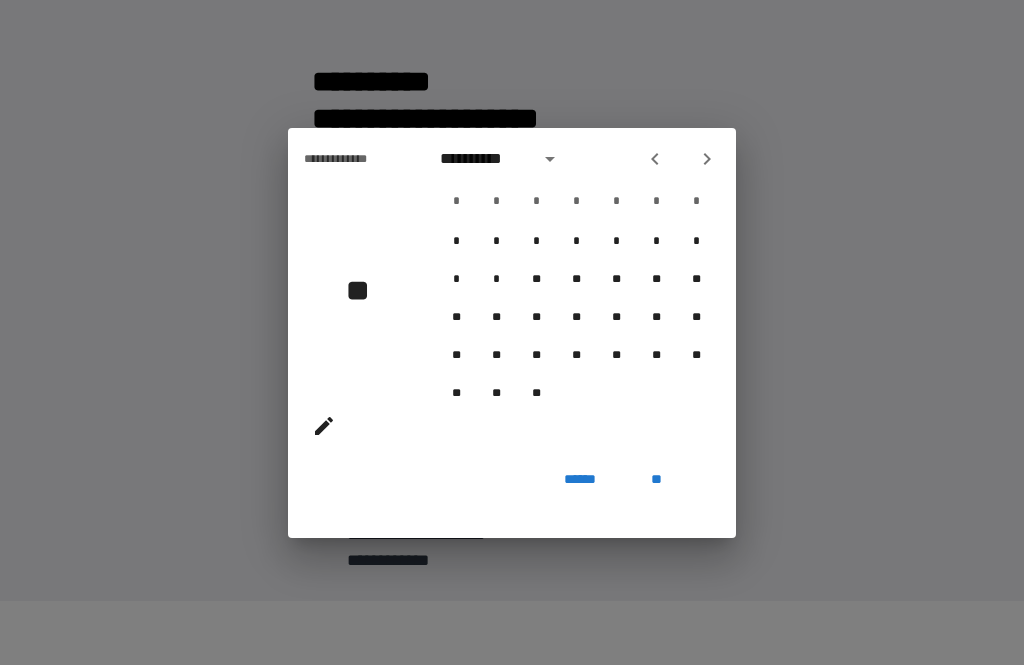click 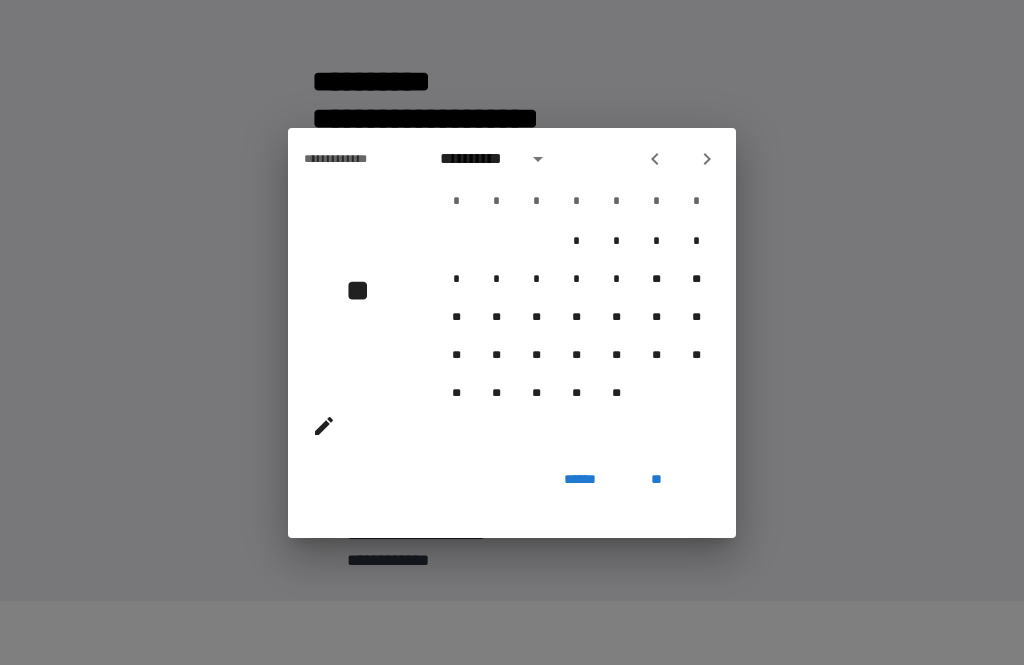 click on "**" at bounding box center (616, 394) 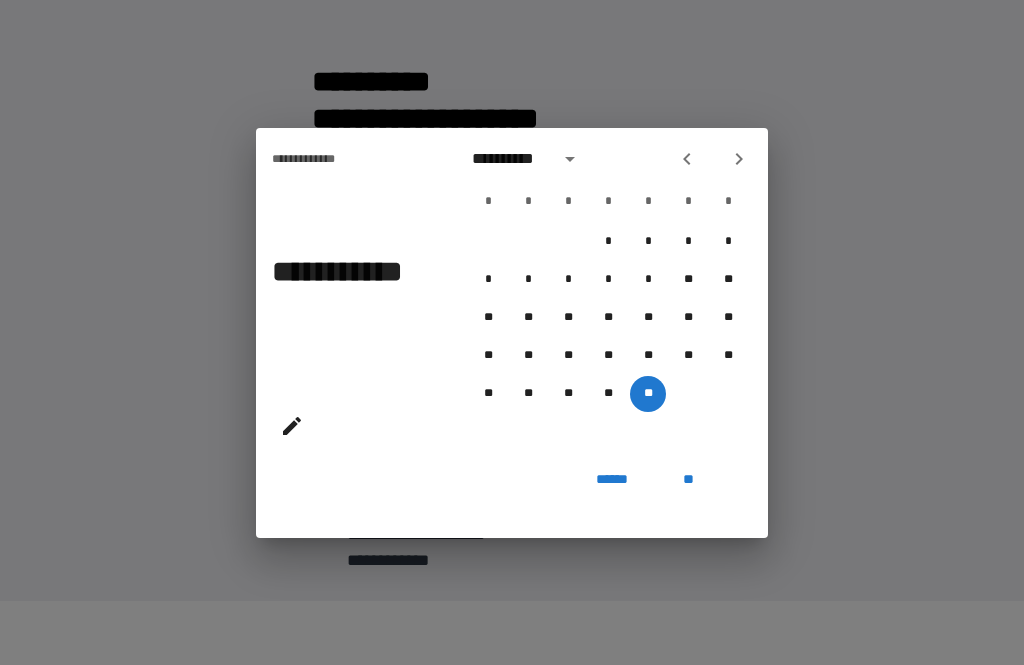 click on "**" at bounding box center (688, 480) 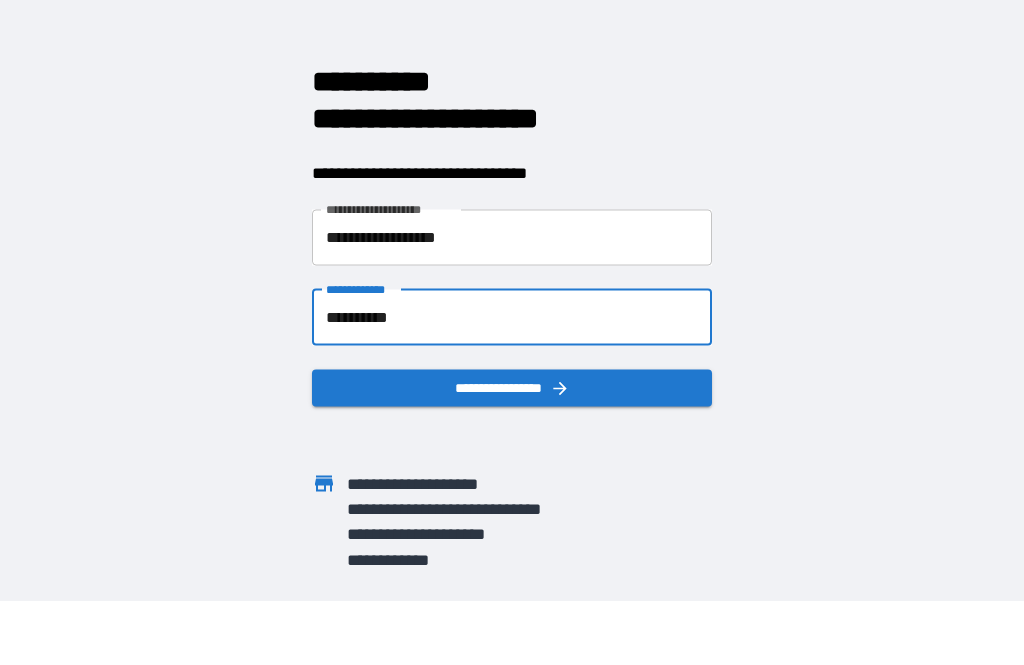 click on "**********" at bounding box center (512, 387) 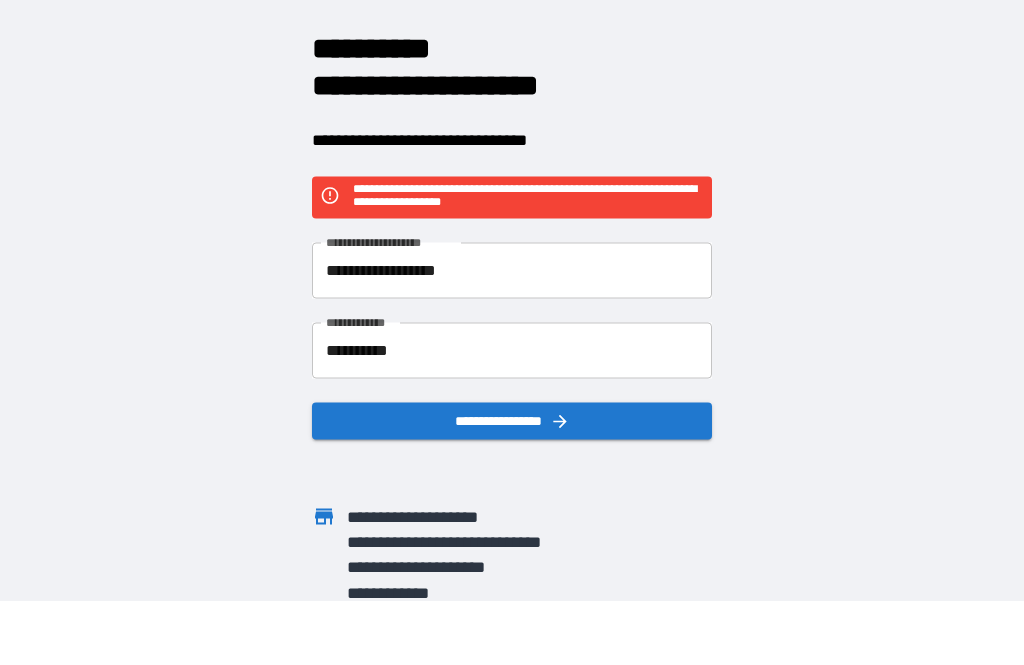 click on "**********" at bounding box center [512, 350] 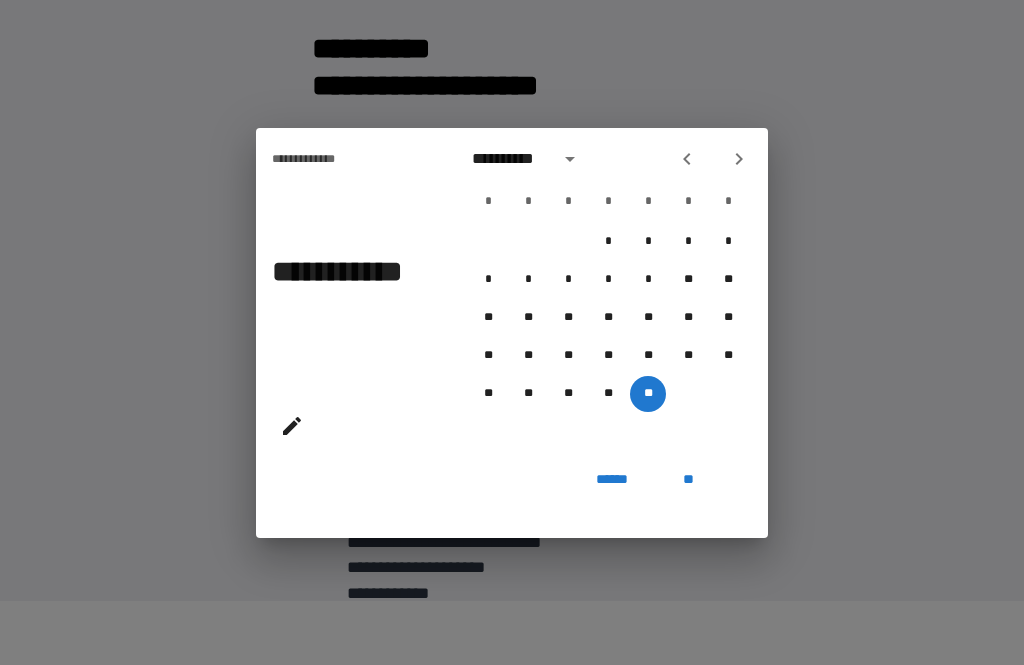 click on "**********" at bounding box center [320, 159] 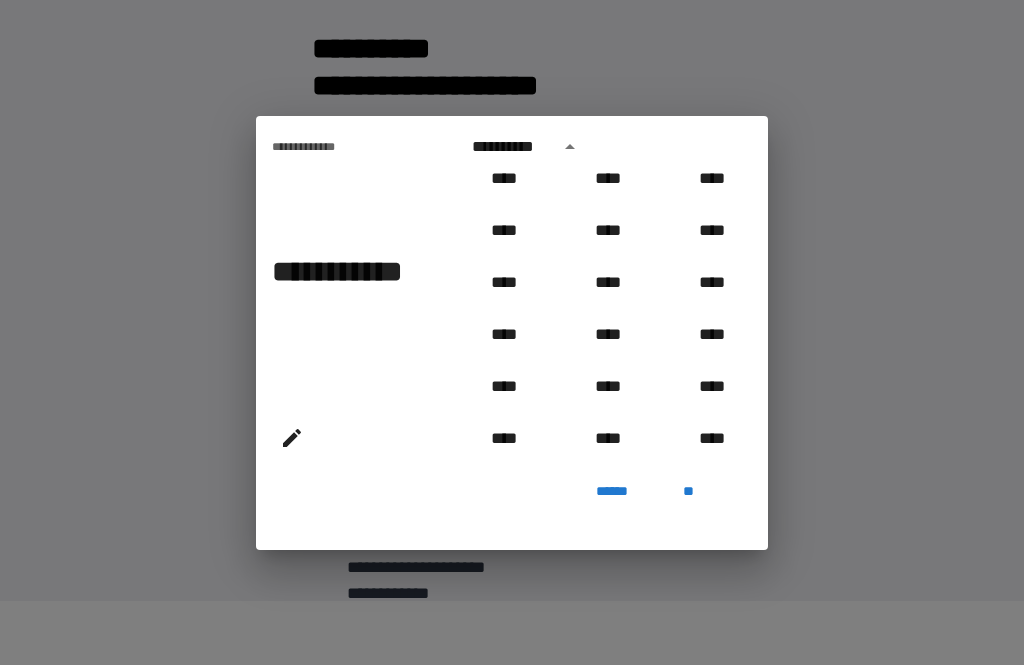 scroll, scrollTop: 692, scrollLeft: 0, axis: vertical 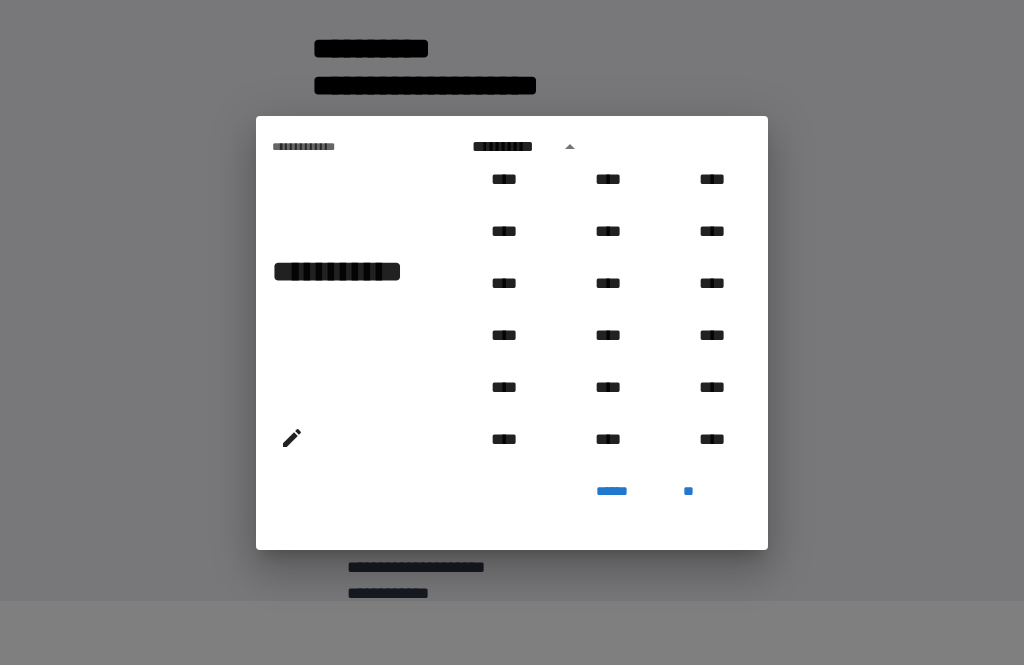 click on "****" at bounding box center [608, 232] 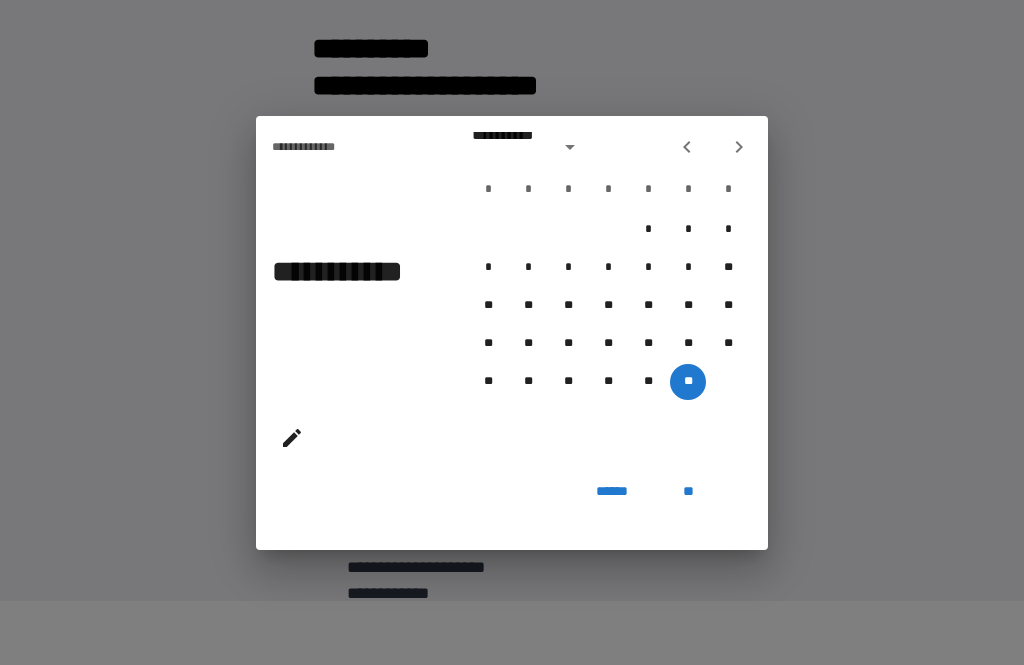type on "**********" 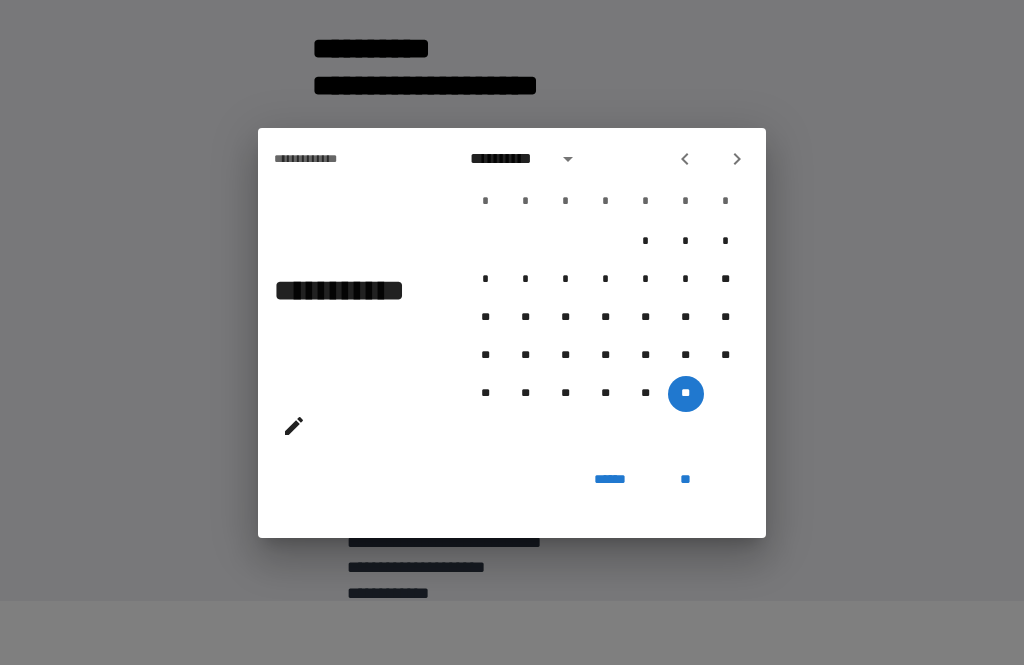click on "**" at bounding box center (686, 480) 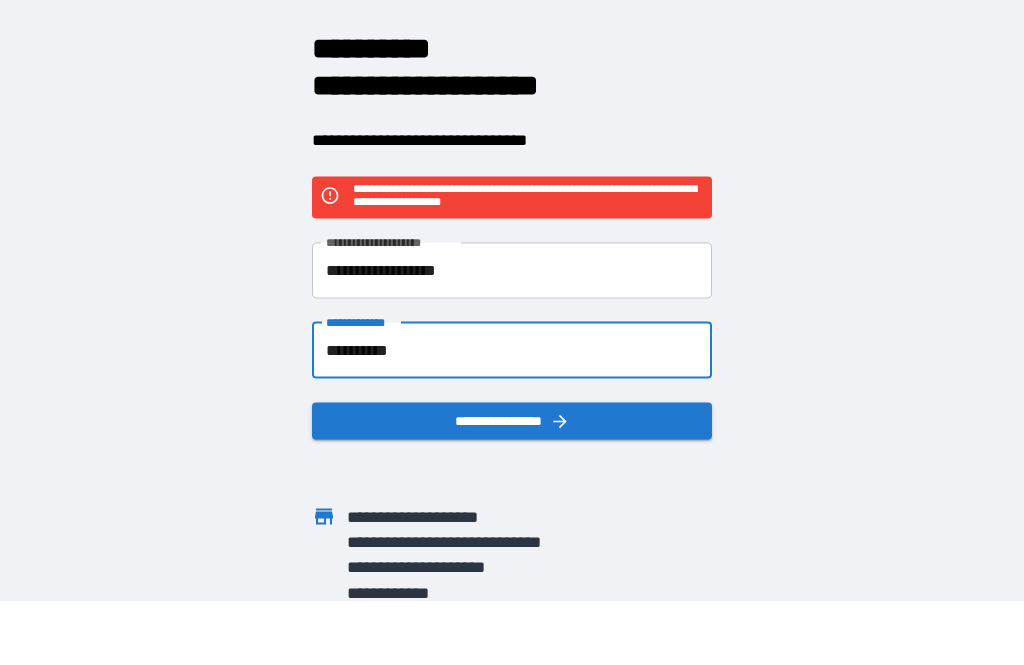click on "**********" at bounding box center [512, 420] 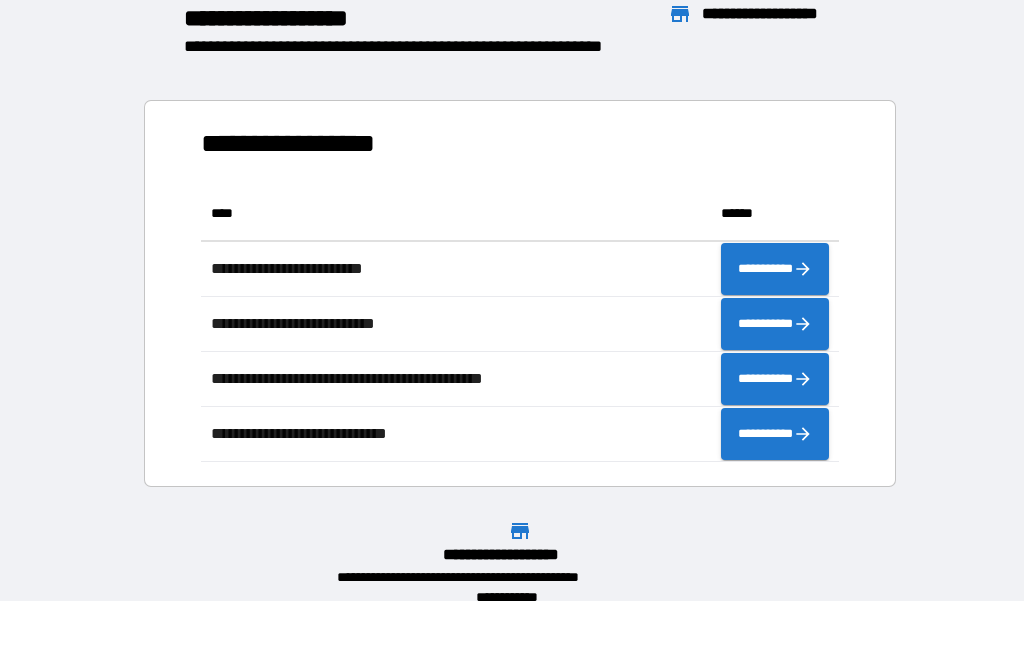 scroll, scrollTop: 276, scrollLeft: 638, axis: both 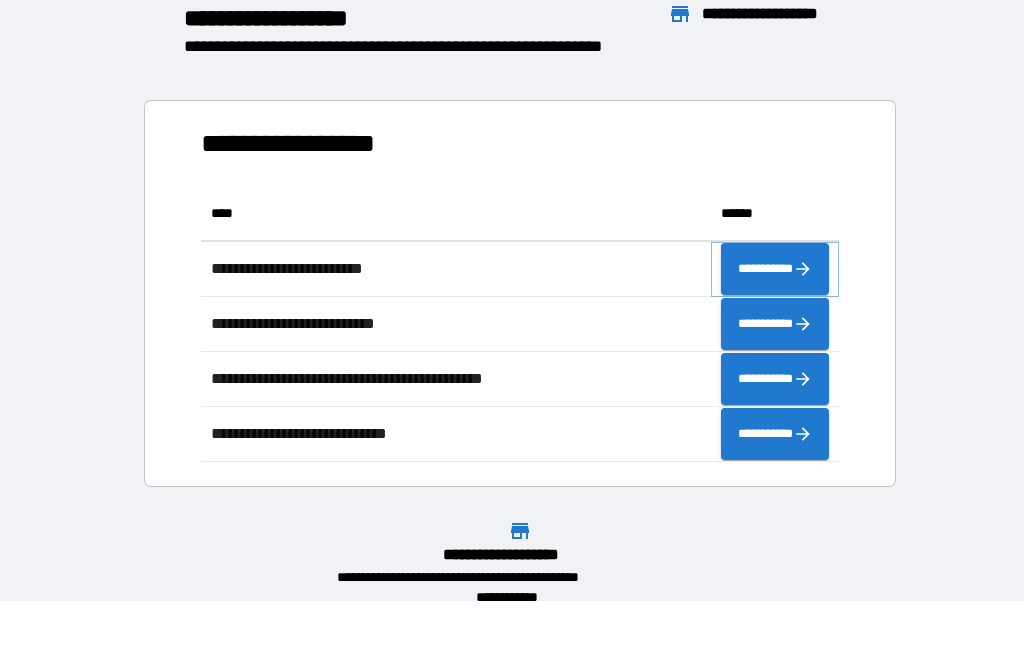 click on "**********" at bounding box center (775, 269) 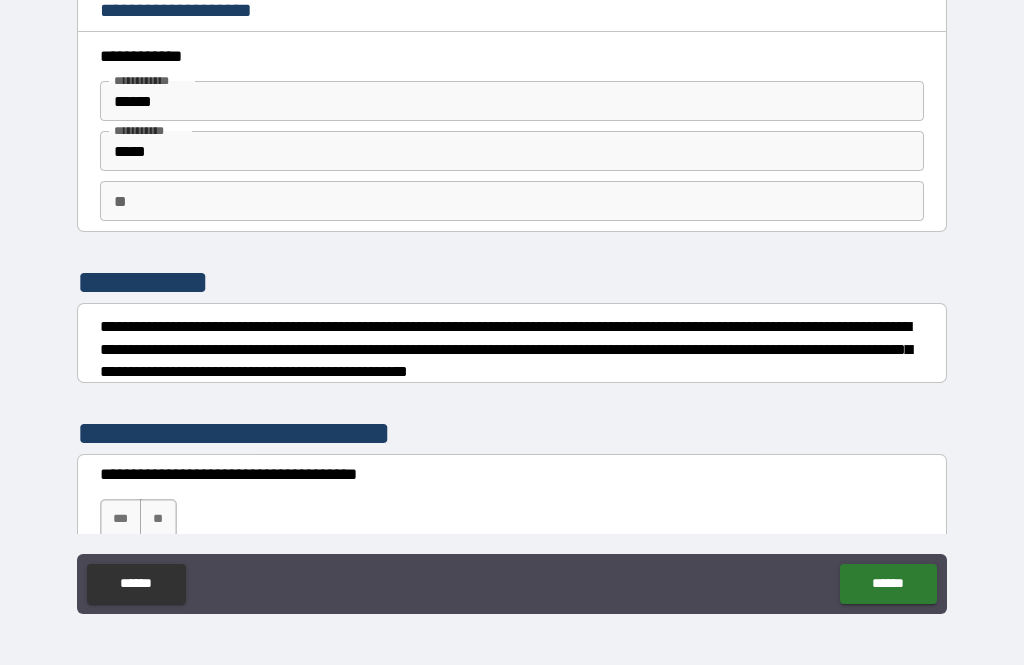 click on "***" at bounding box center [121, 519] 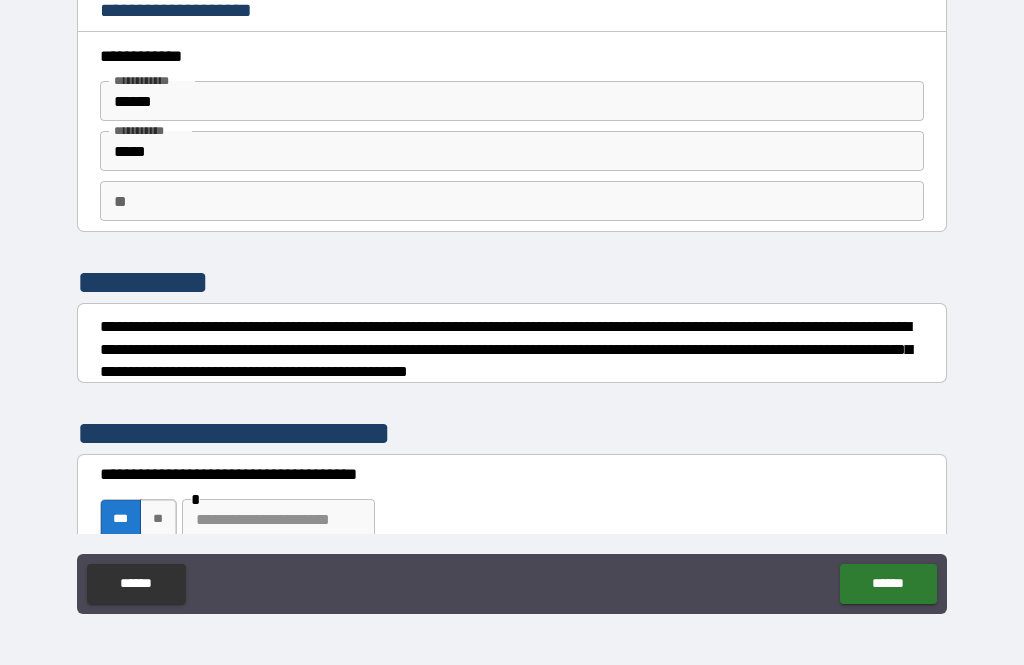 click on "**" at bounding box center (512, 201) 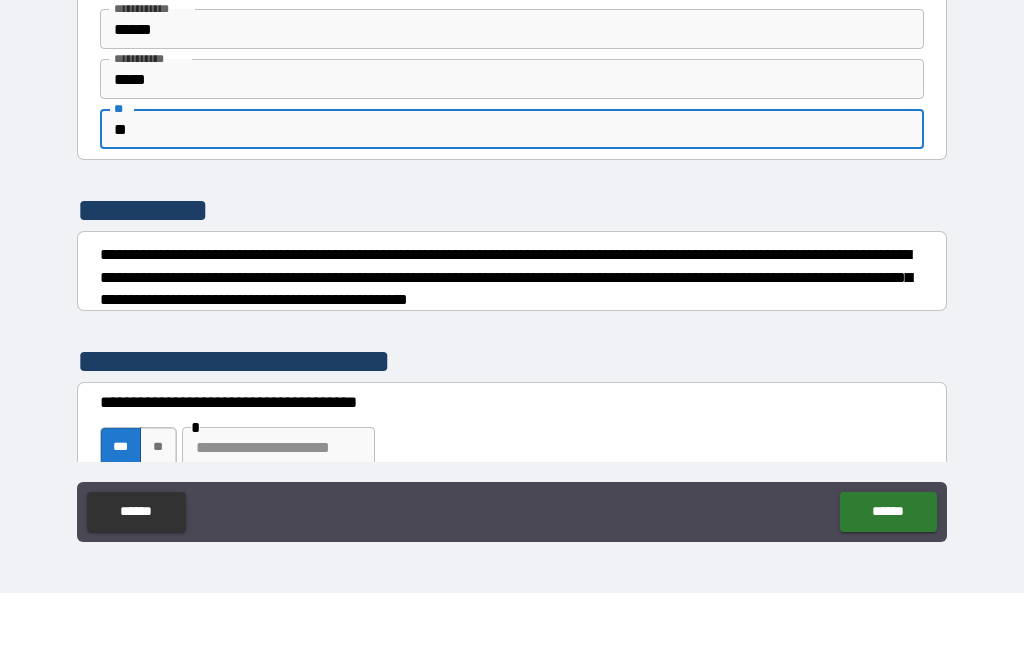 type on "*" 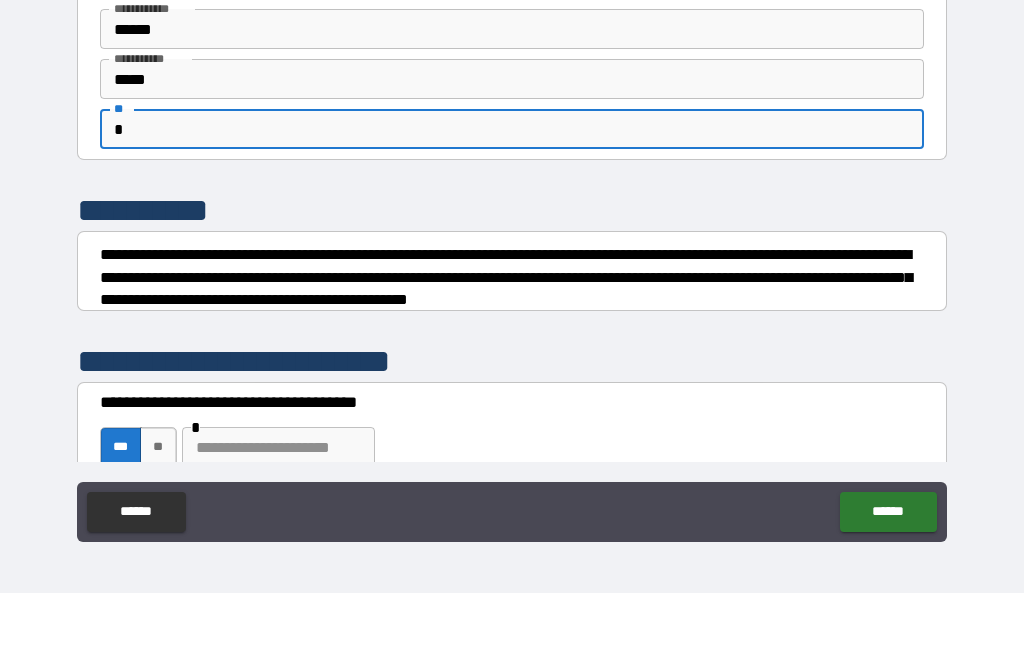 type 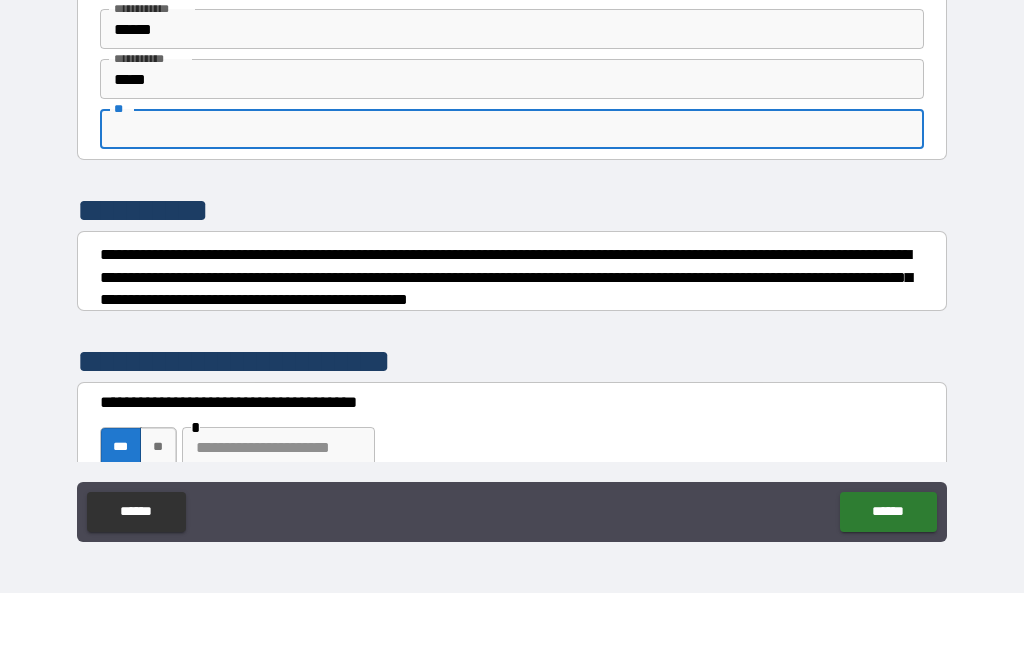 click on "**********" at bounding box center [512, 303] 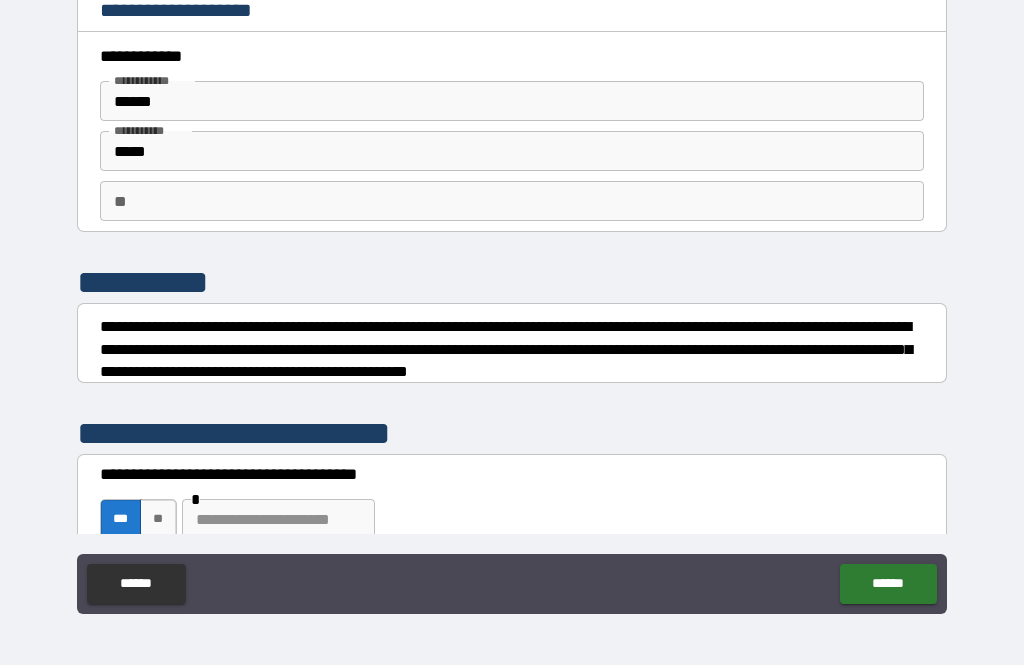 click on "******" at bounding box center (888, 584) 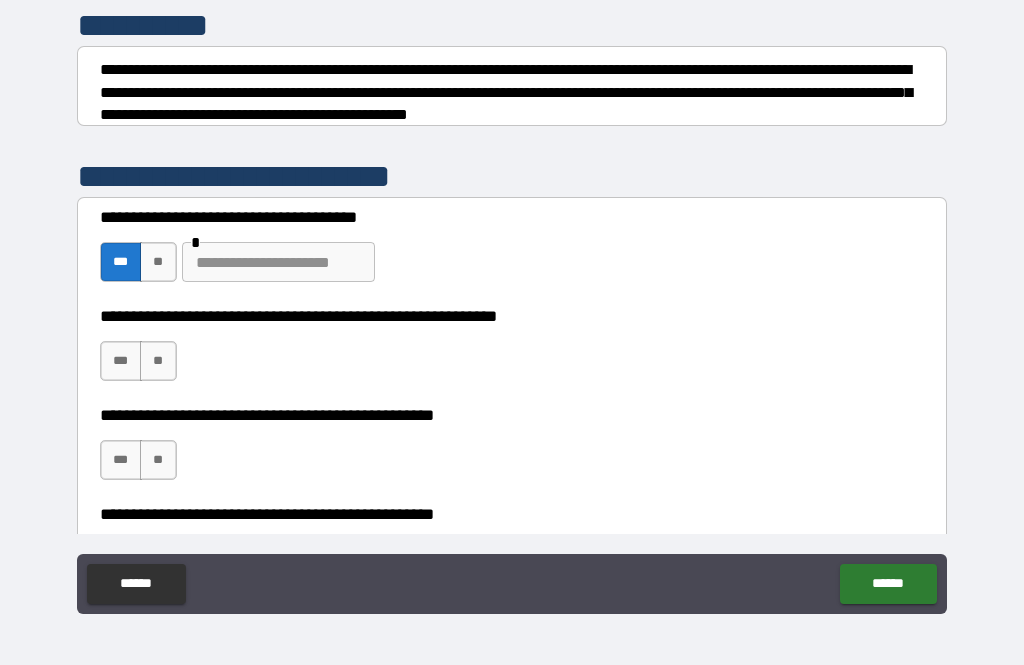scroll, scrollTop: 269, scrollLeft: 0, axis: vertical 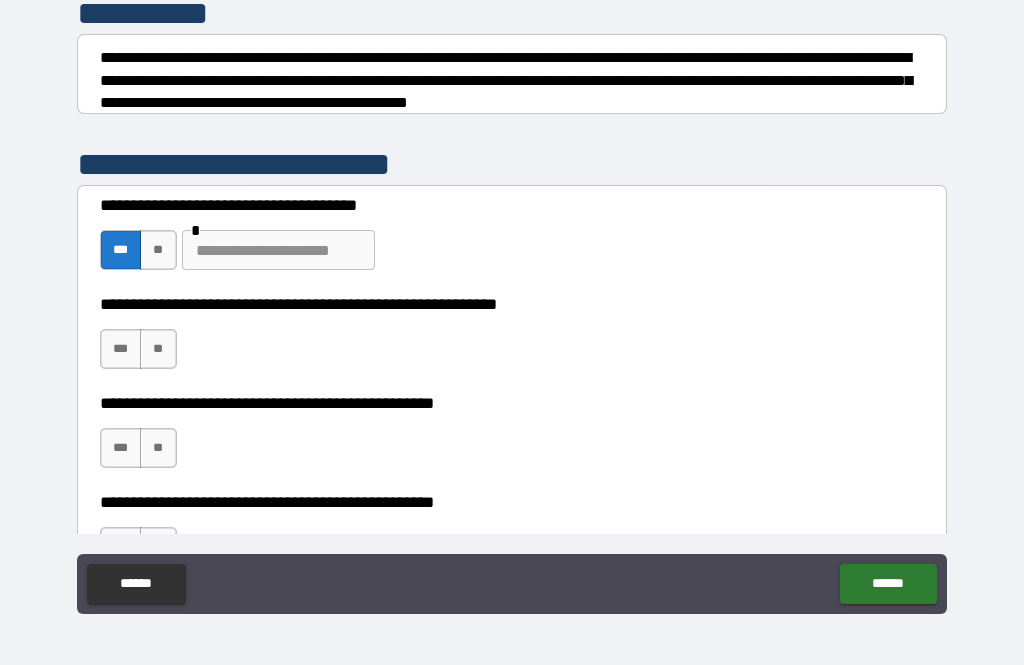 click on "**" at bounding box center [158, 349] 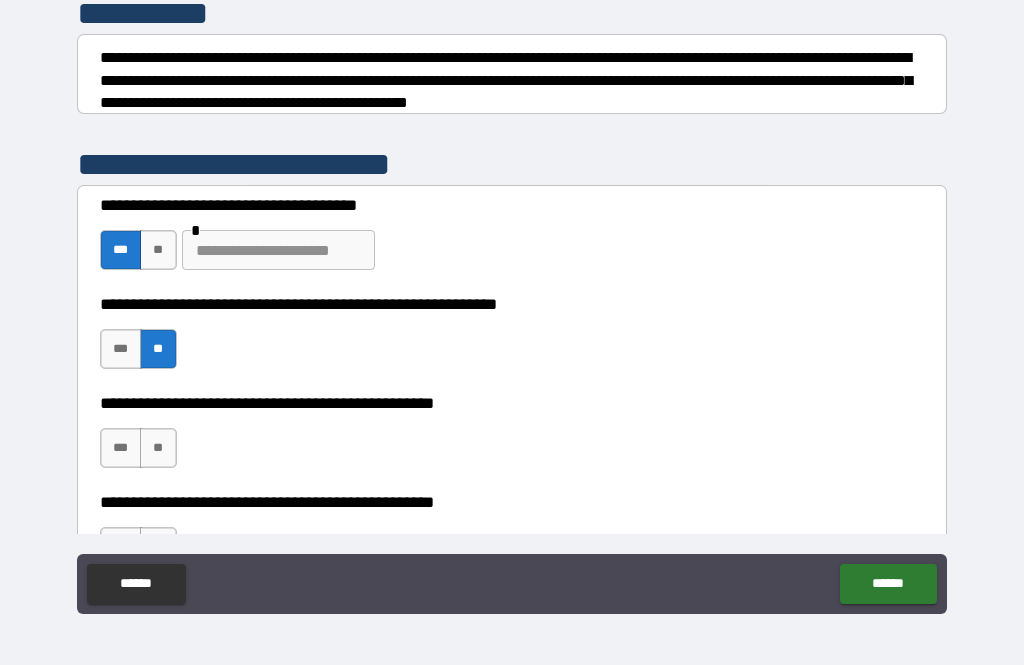 click on "**" at bounding box center (158, 448) 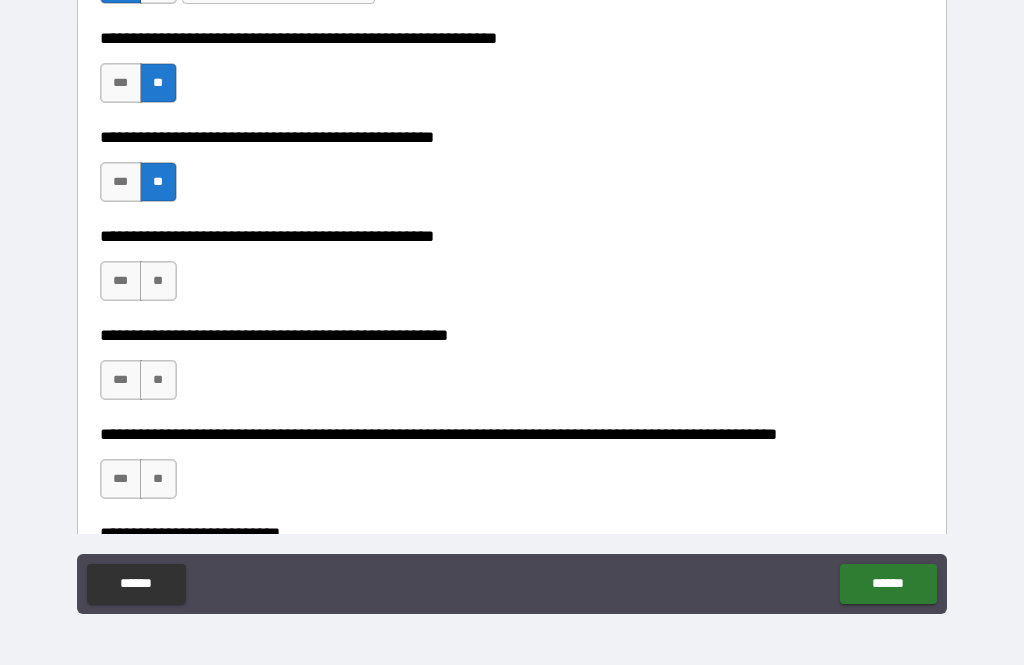 scroll, scrollTop: 537, scrollLeft: 0, axis: vertical 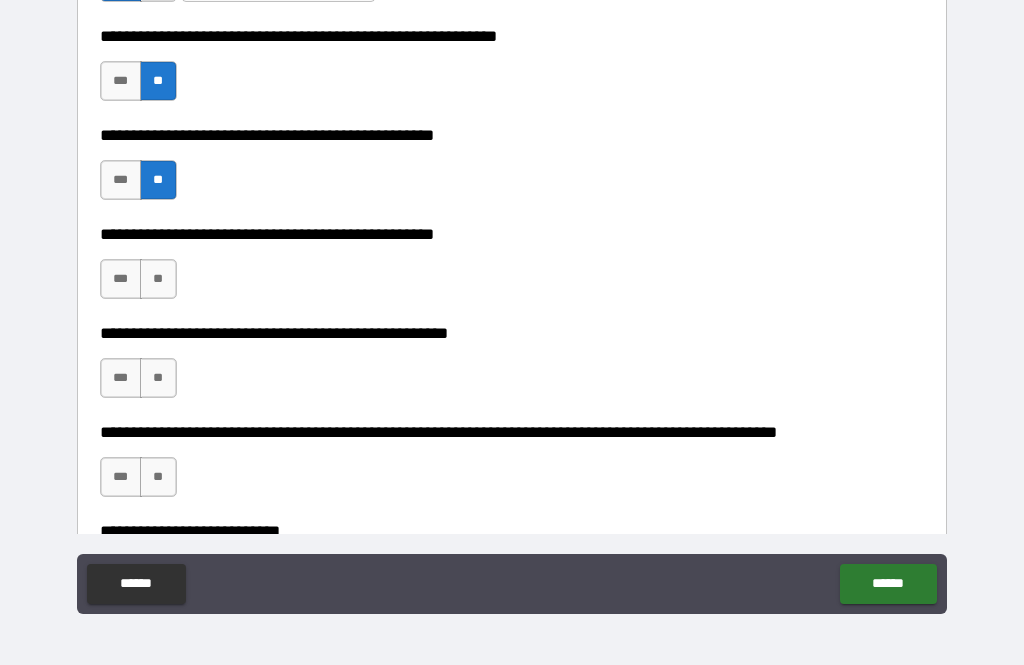 click on "***" at bounding box center (121, 279) 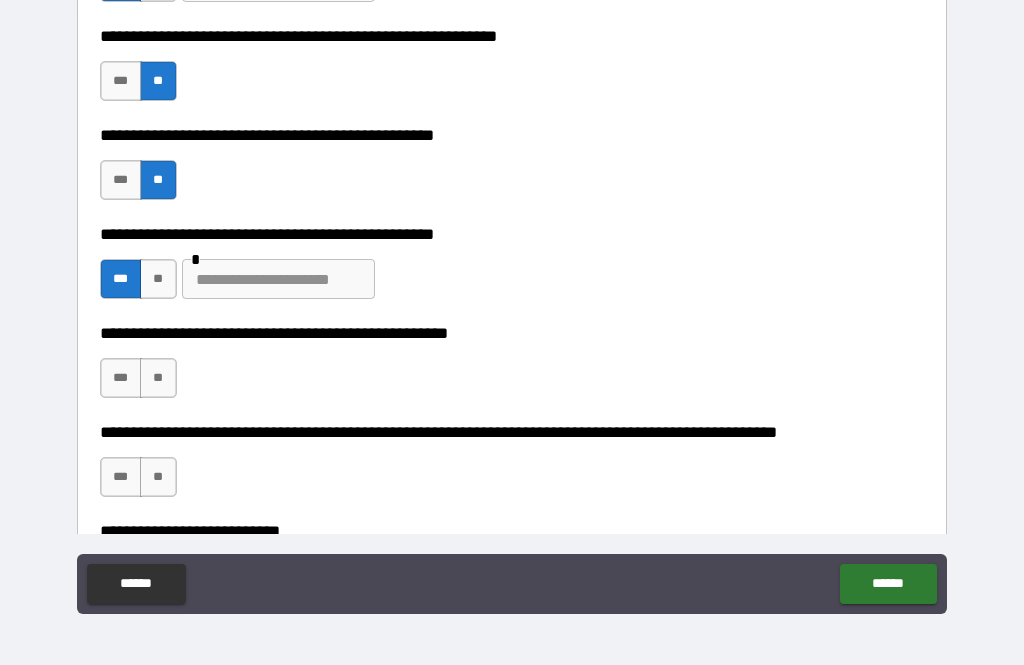 click on "**" at bounding box center [158, 378] 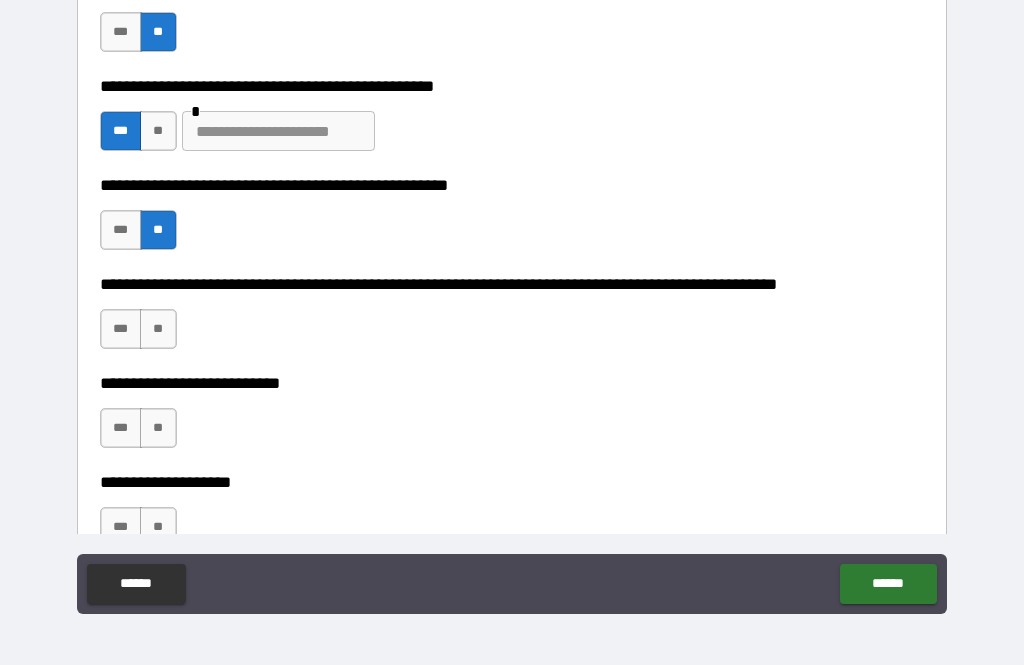 scroll, scrollTop: 695, scrollLeft: 0, axis: vertical 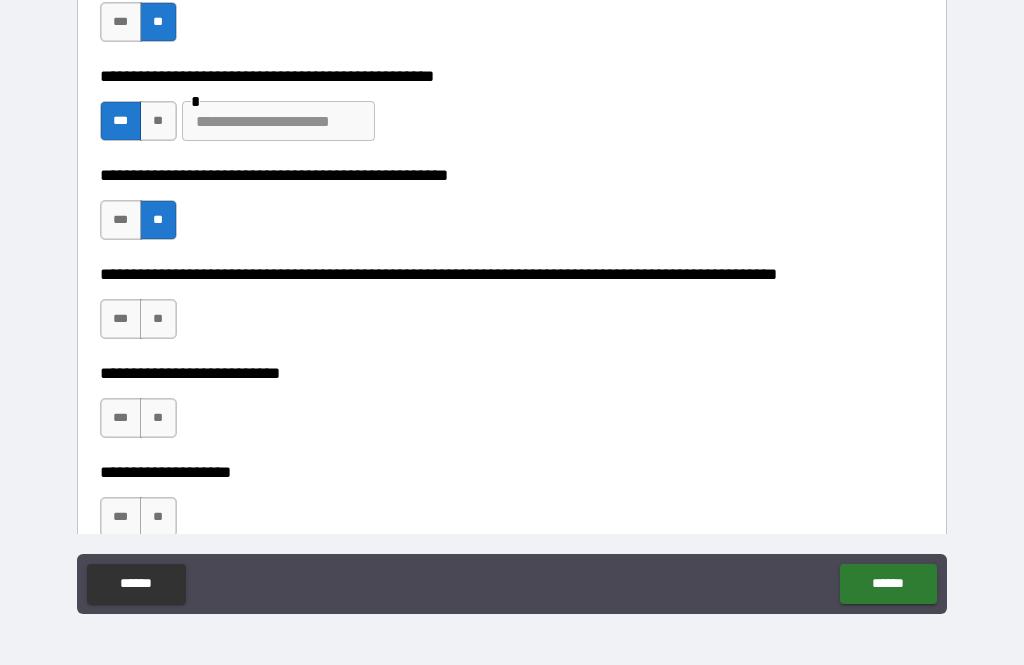 click on "**" at bounding box center (158, 319) 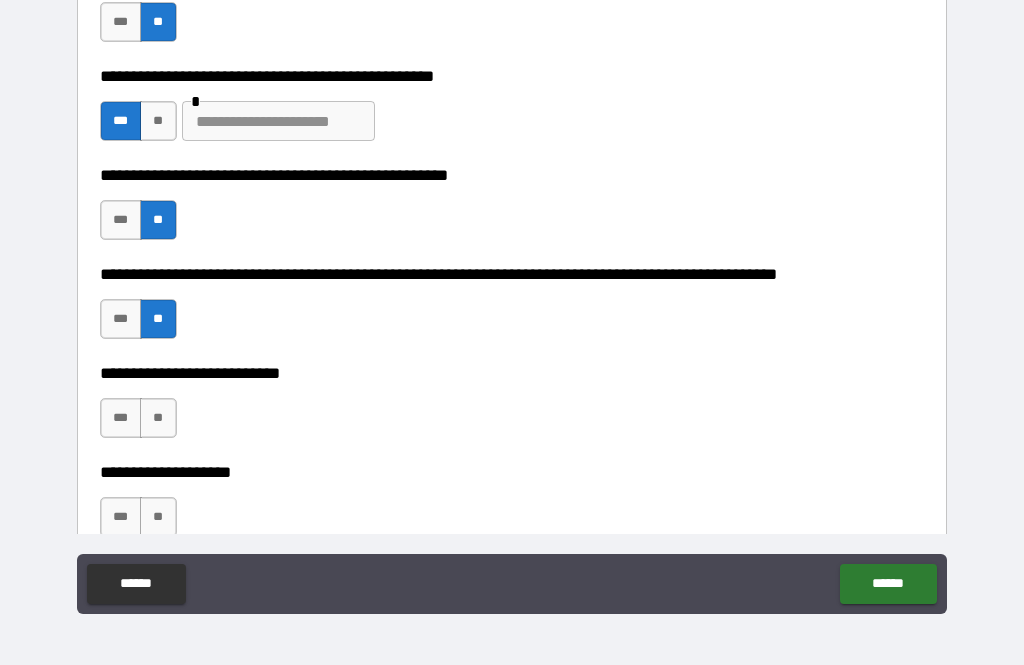 click on "**" at bounding box center (158, 418) 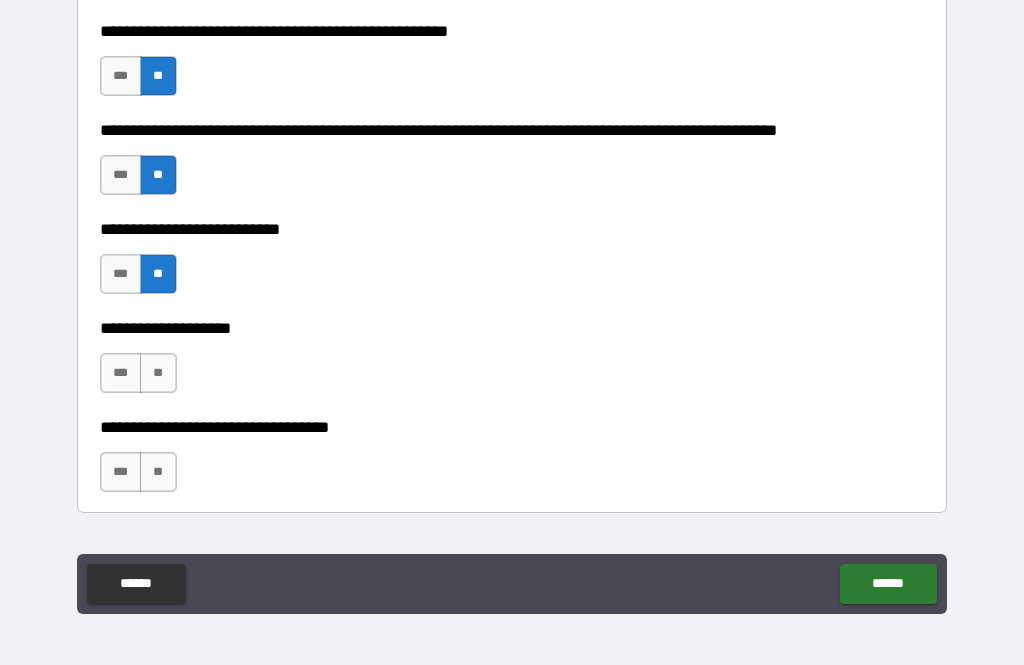 scroll, scrollTop: 851, scrollLeft: 0, axis: vertical 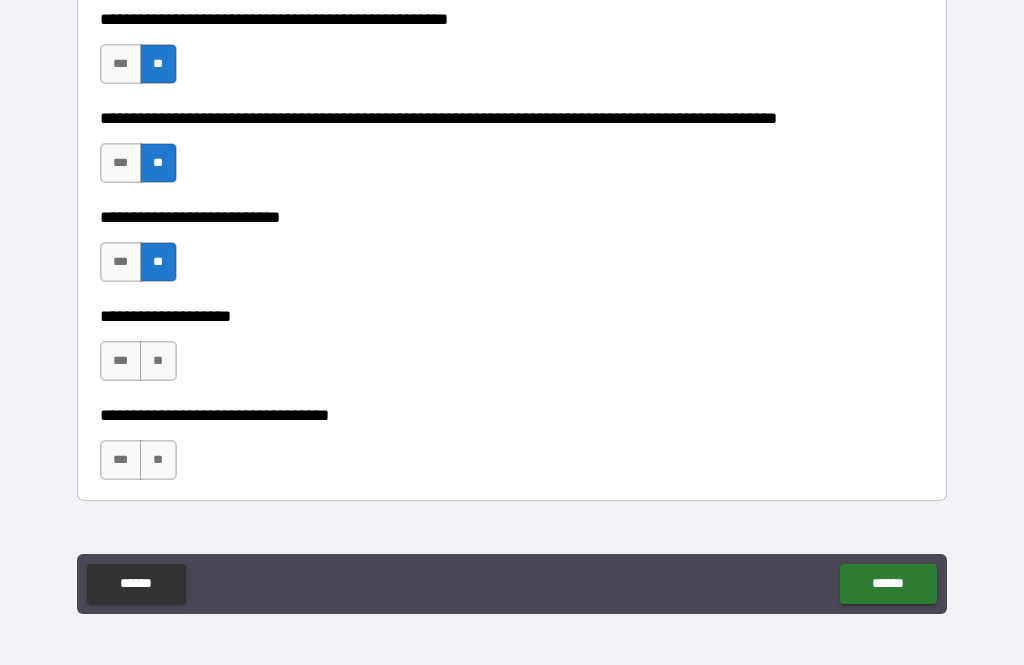 click on "**" at bounding box center (158, 361) 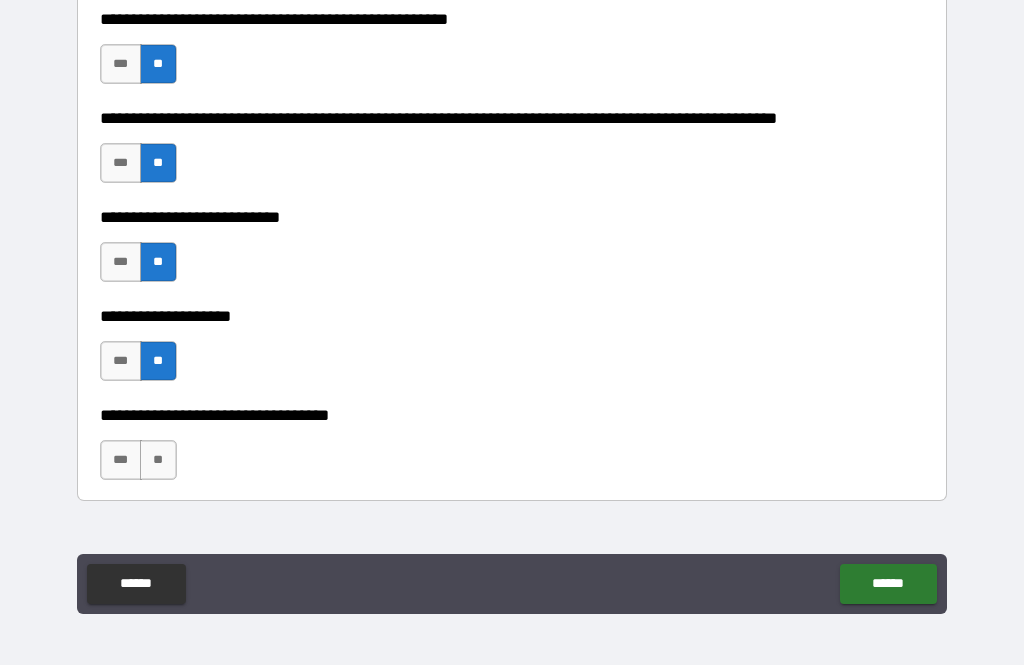 click on "**" at bounding box center (158, 460) 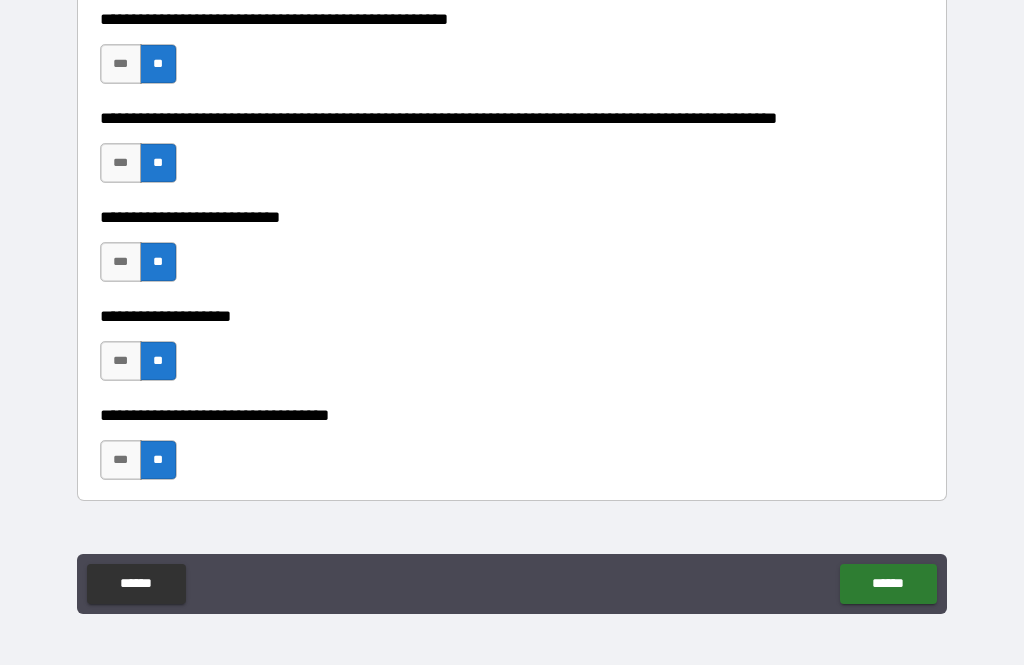 click on "******" at bounding box center [888, 584] 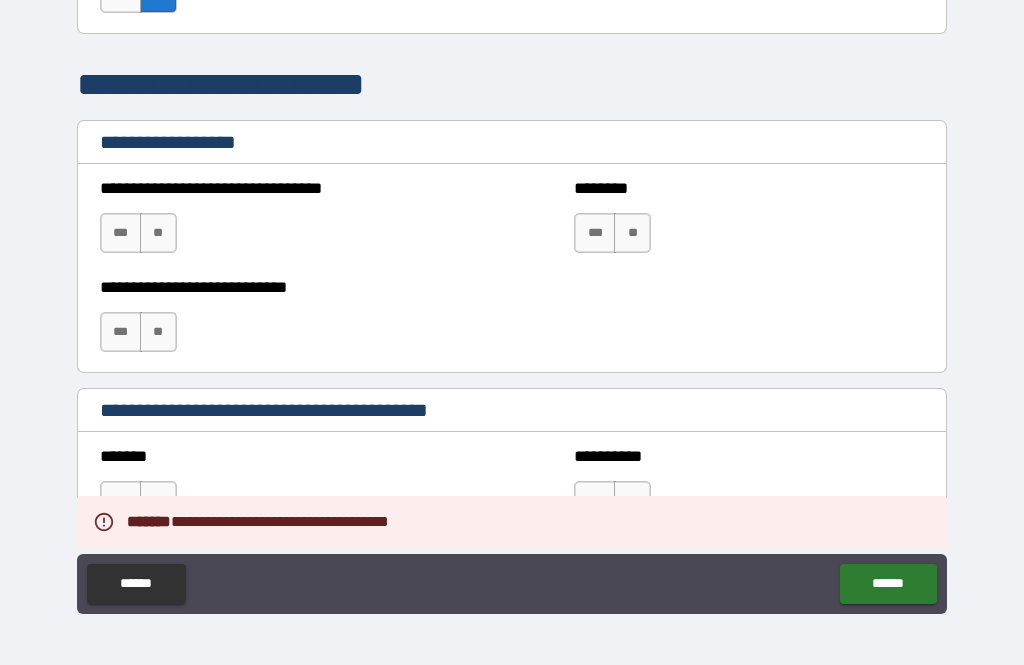 scroll, scrollTop: 1319, scrollLeft: 0, axis: vertical 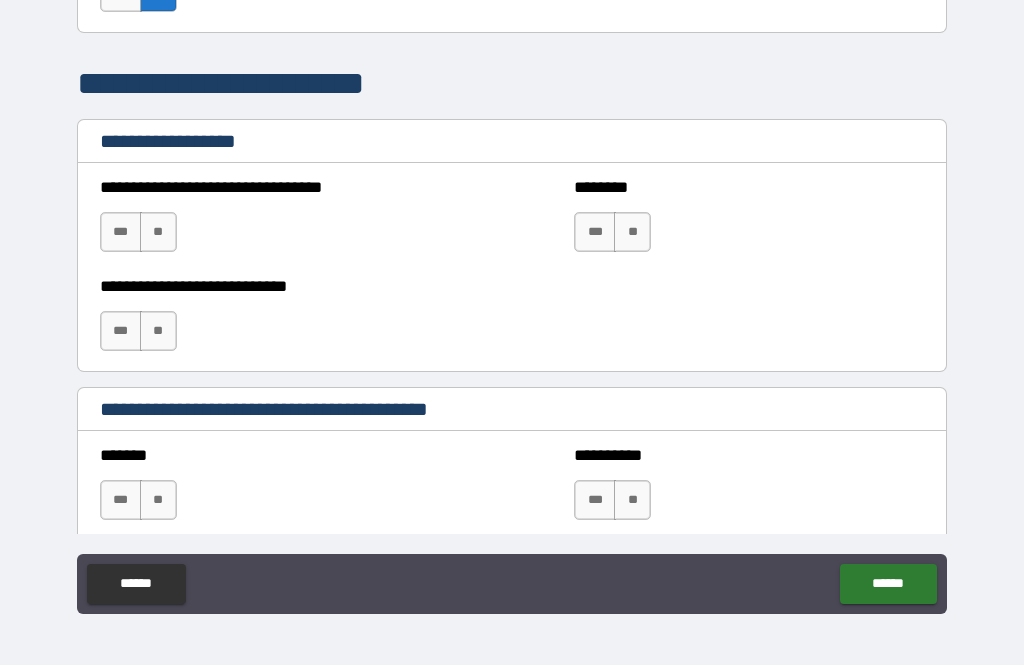 click on "**" at bounding box center [158, 232] 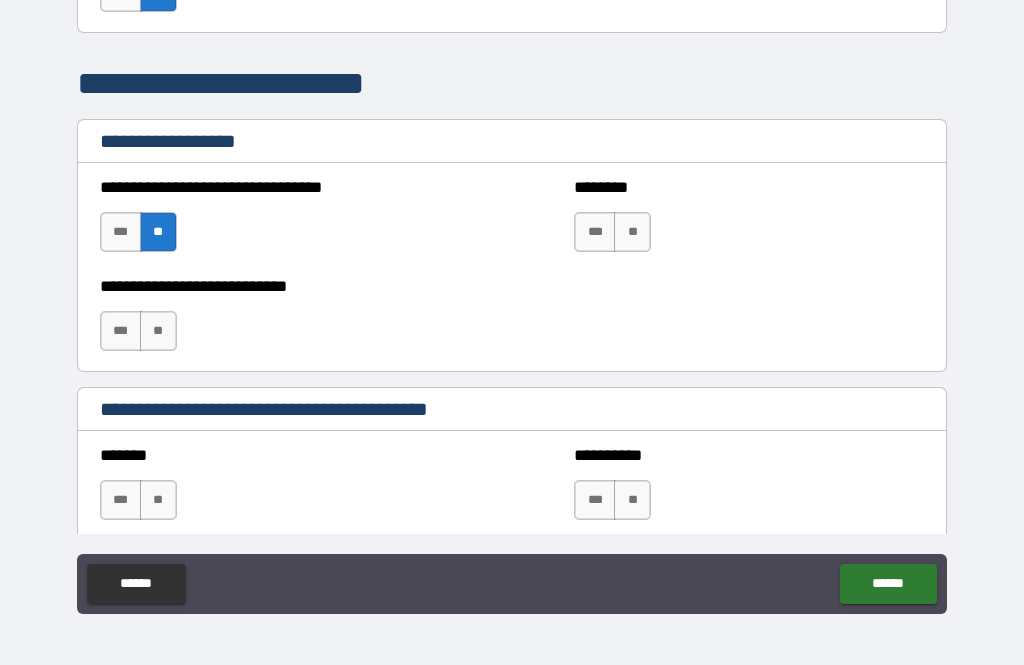 click on "**" at bounding box center (158, 331) 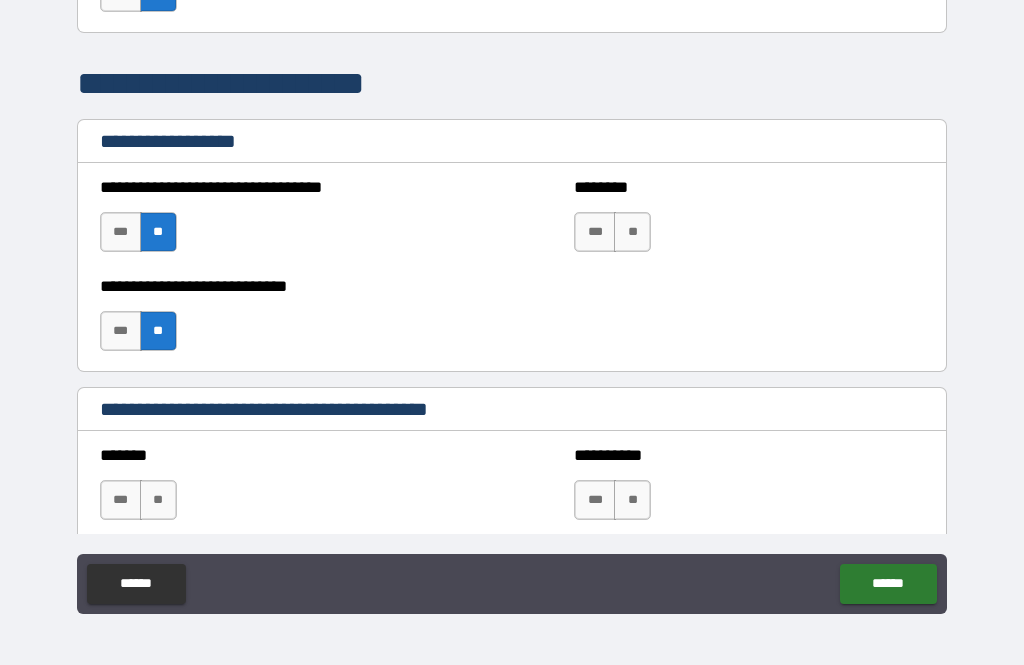 click on "**" at bounding box center (632, 232) 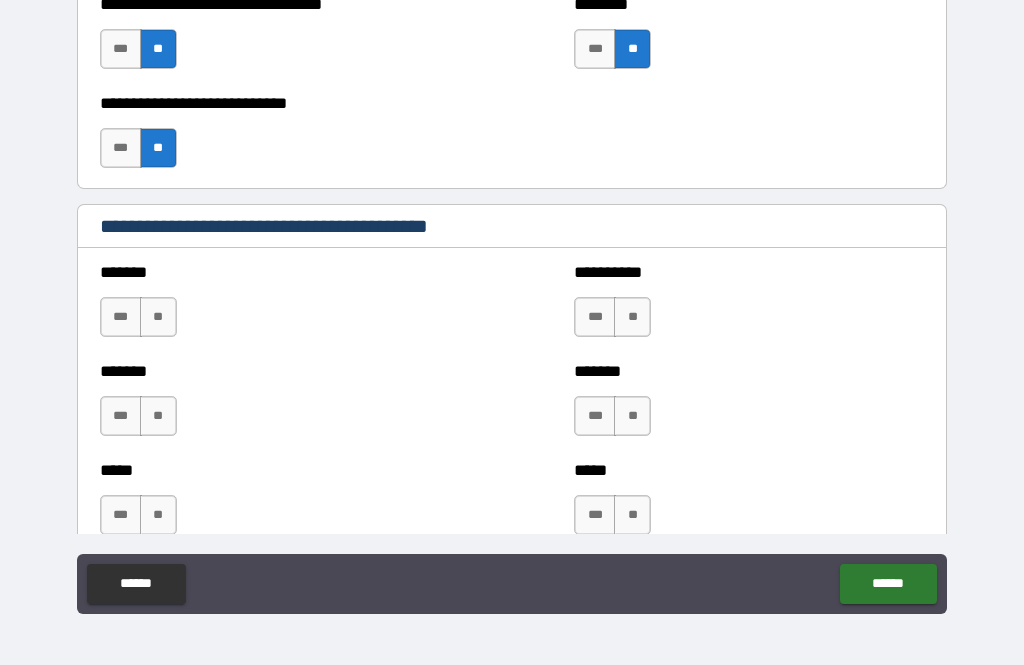 scroll, scrollTop: 1503, scrollLeft: 0, axis: vertical 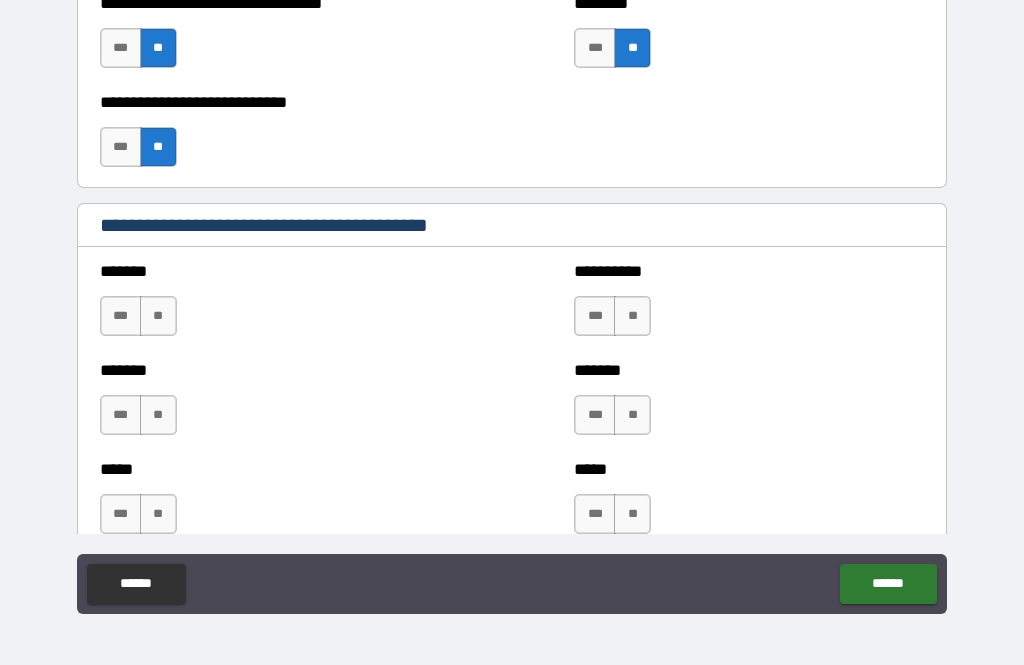 click on "**" at bounding box center (158, 316) 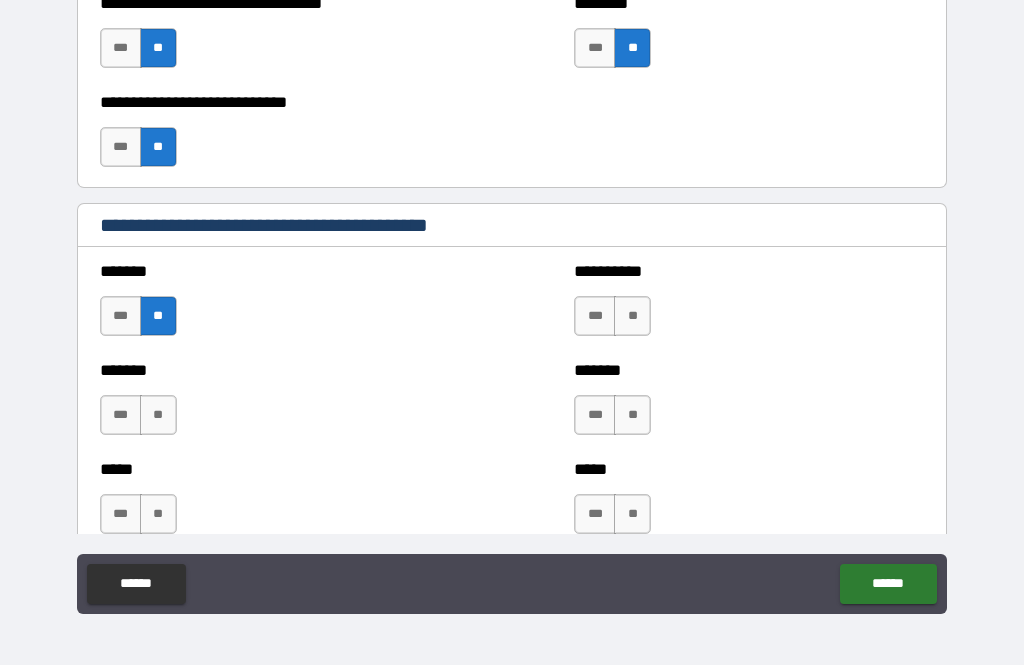 click on "**" at bounding box center [158, 415] 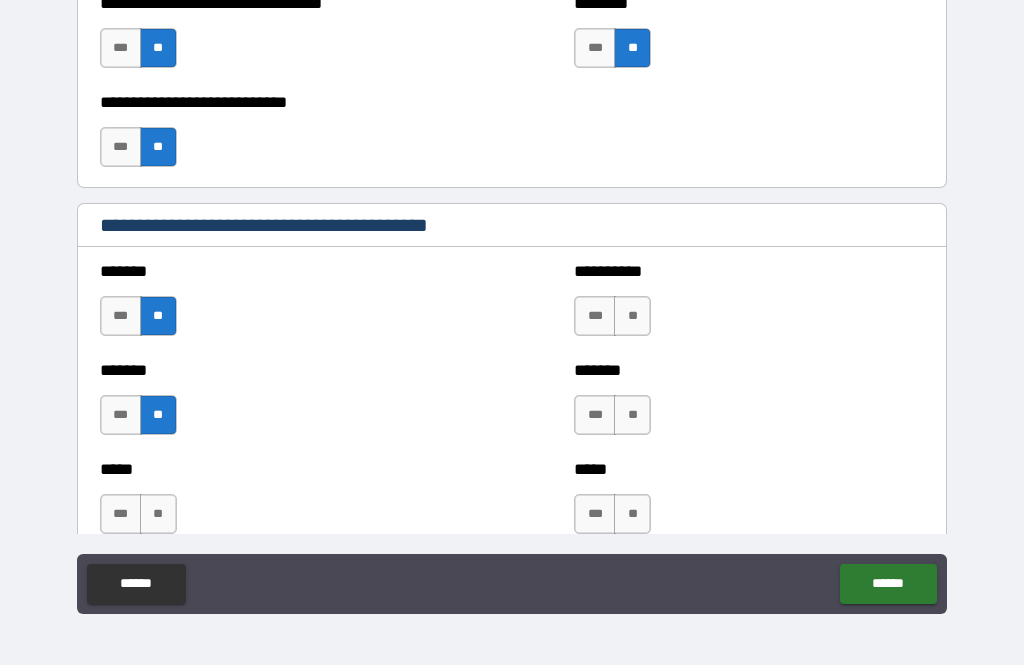 click on "**" at bounding box center (158, 514) 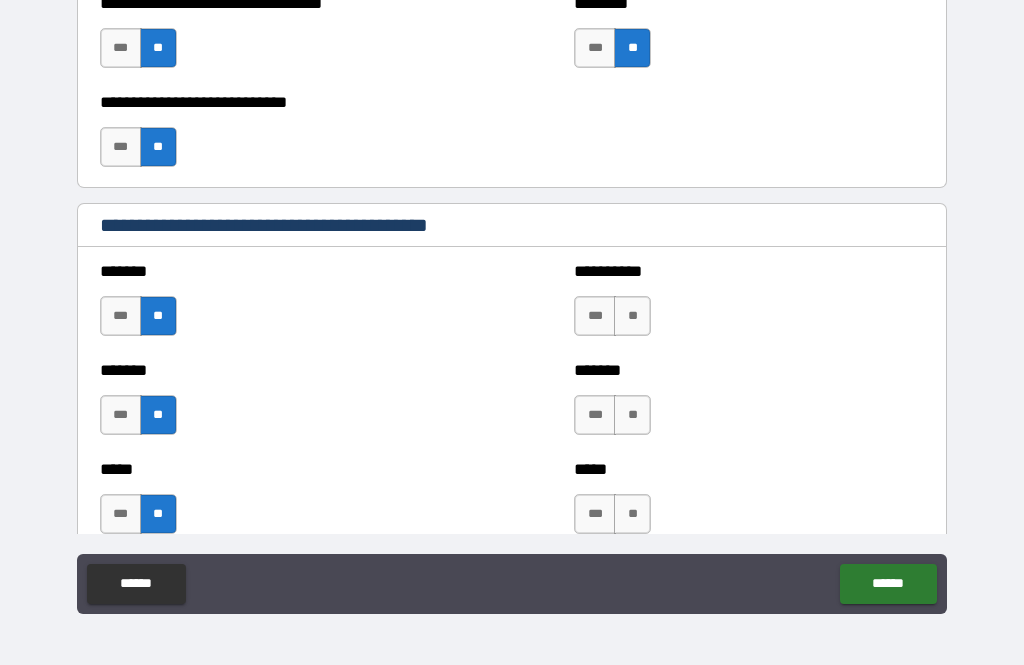 click on "**" at bounding box center (632, 316) 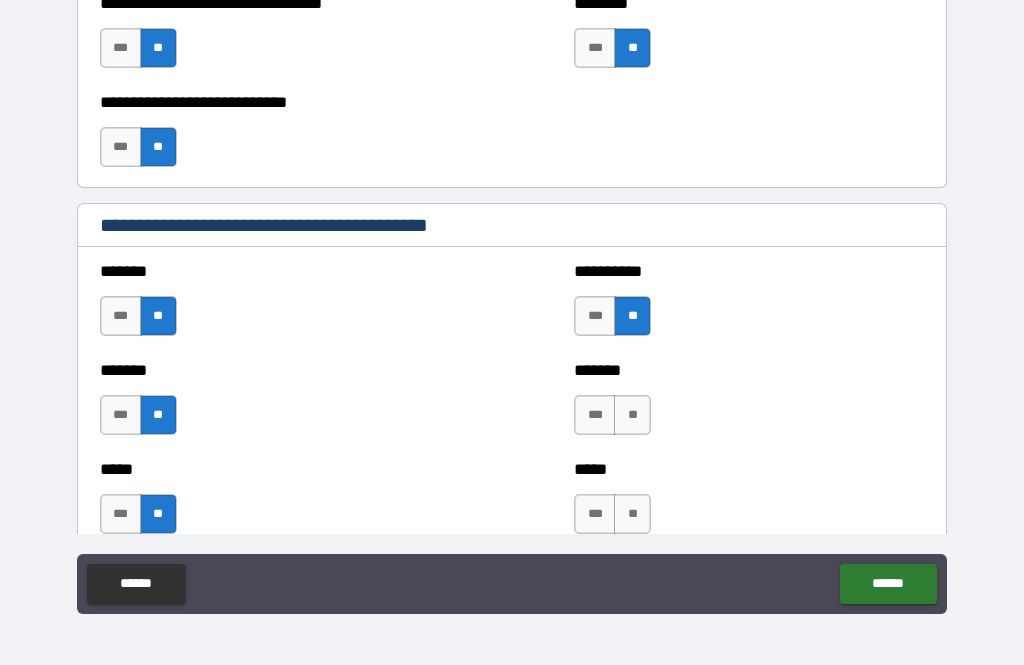 click on "**" at bounding box center [632, 415] 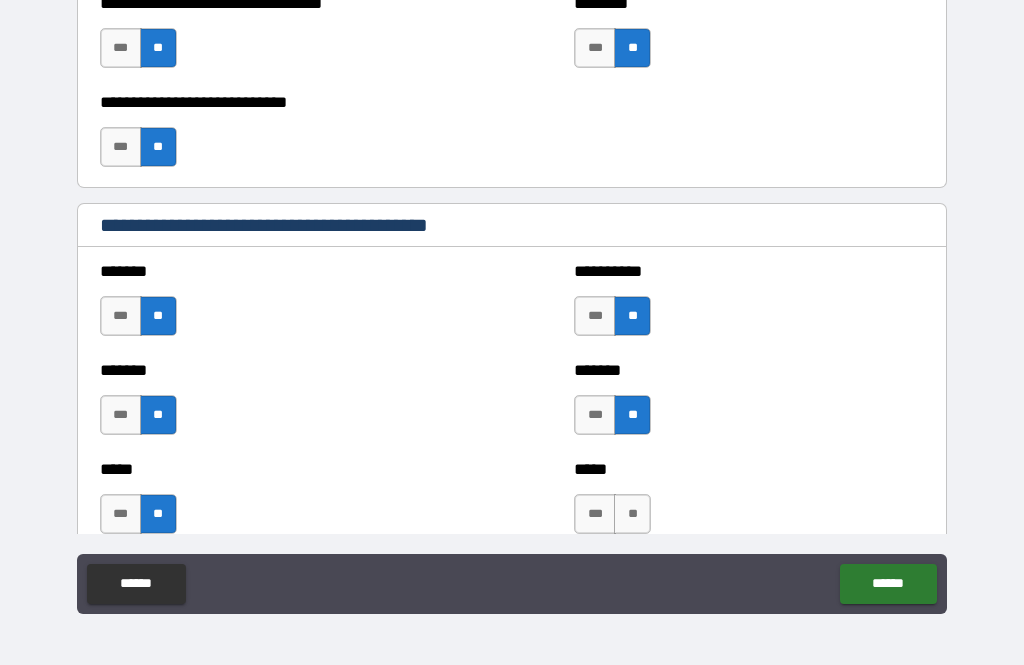 click on "**" at bounding box center (632, 514) 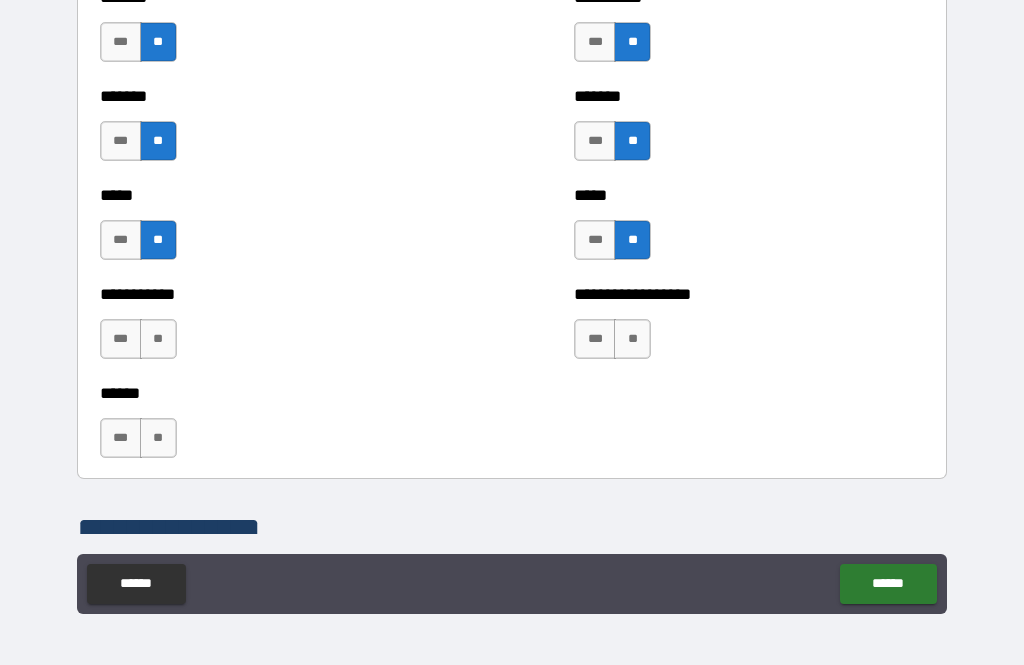 scroll, scrollTop: 1802, scrollLeft: 0, axis: vertical 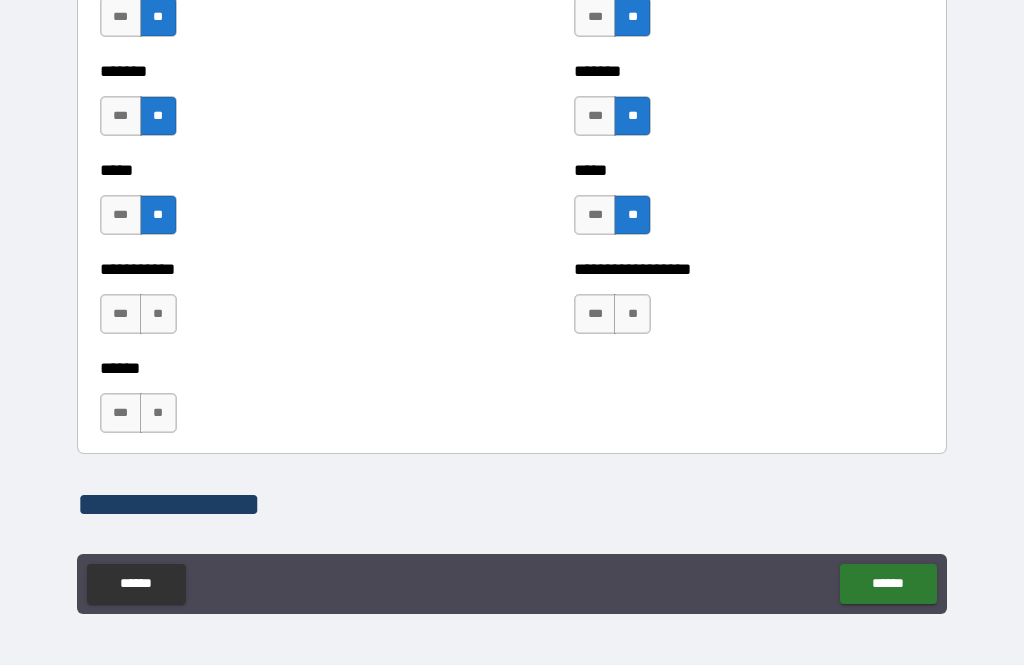 click on "**" at bounding box center (158, 314) 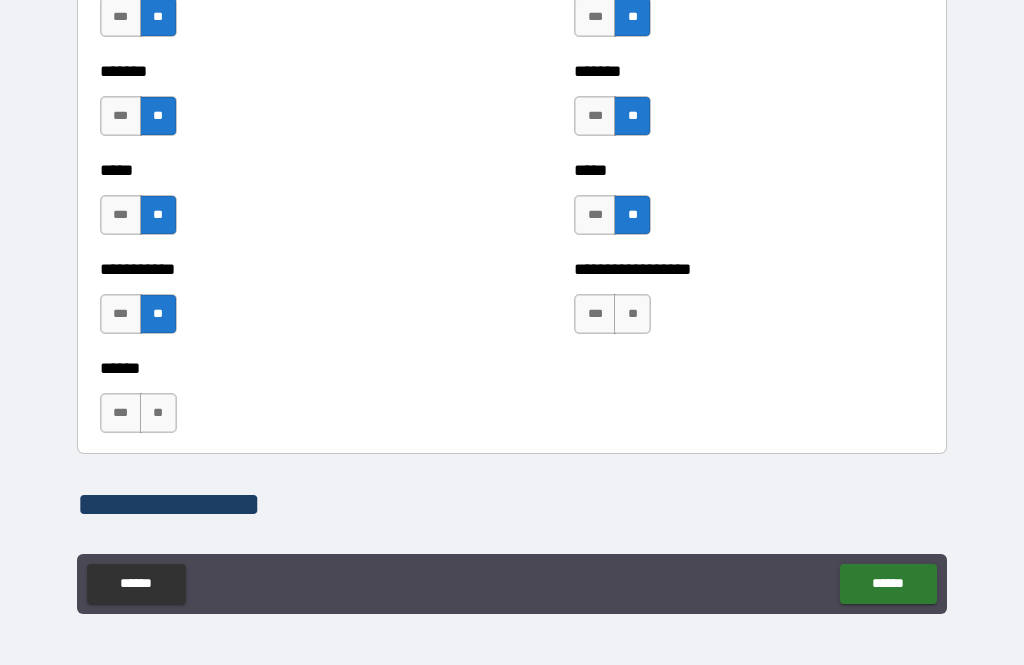 click on "**" at bounding box center [158, 413] 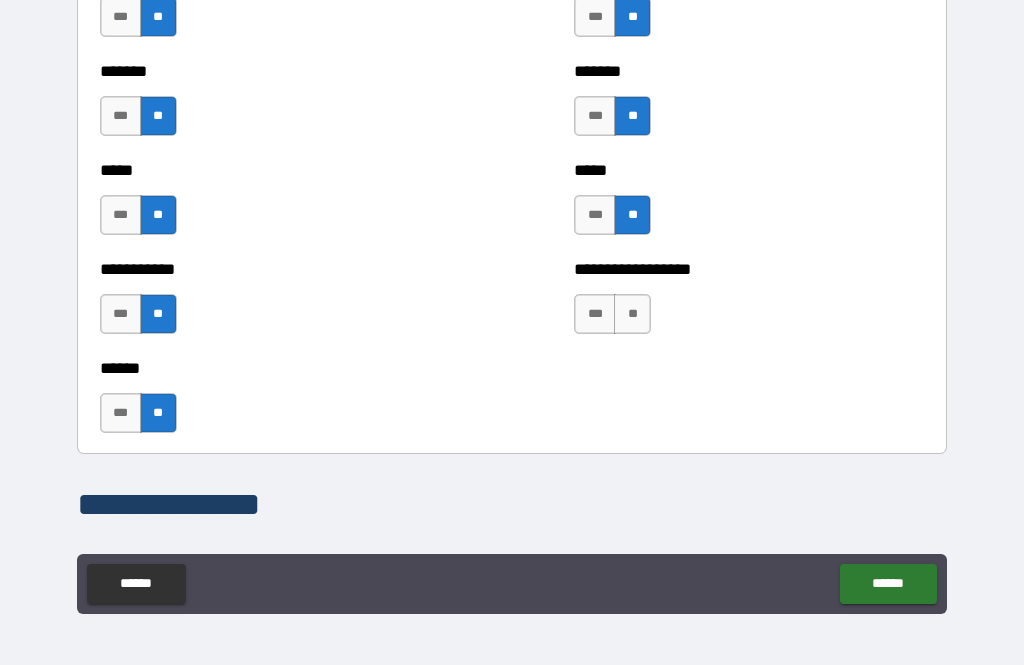 click on "**" at bounding box center [632, 314] 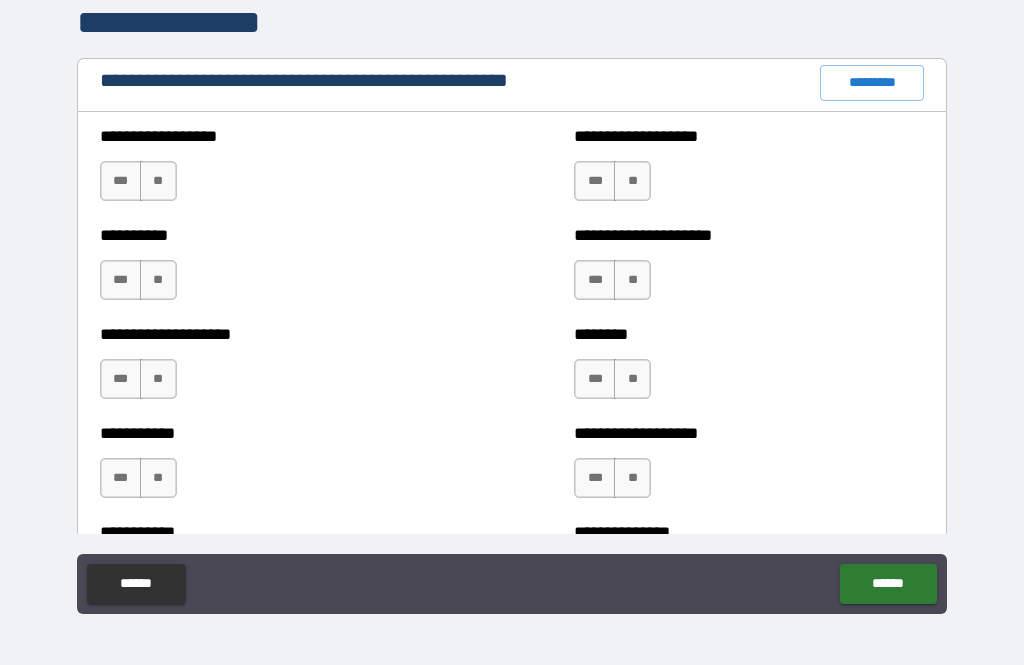 scroll, scrollTop: 2294, scrollLeft: 0, axis: vertical 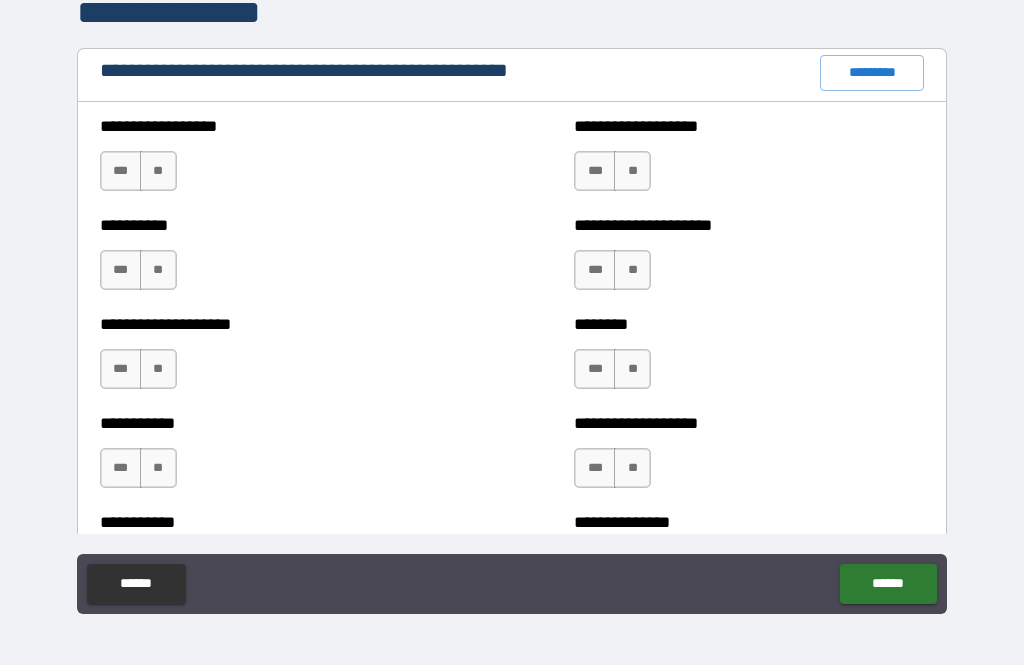 click on "**" at bounding box center (158, 171) 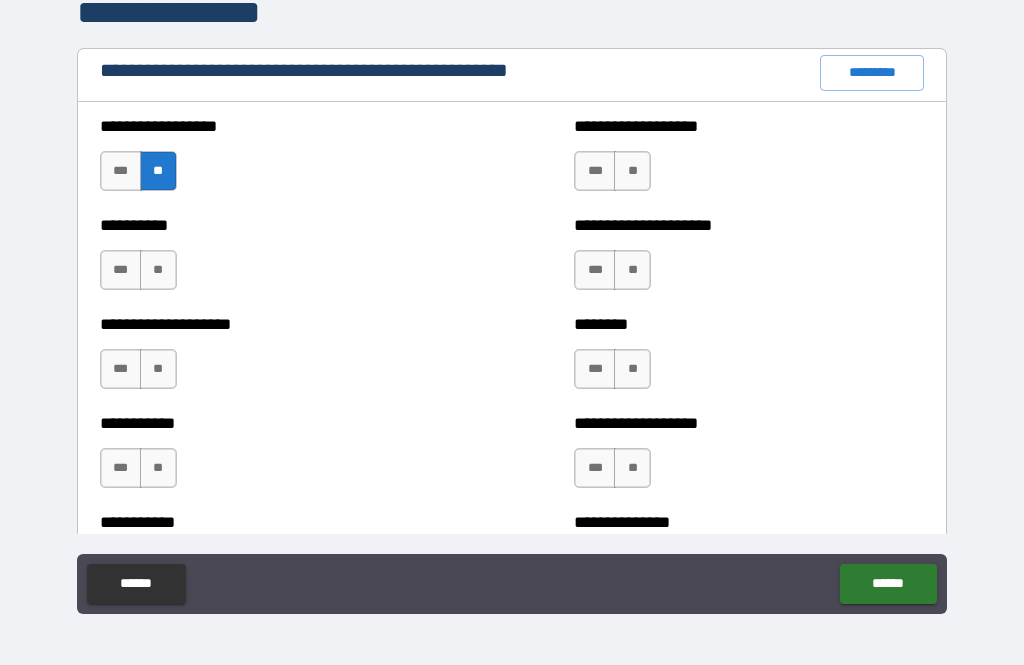 click on "**" at bounding box center (158, 270) 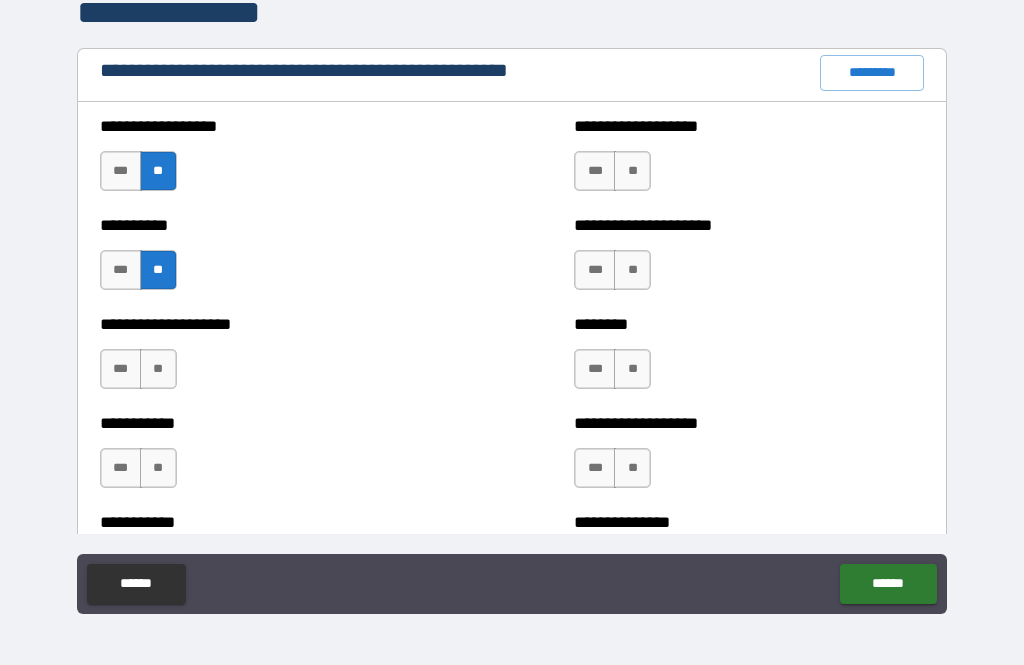 click on "**" at bounding box center (158, 369) 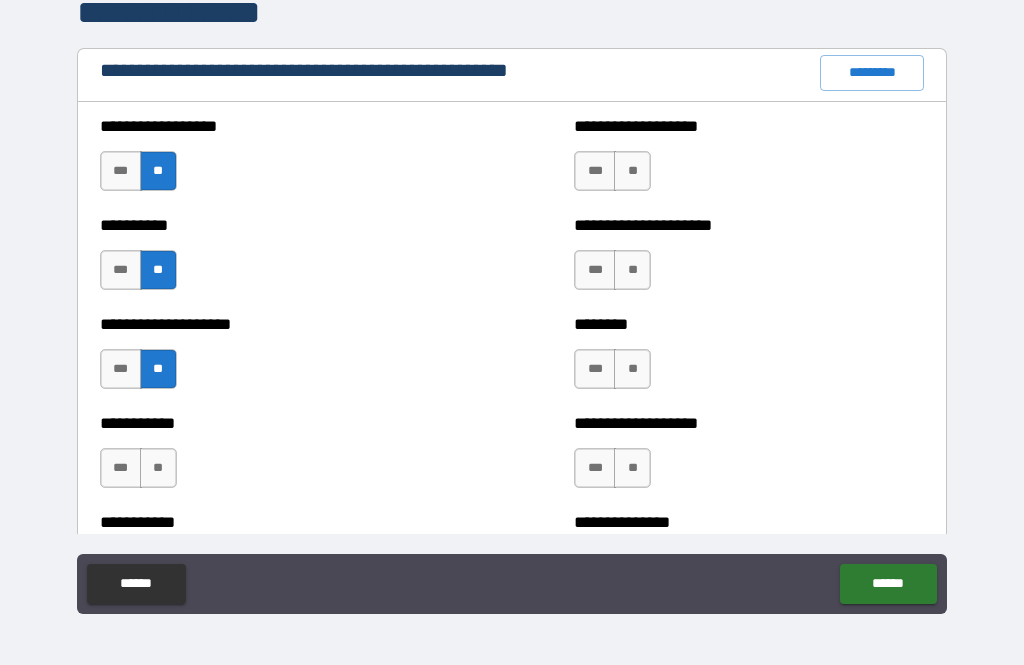 click on "**" at bounding box center [158, 468] 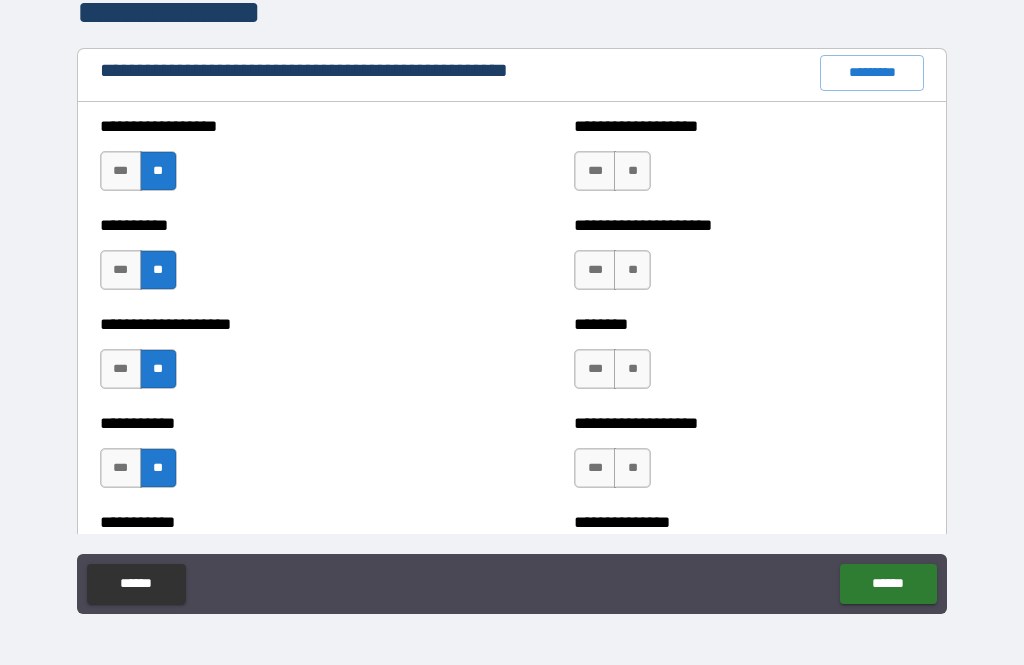 click on "**" at bounding box center [632, 171] 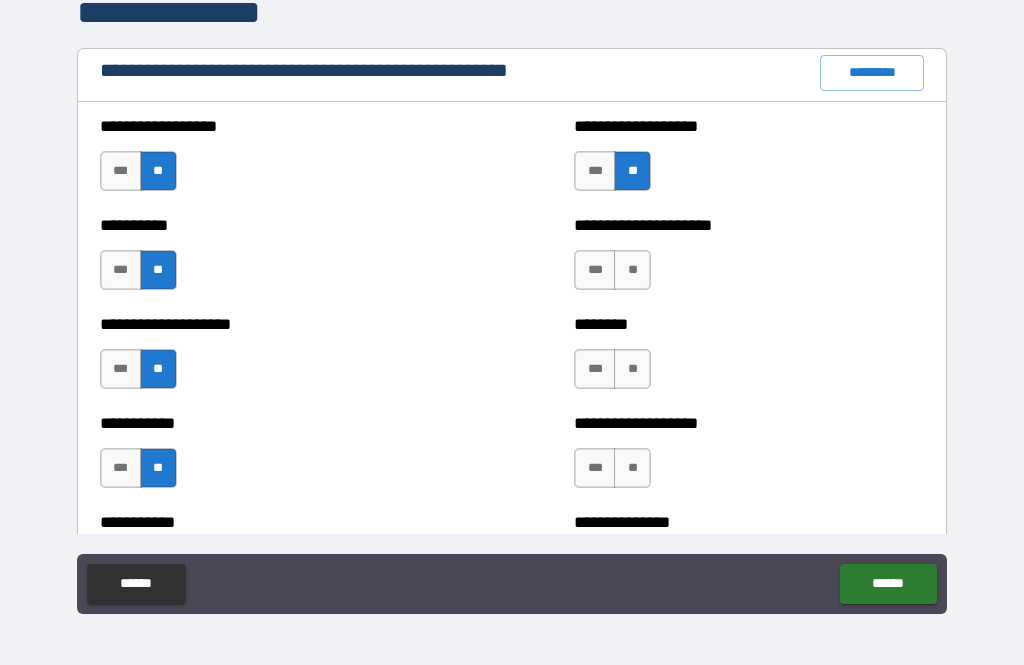 click on "**" at bounding box center [632, 270] 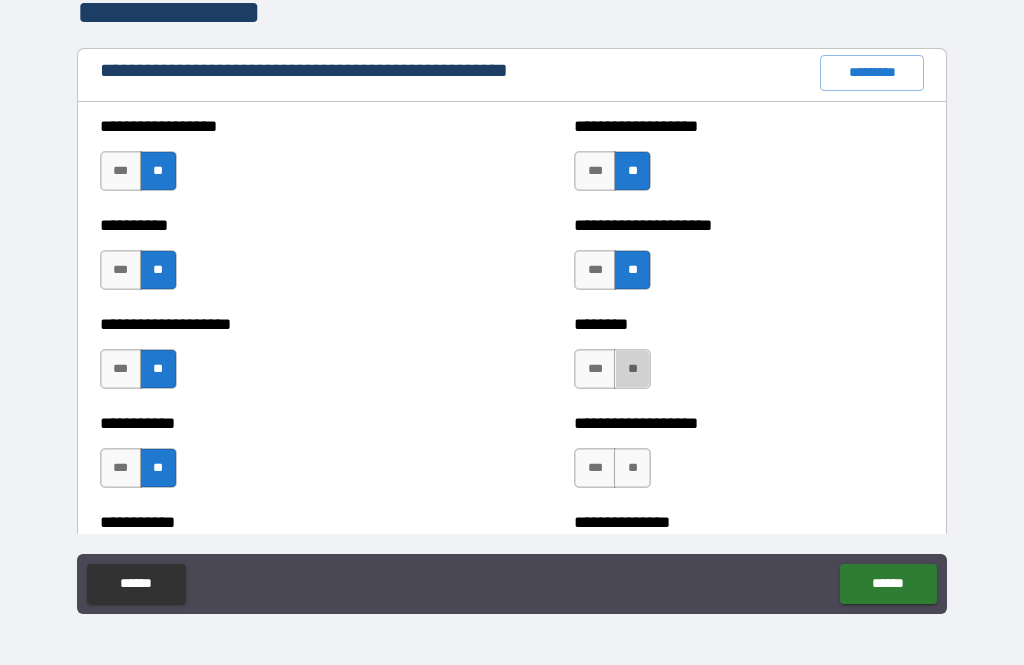 click on "**" at bounding box center (632, 369) 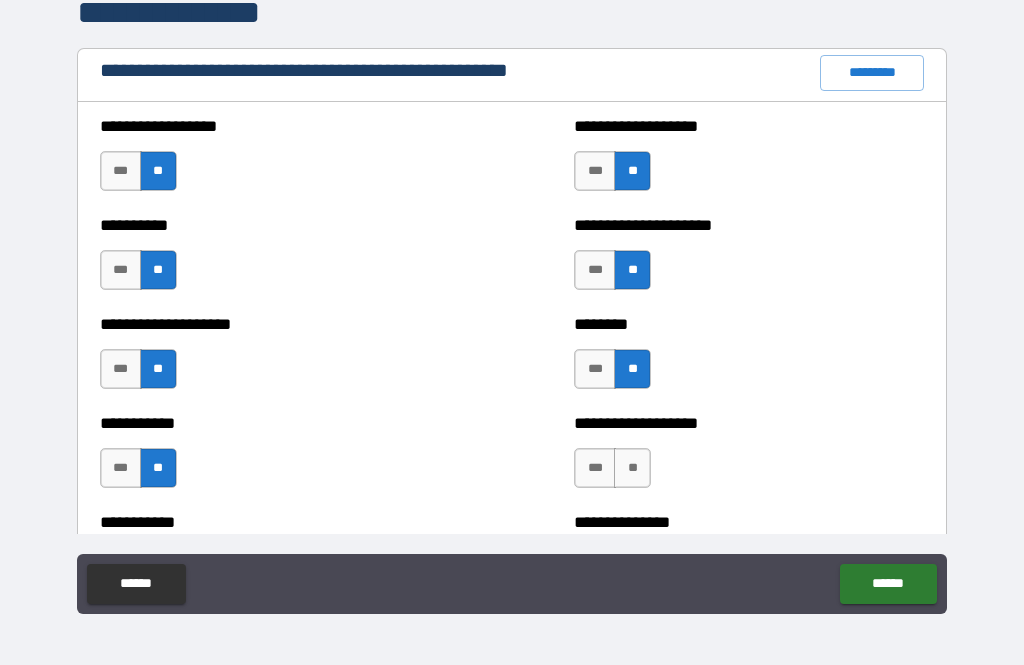 click on "**" at bounding box center (632, 468) 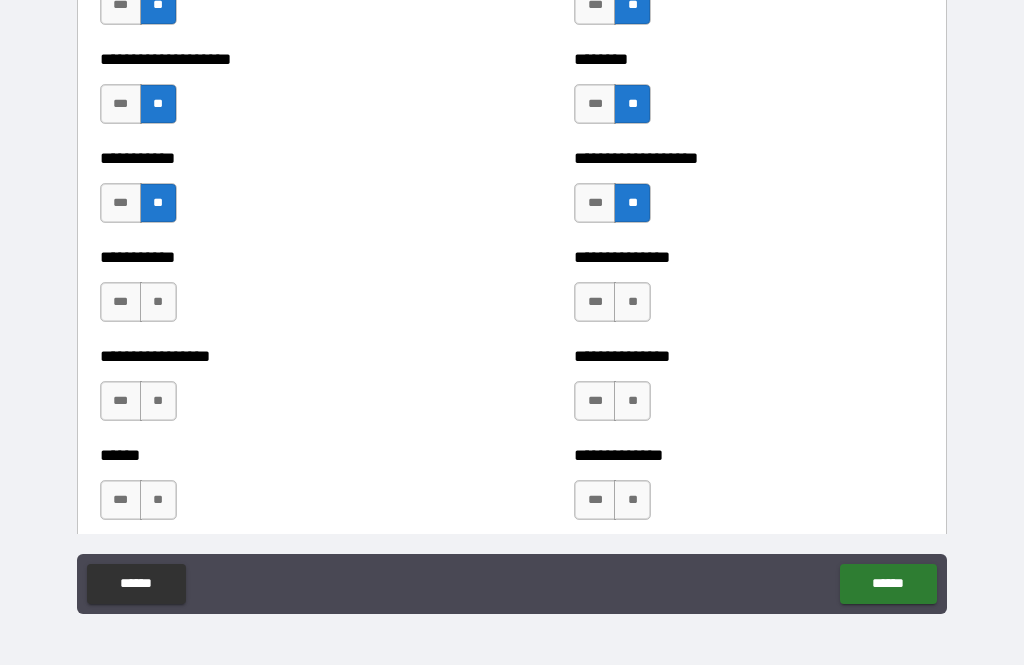 scroll, scrollTop: 2560, scrollLeft: 0, axis: vertical 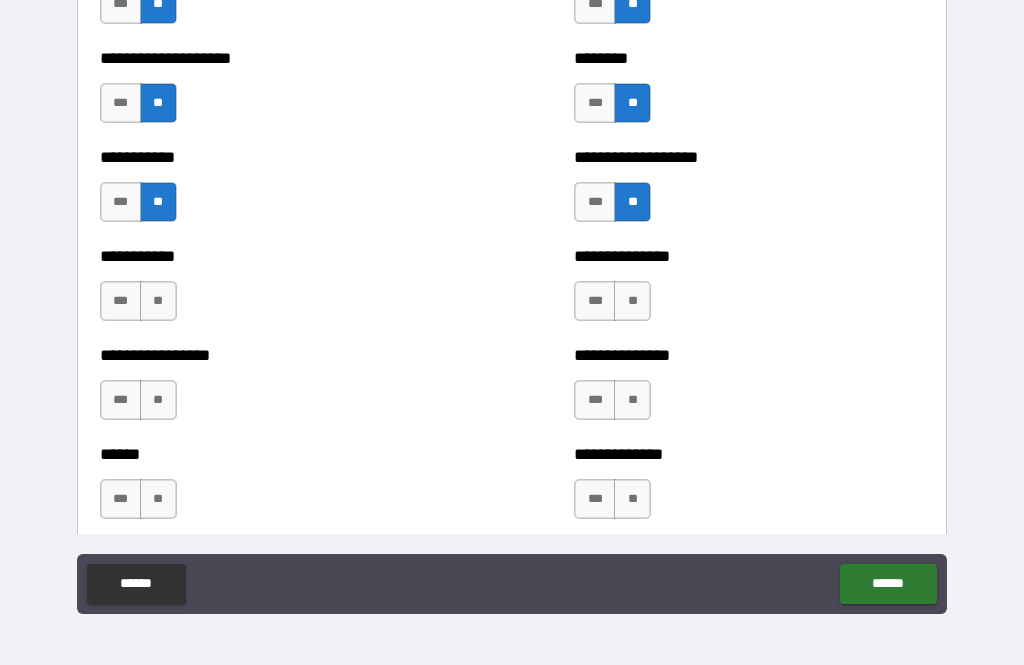 click on "**" at bounding box center (632, 301) 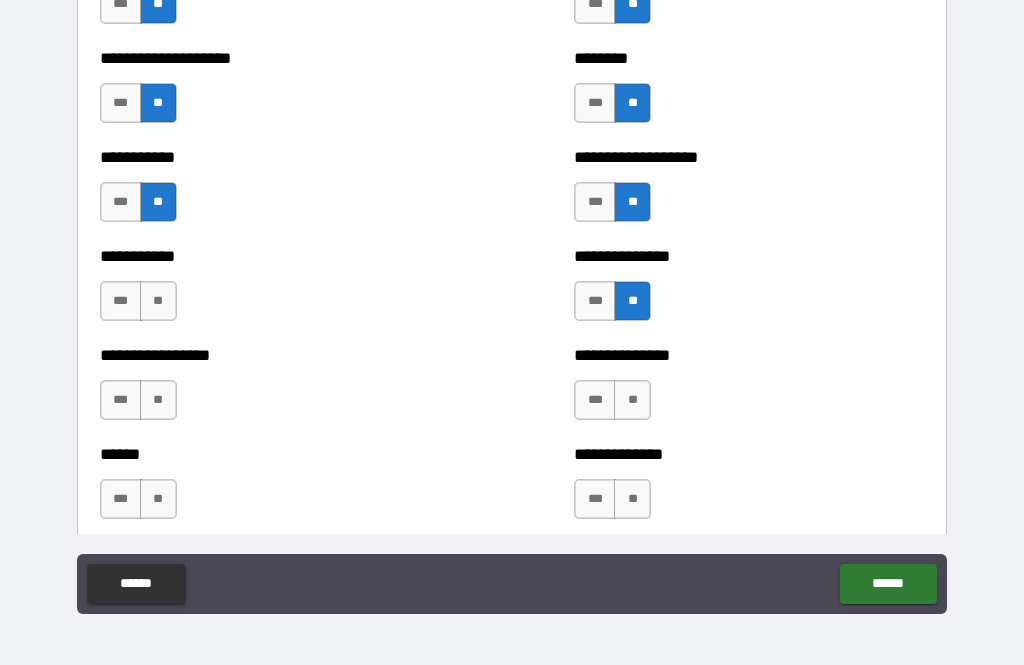 click on "**" at bounding box center [632, 400] 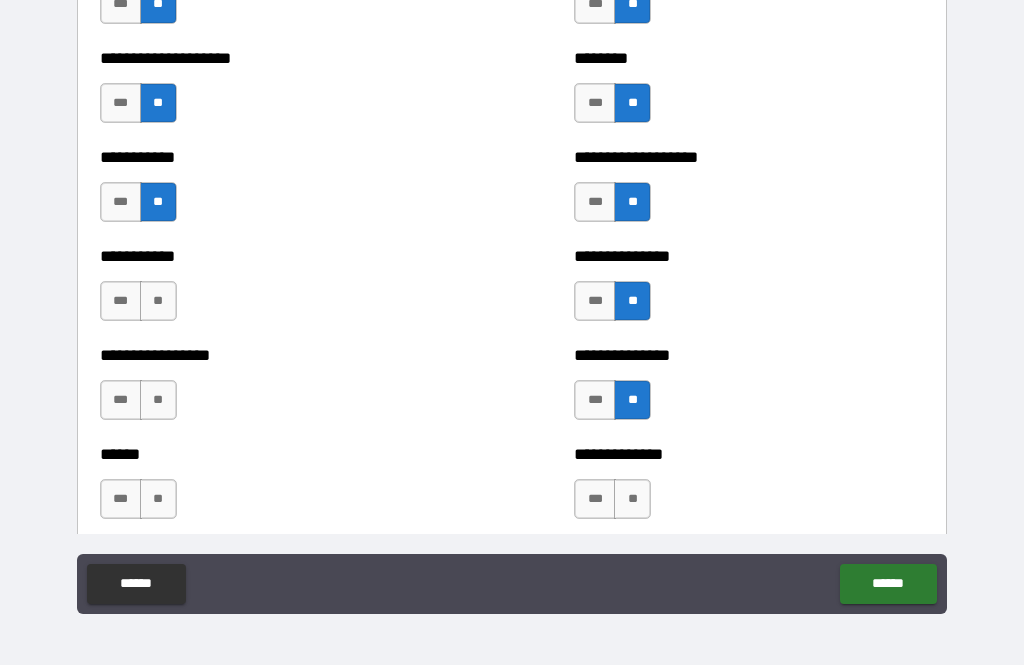 click on "**" at bounding box center (632, 499) 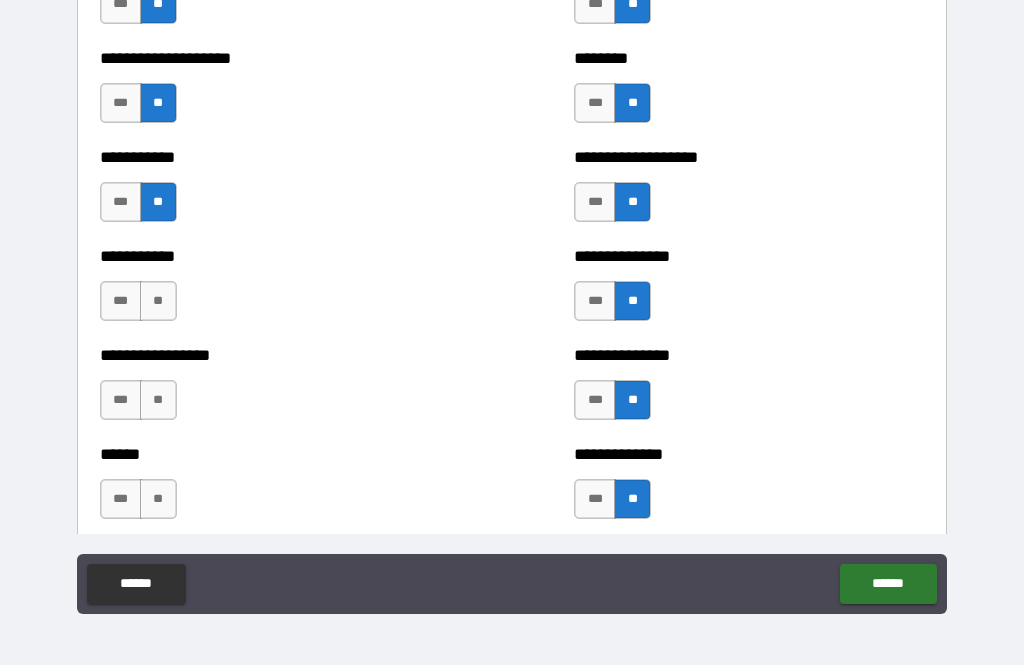 click on "**" at bounding box center (158, 301) 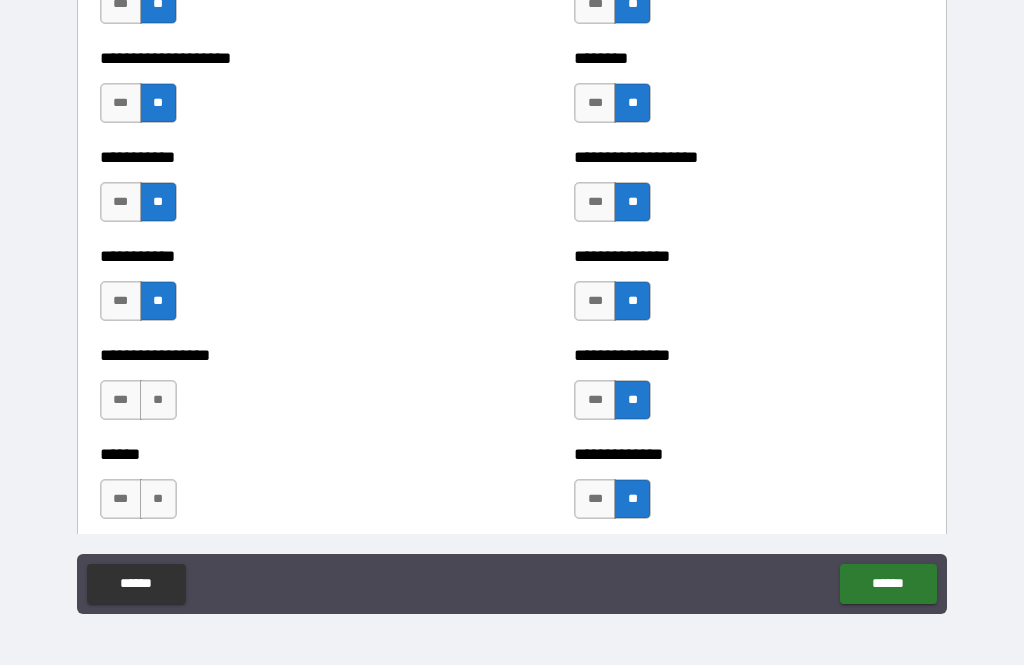 click on "**" at bounding box center [158, 400] 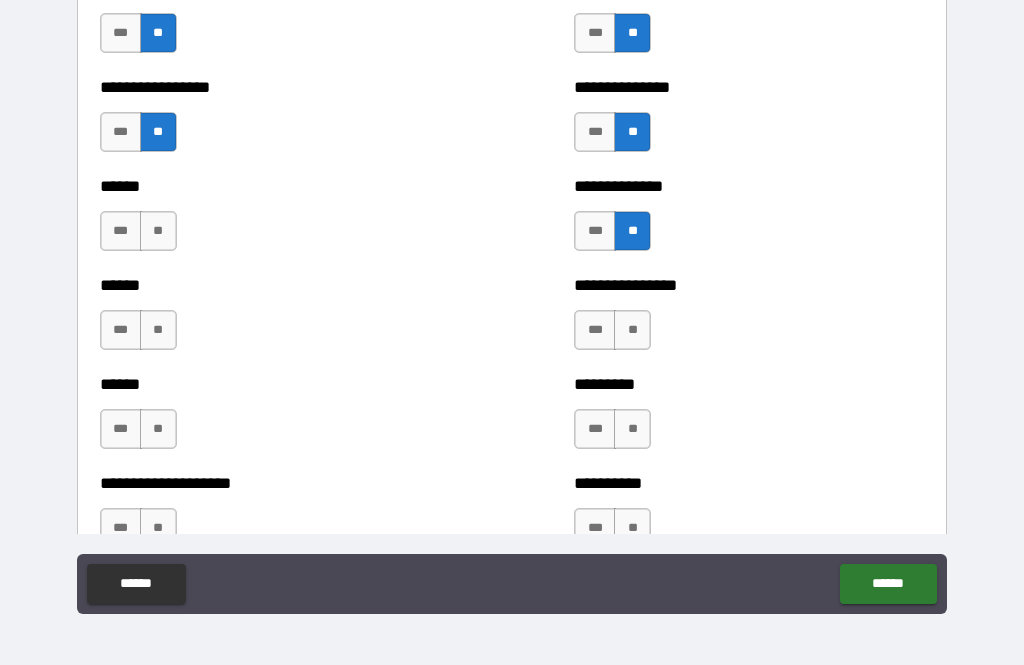 scroll, scrollTop: 2854, scrollLeft: 0, axis: vertical 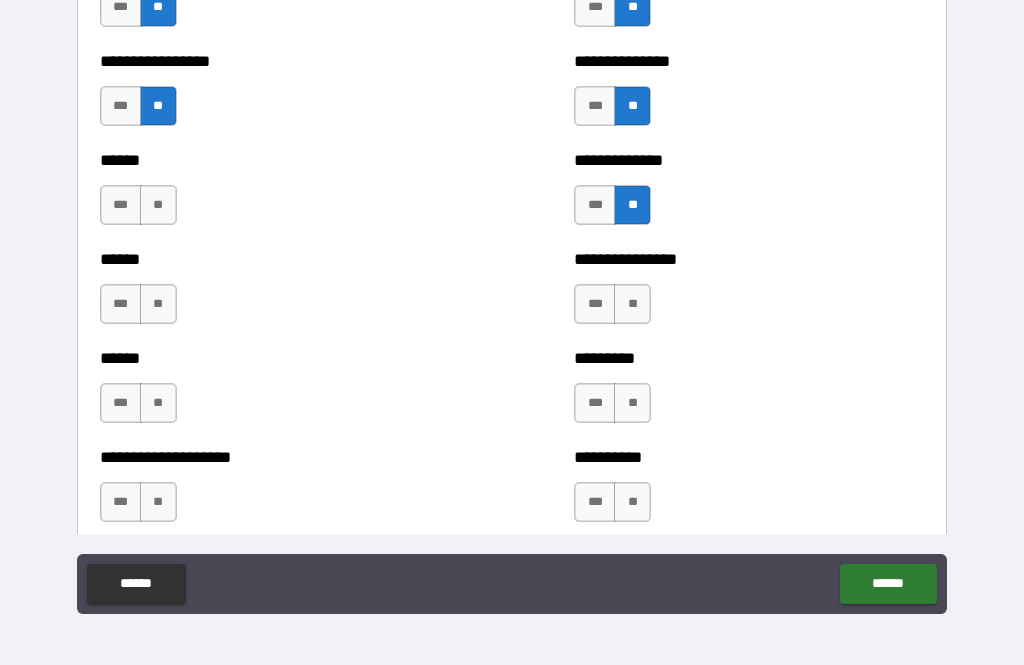 click on "**" at bounding box center (158, 205) 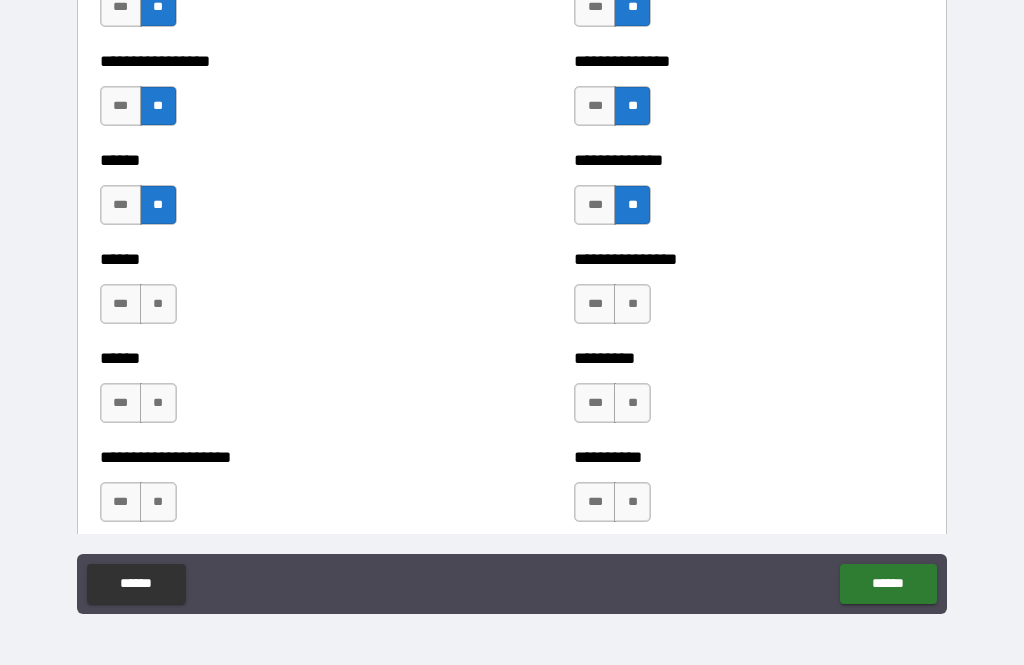 click on "**" at bounding box center [158, 304] 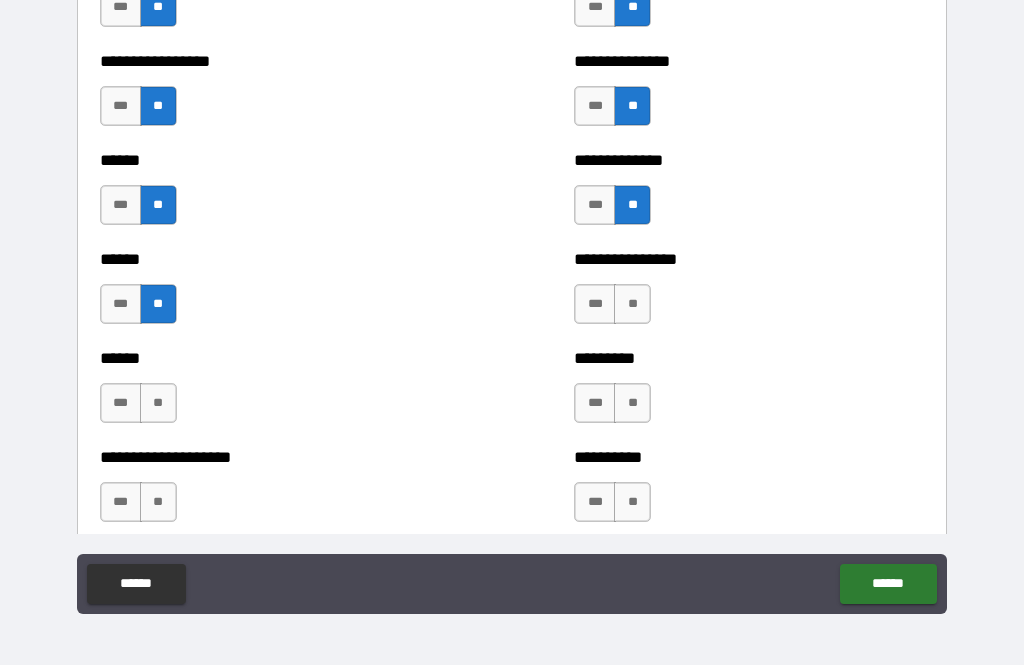 click on "**" at bounding box center [158, 403] 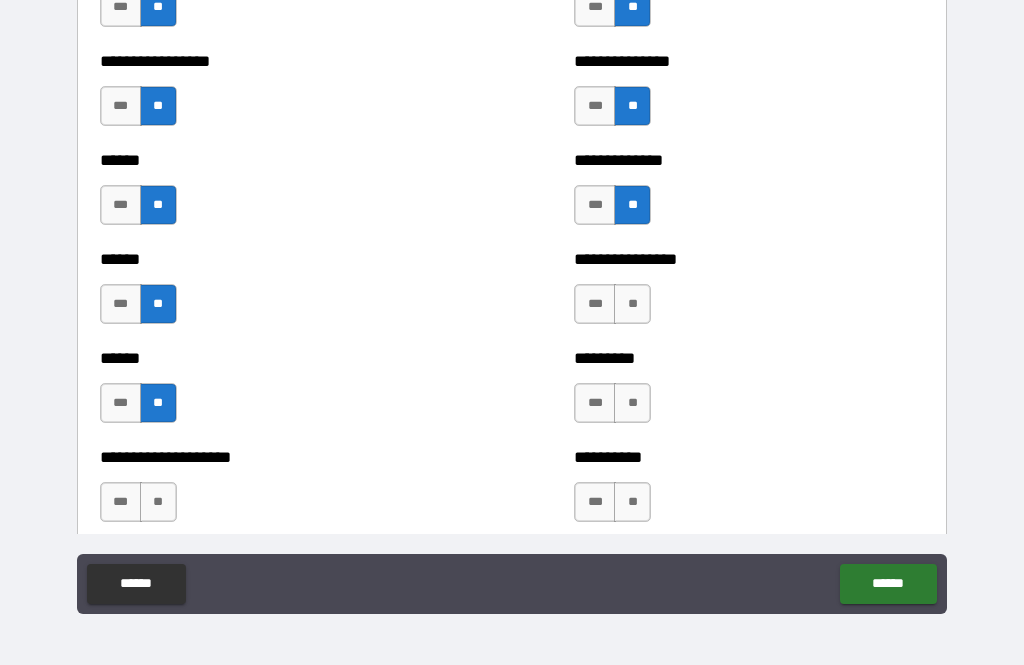 click on "**" at bounding box center (158, 502) 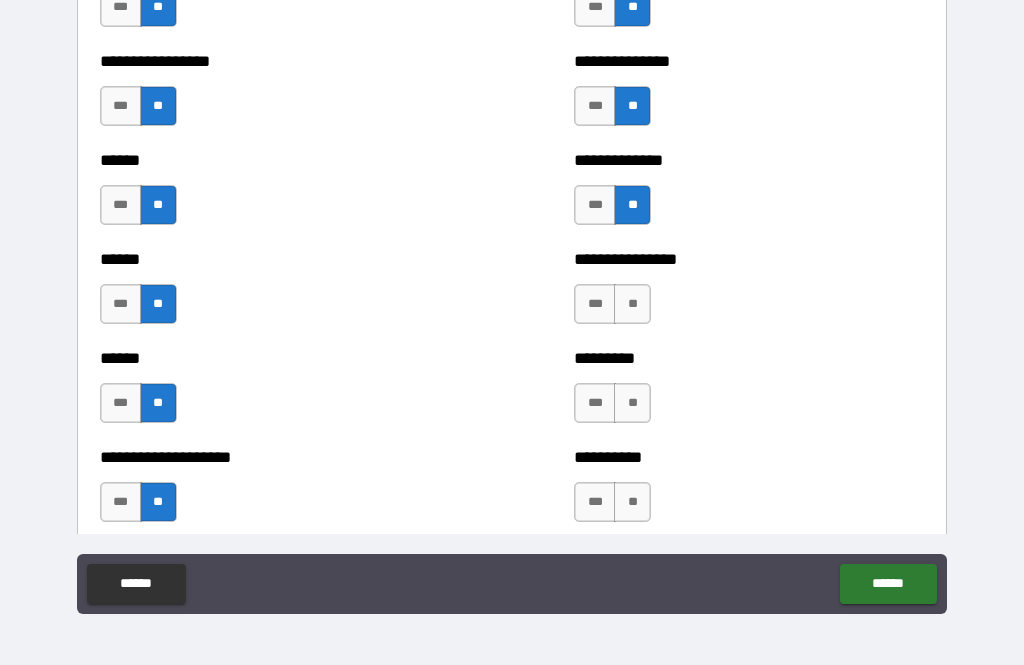 click on "**" at bounding box center (632, 304) 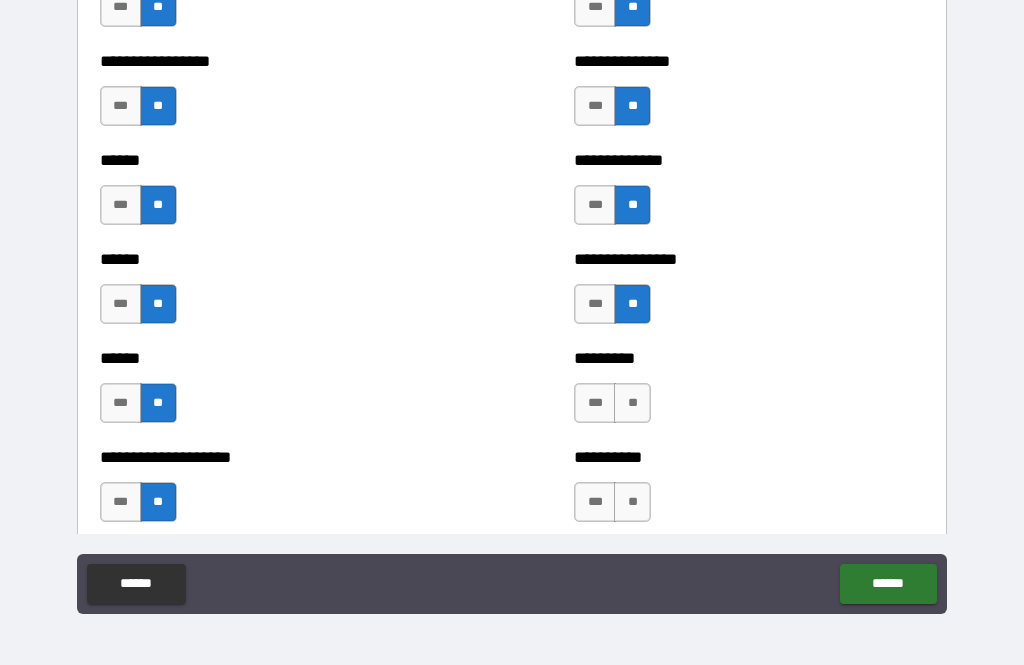 click on "**" at bounding box center (632, 403) 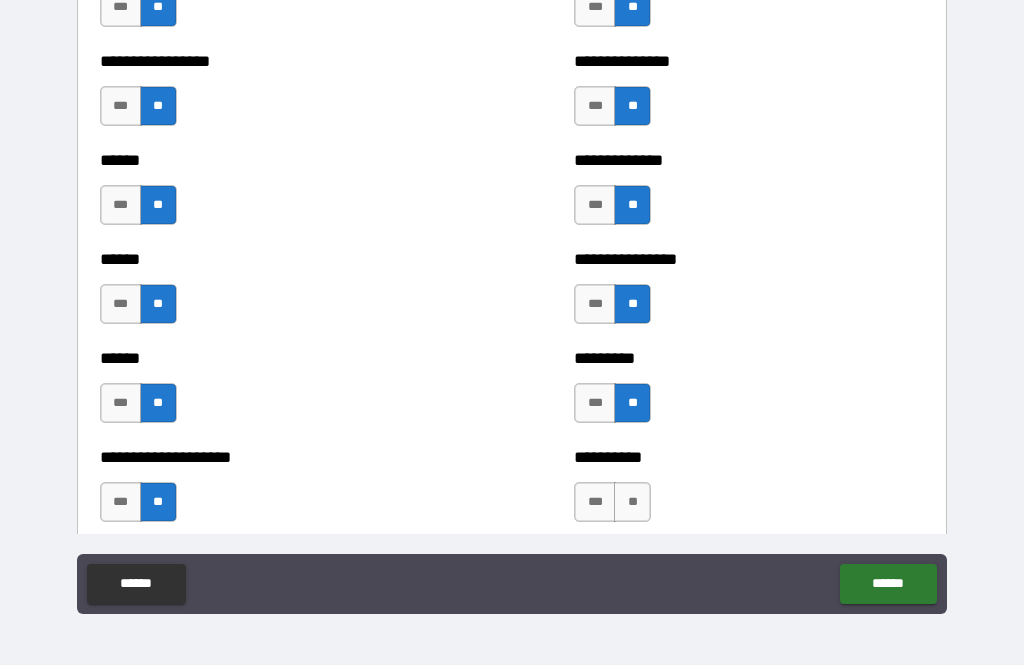 click on "**" at bounding box center (632, 502) 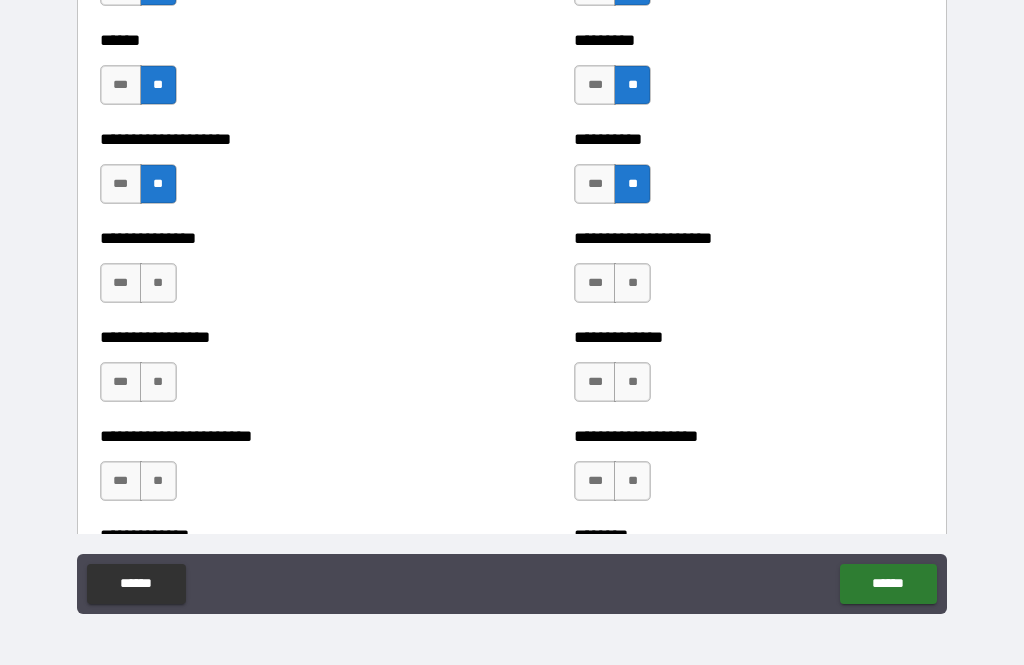 scroll, scrollTop: 3175, scrollLeft: 0, axis: vertical 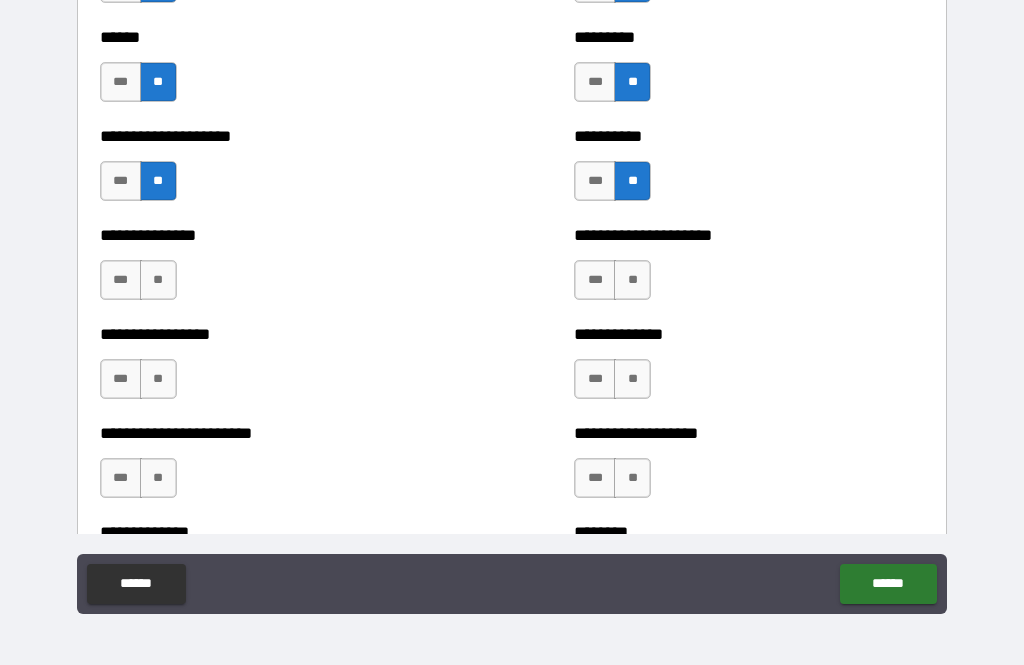 click on "**" at bounding box center (158, 280) 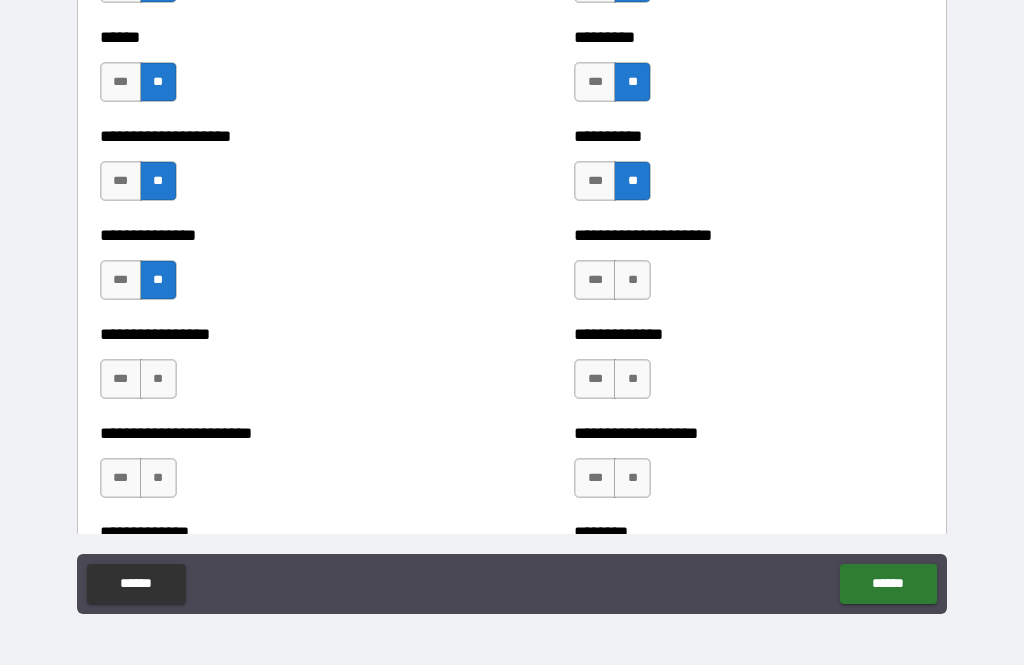 click on "***" at bounding box center (121, 379) 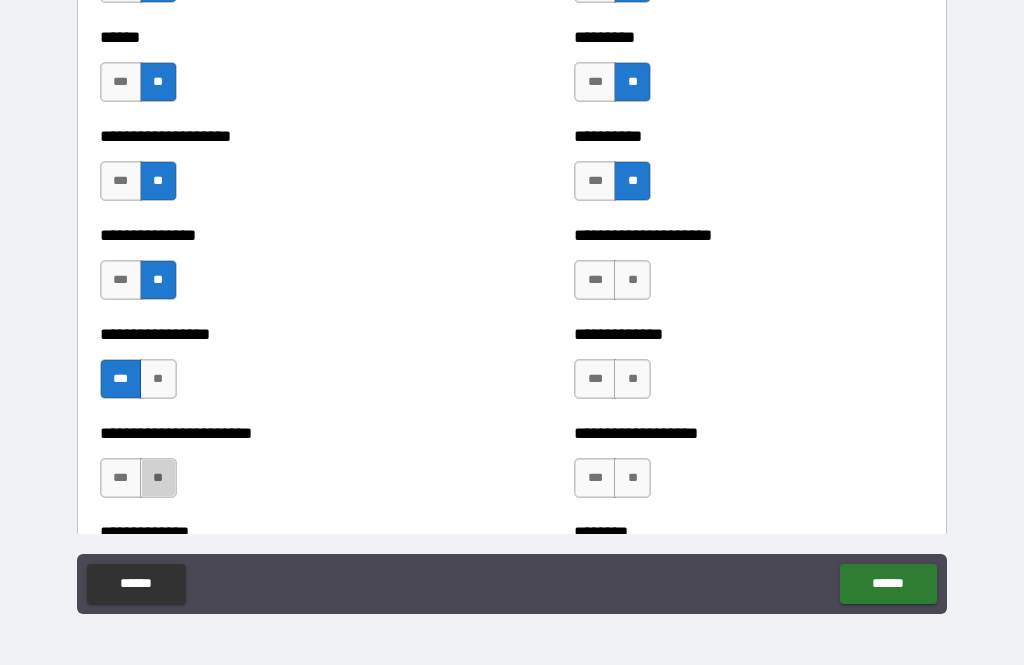 click on "**" at bounding box center (158, 478) 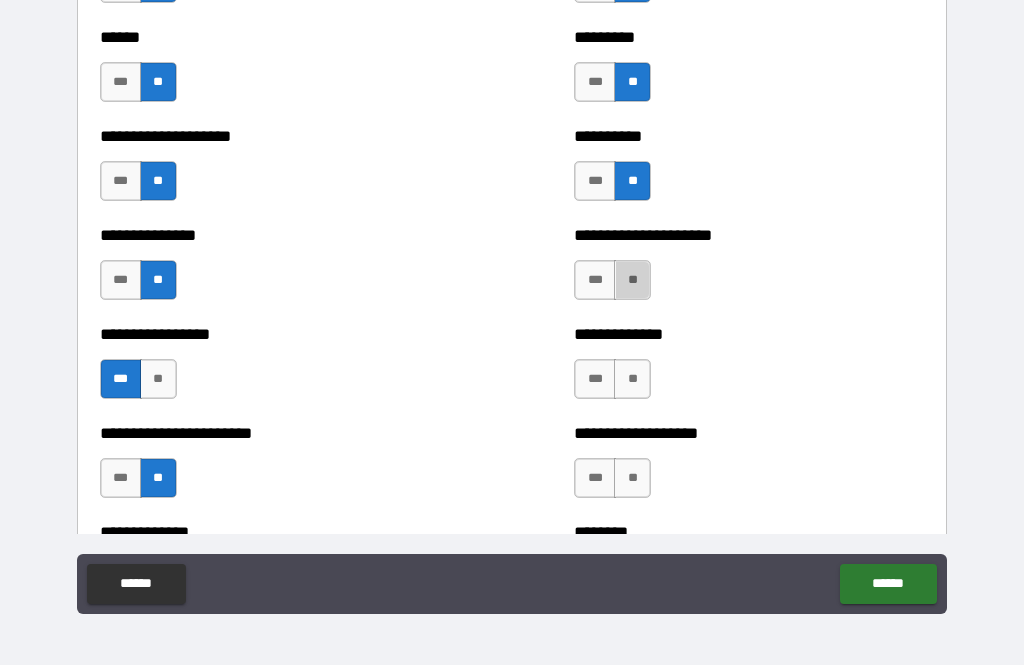 click on "**" at bounding box center (632, 280) 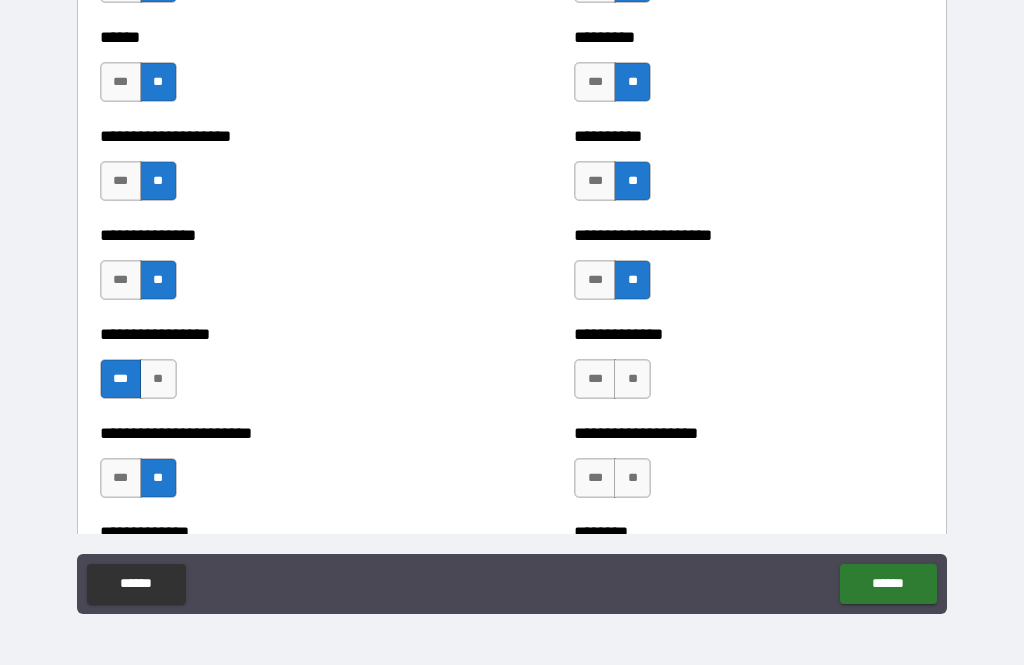 click on "**" at bounding box center [632, 379] 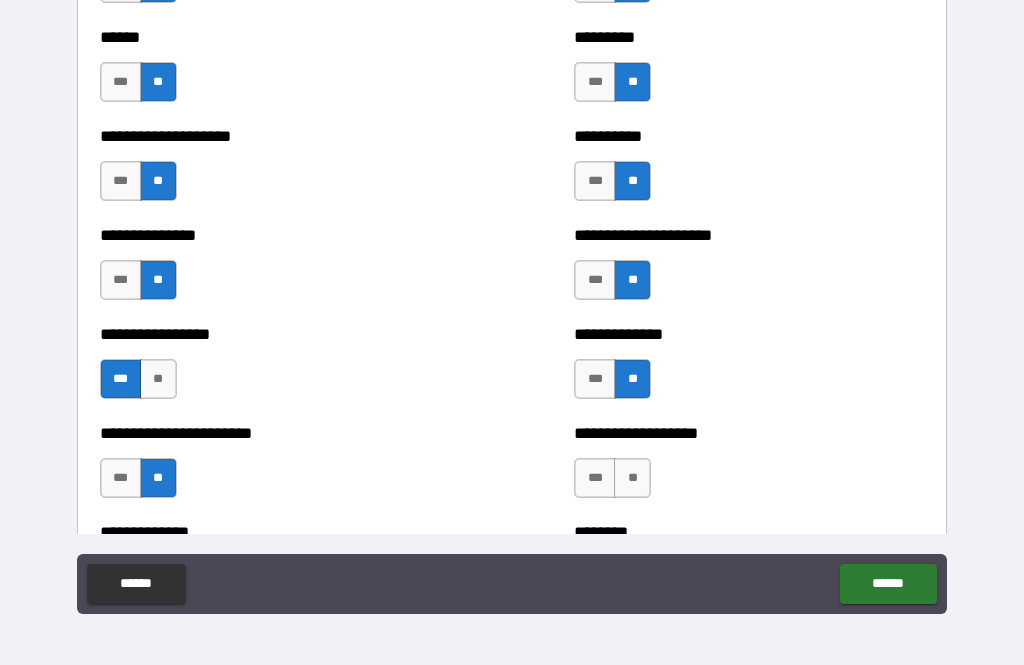 click on "**" at bounding box center [632, 478] 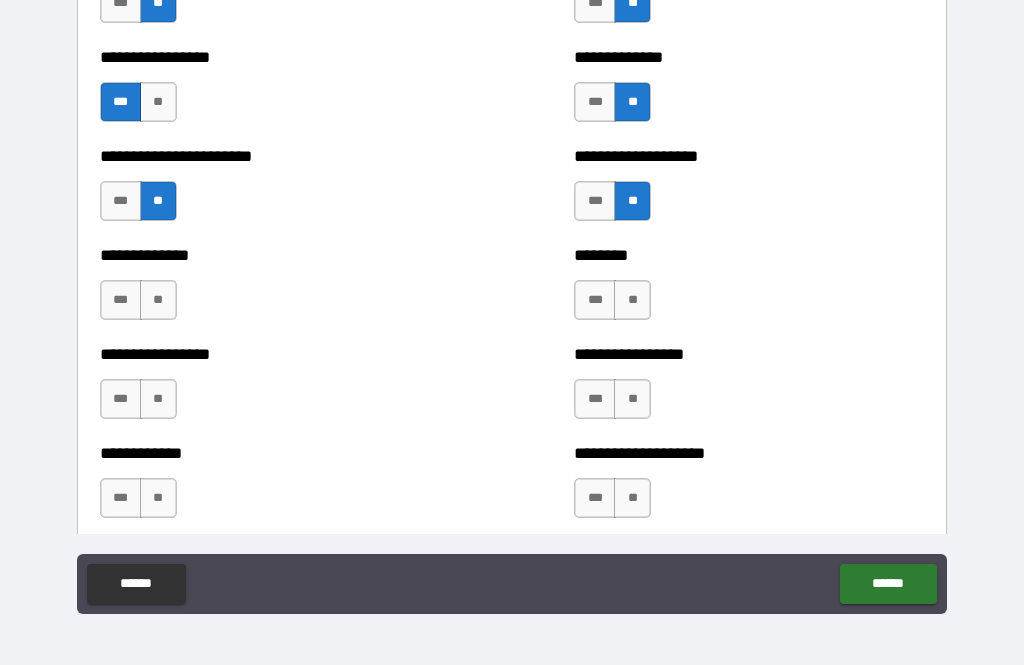 scroll, scrollTop: 3459, scrollLeft: 0, axis: vertical 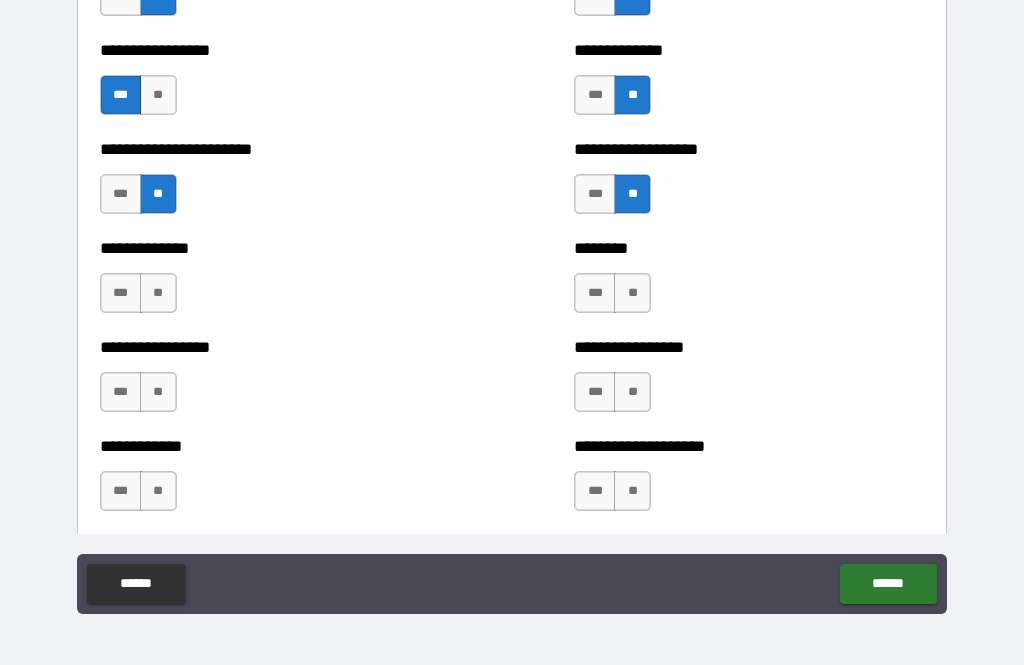 click on "**" at bounding box center [632, 293] 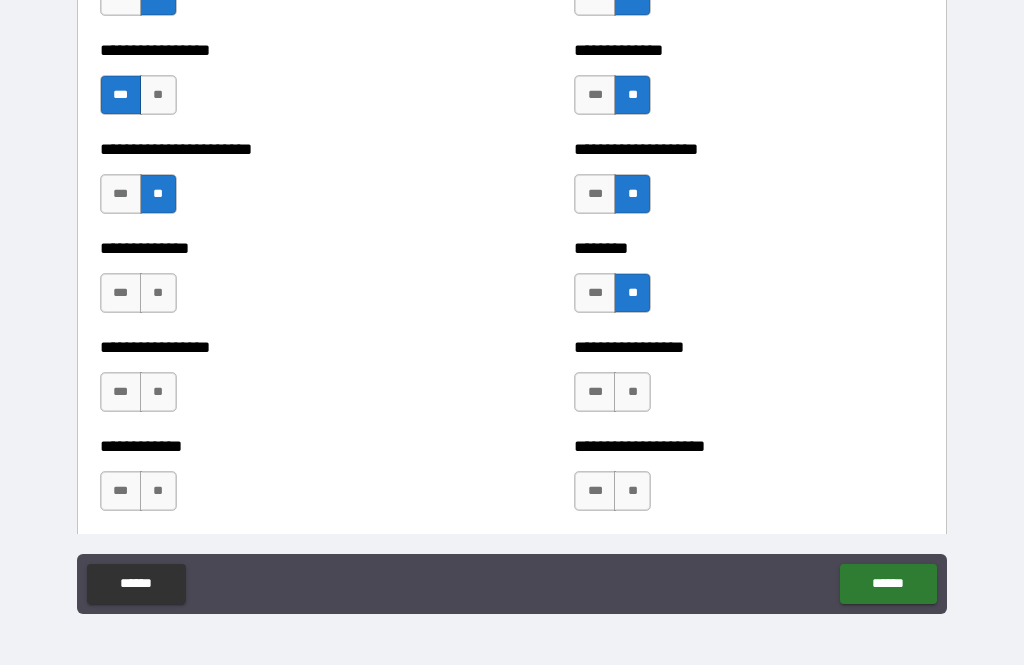 click on "**" at bounding box center (632, 392) 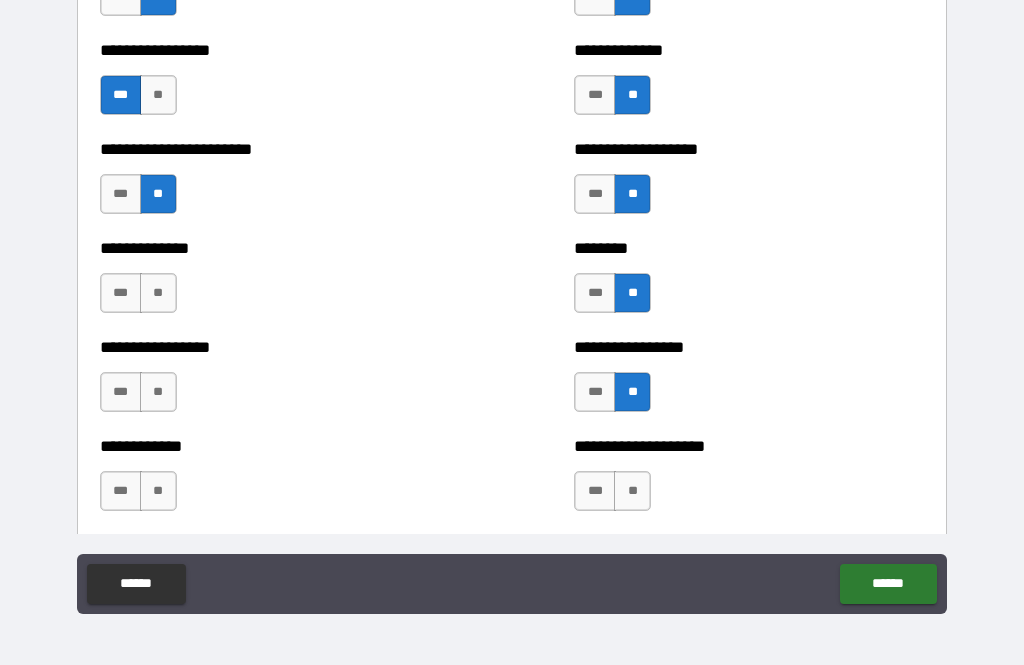 click on "**" at bounding box center [632, 491] 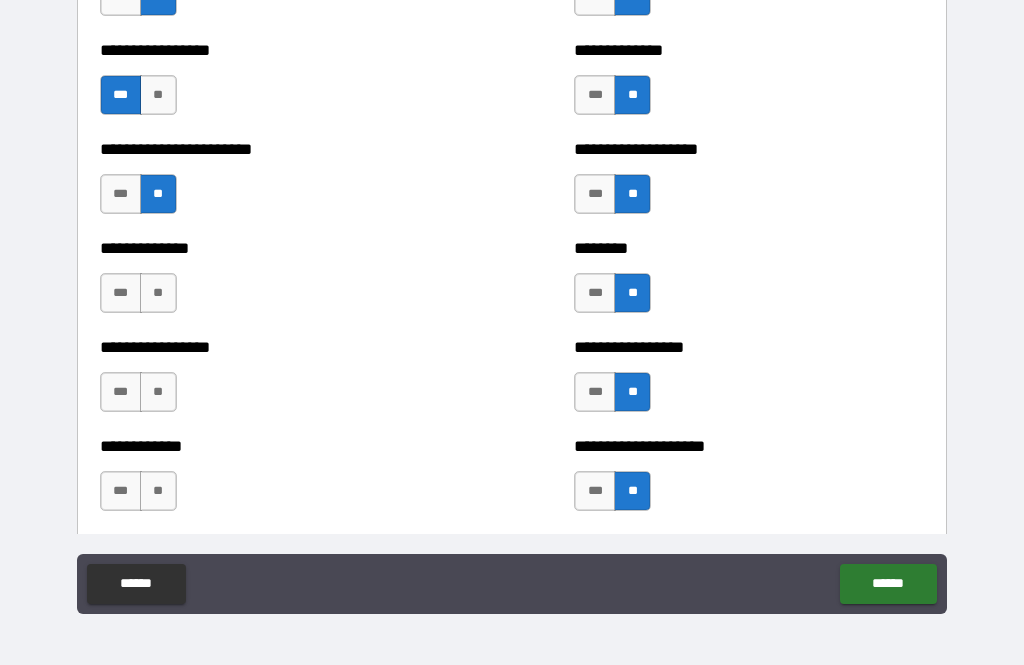 click on "**" at bounding box center (158, 293) 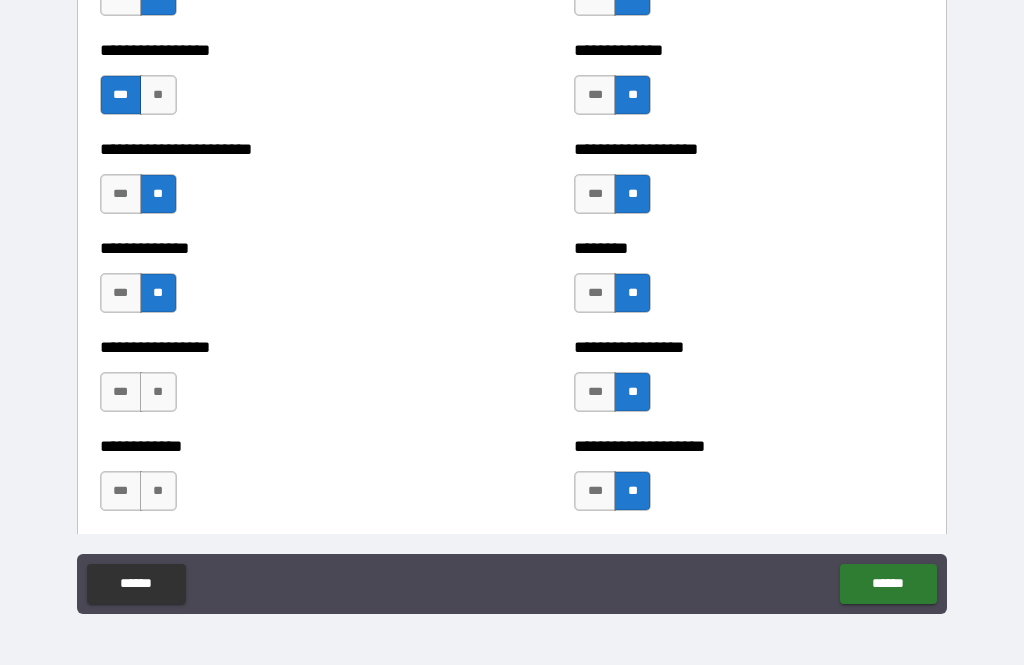 click on "**" at bounding box center (158, 392) 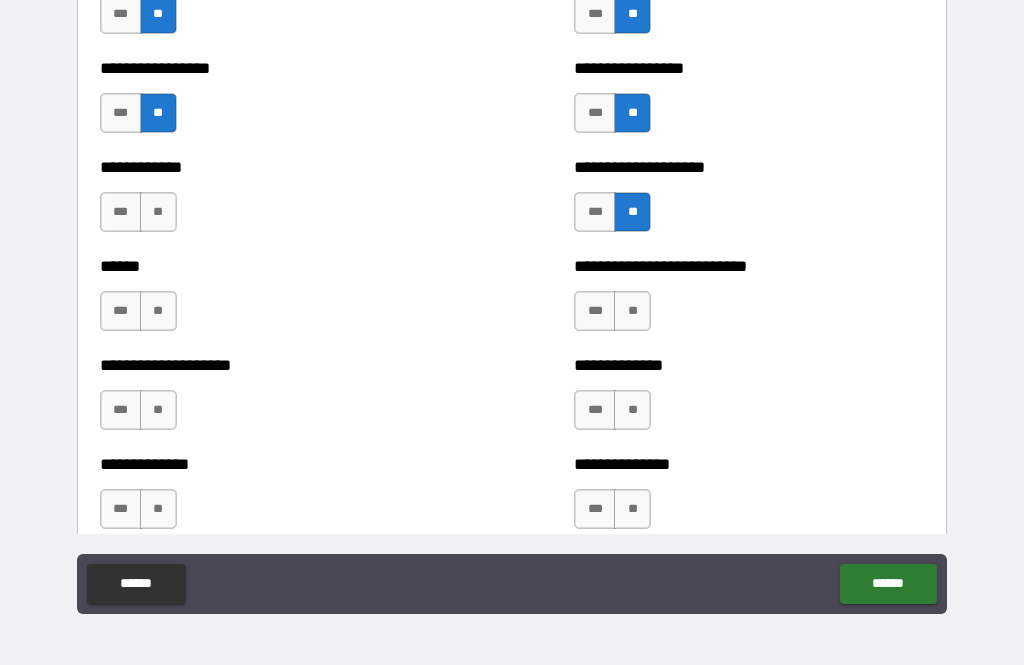 scroll, scrollTop: 3741, scrollLeft: 0, axis: vertical 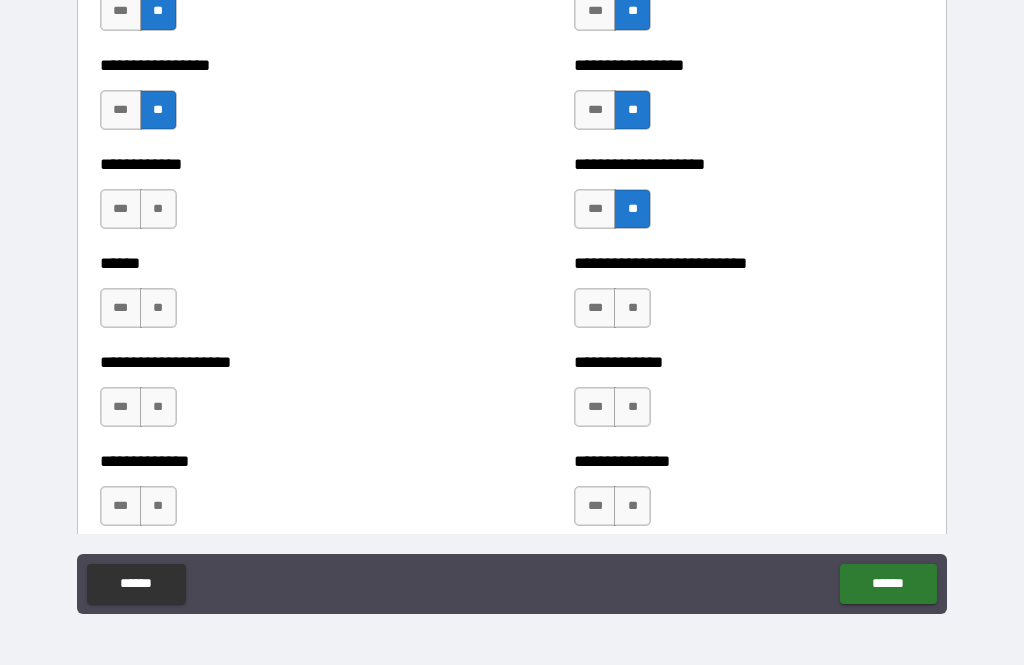 click on "**" at bounding box center [632, 506] 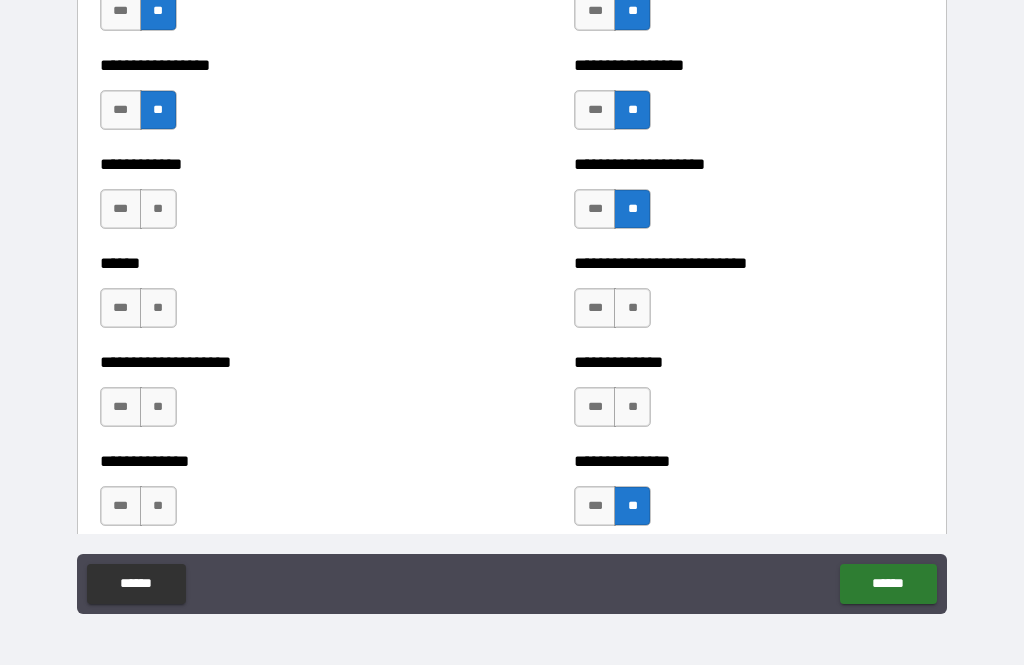 click on "**" at bounding box center [632, 407] 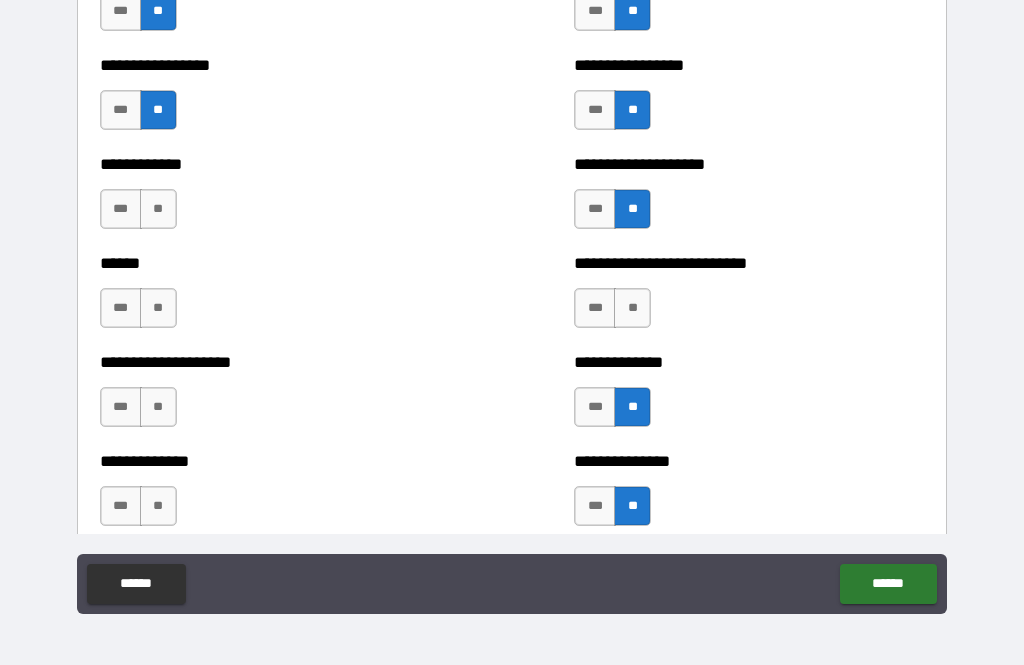 click on "**" at bounding box center [632, 308] 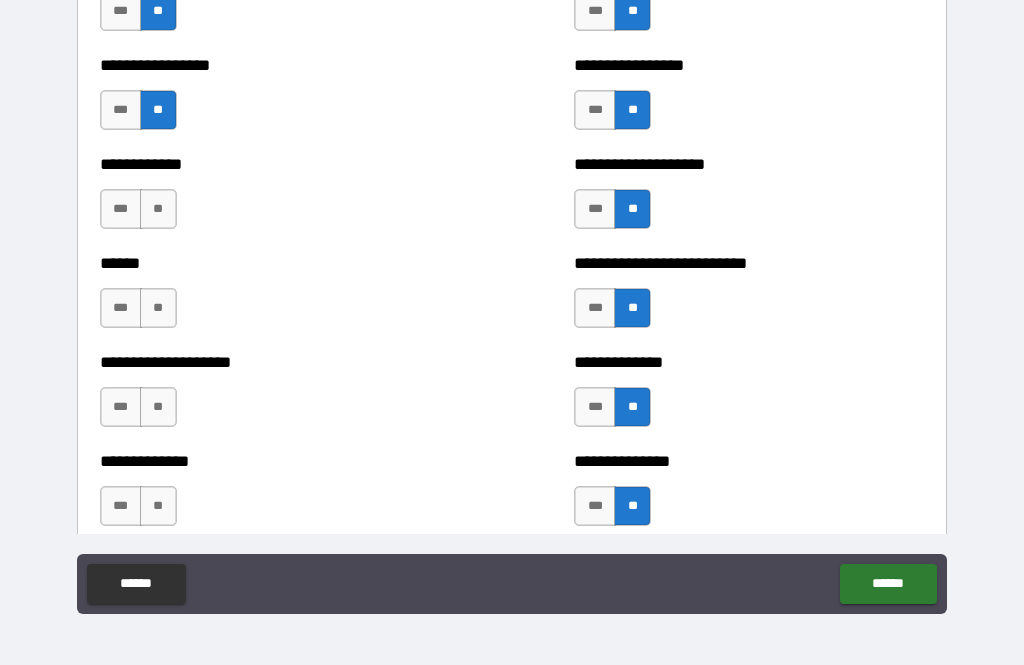click on "**" at bounding box center [158, 506] 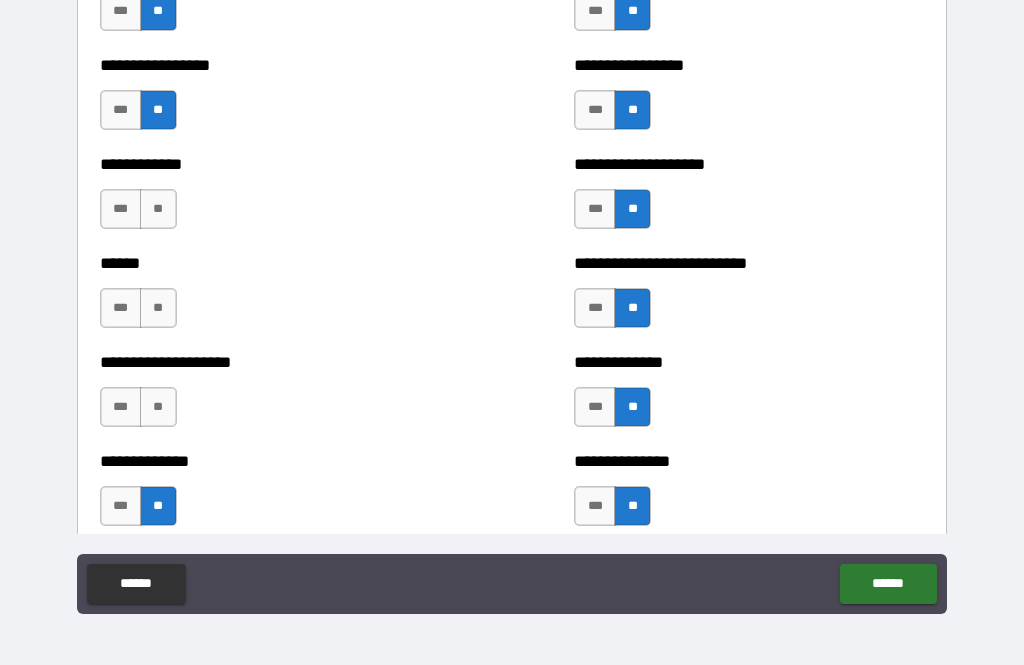 click on "**" at bounding box center [158, 407] 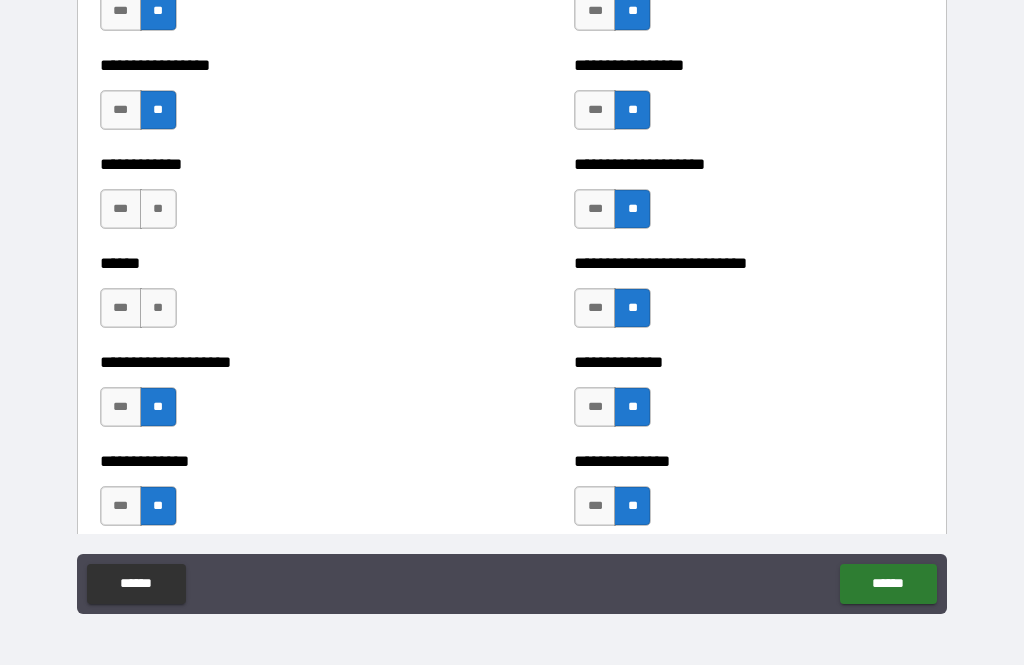 click on "**" at bounding box center [158, 308] 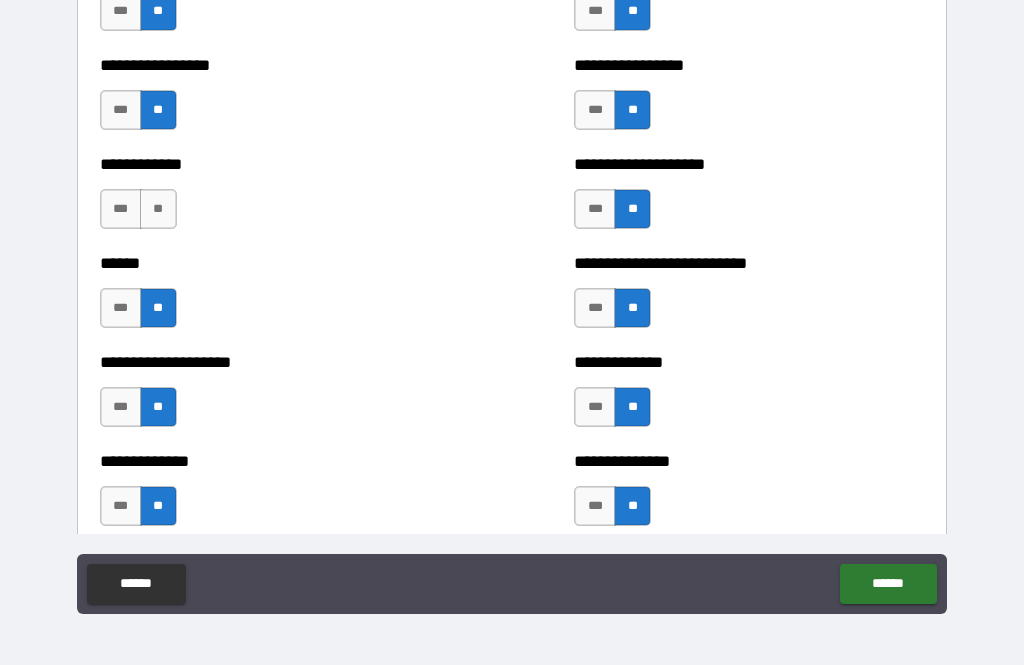 click on "**" at bounding box center [158, 209] 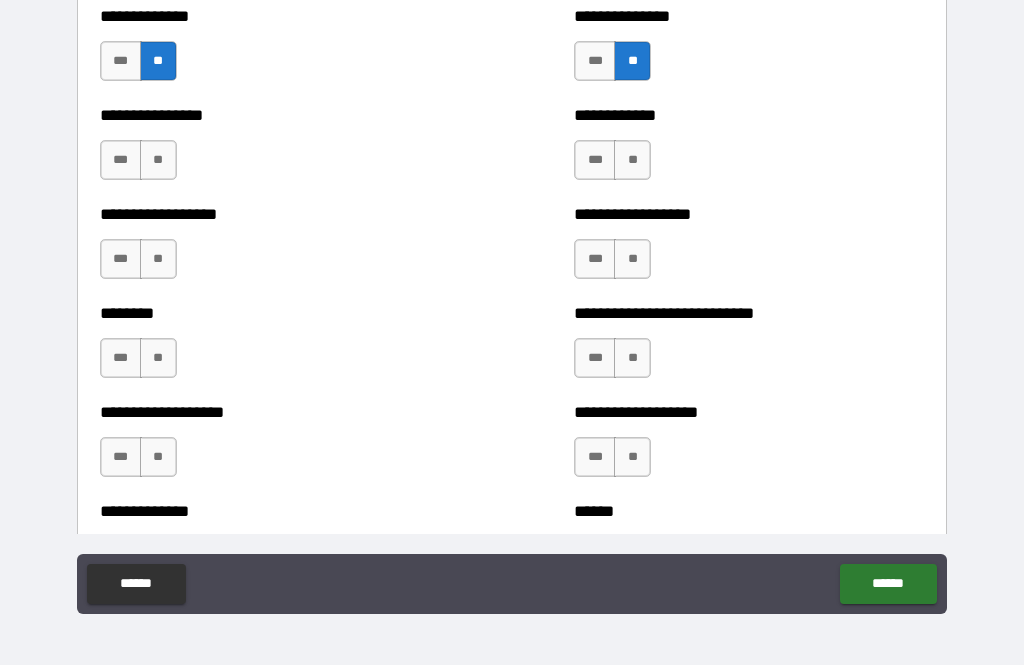 scroll, scrollTop: 4189, scrollLeft: 0, axis: vertical 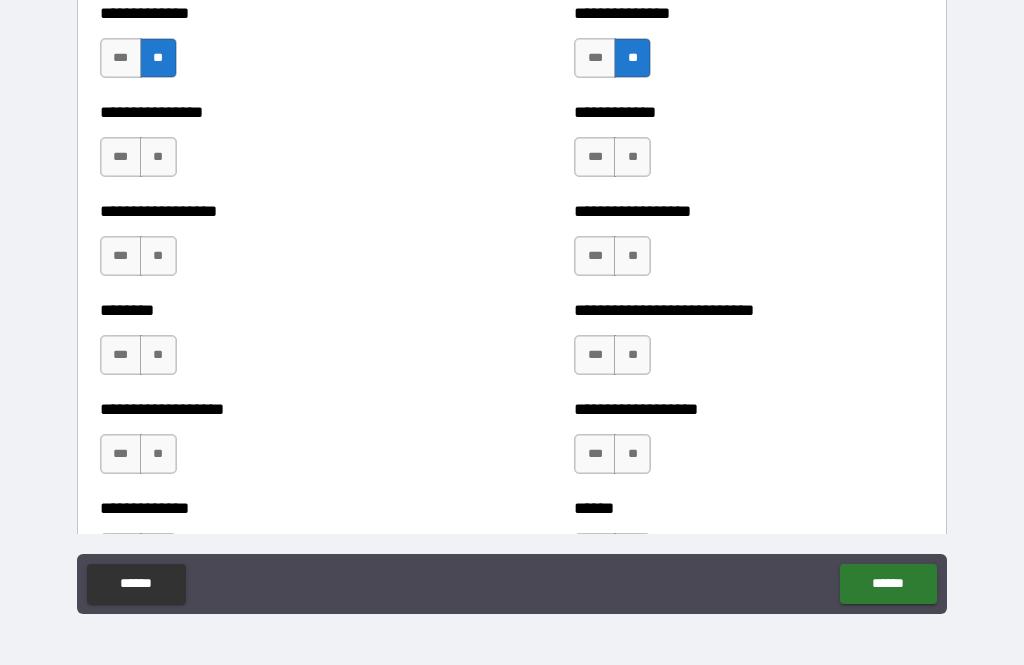 click on "***" at bounding box center (121, 256) 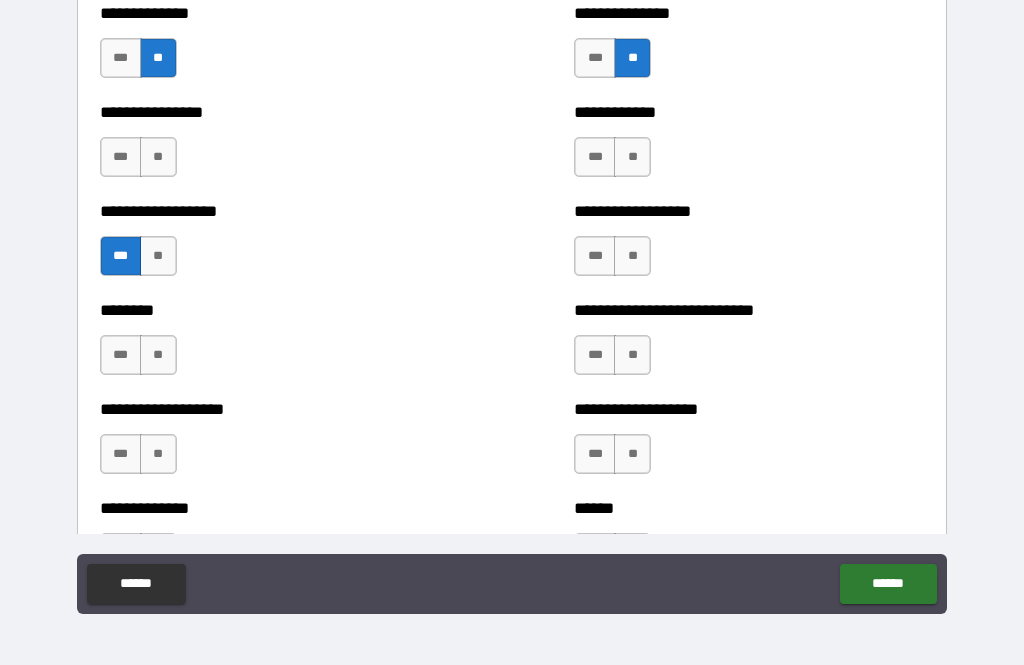 click on "**" at bounding box center (158, 157) 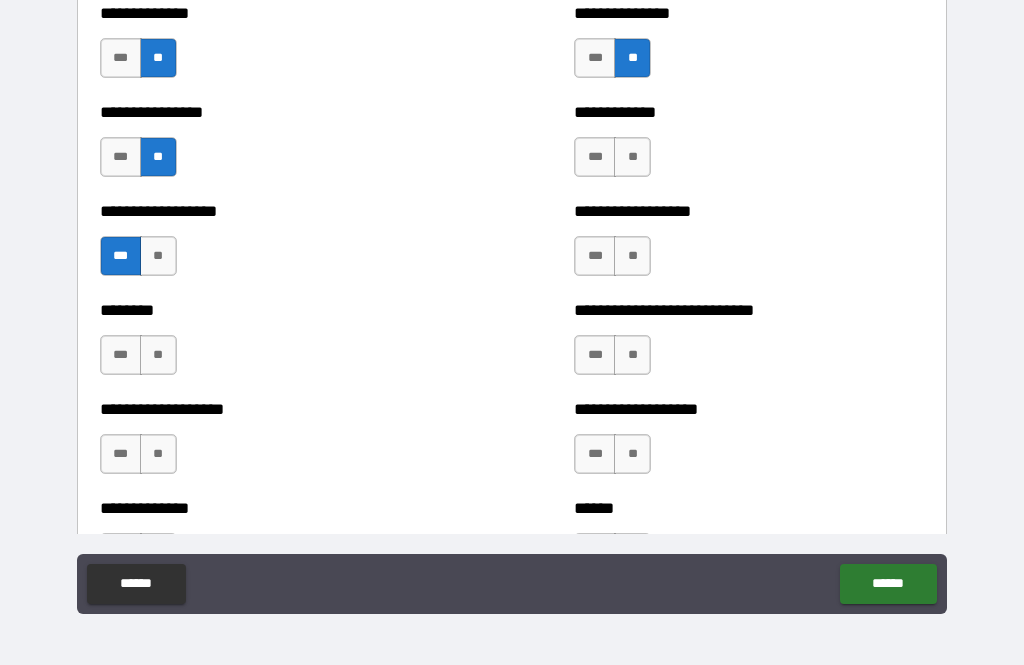 click on "**" at bounding box center (158, 355) 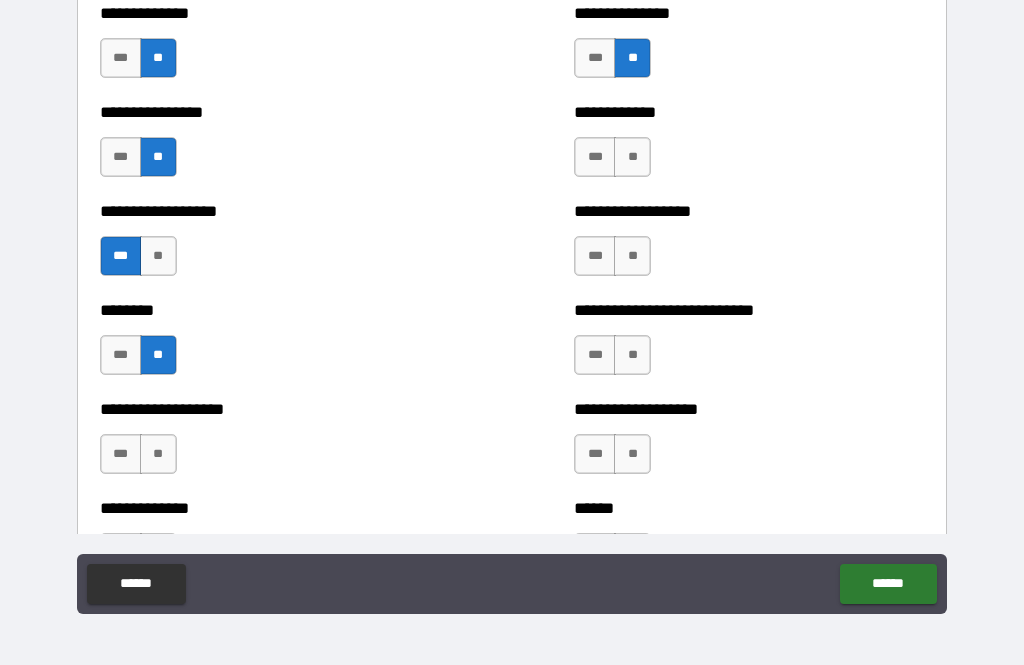 click on "**" at bounding box center (158, 454) 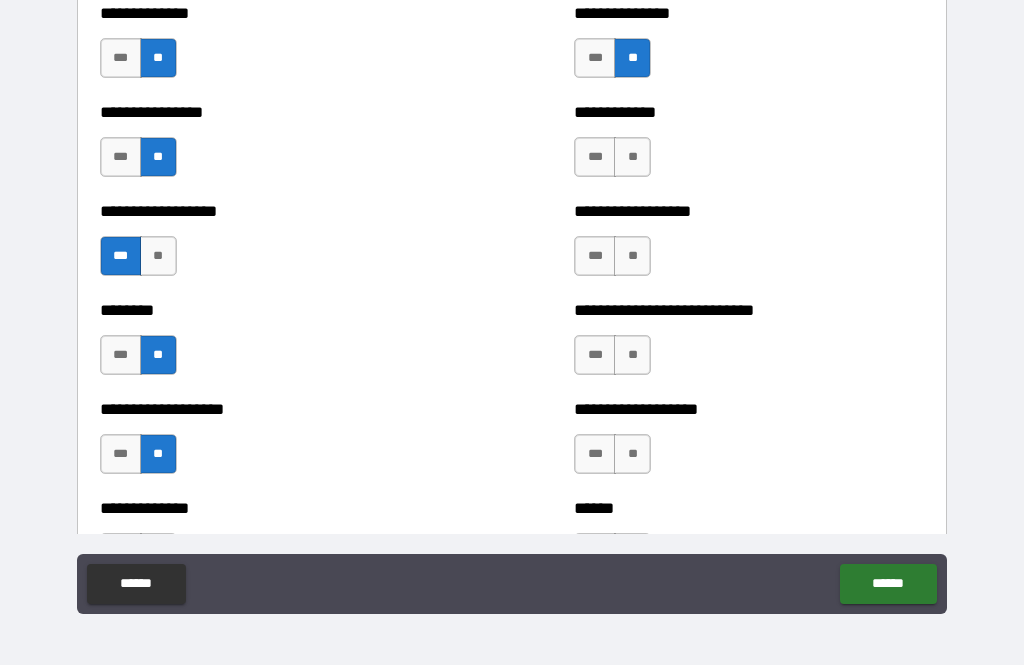 click on "**" at bounding box center (632, 157) 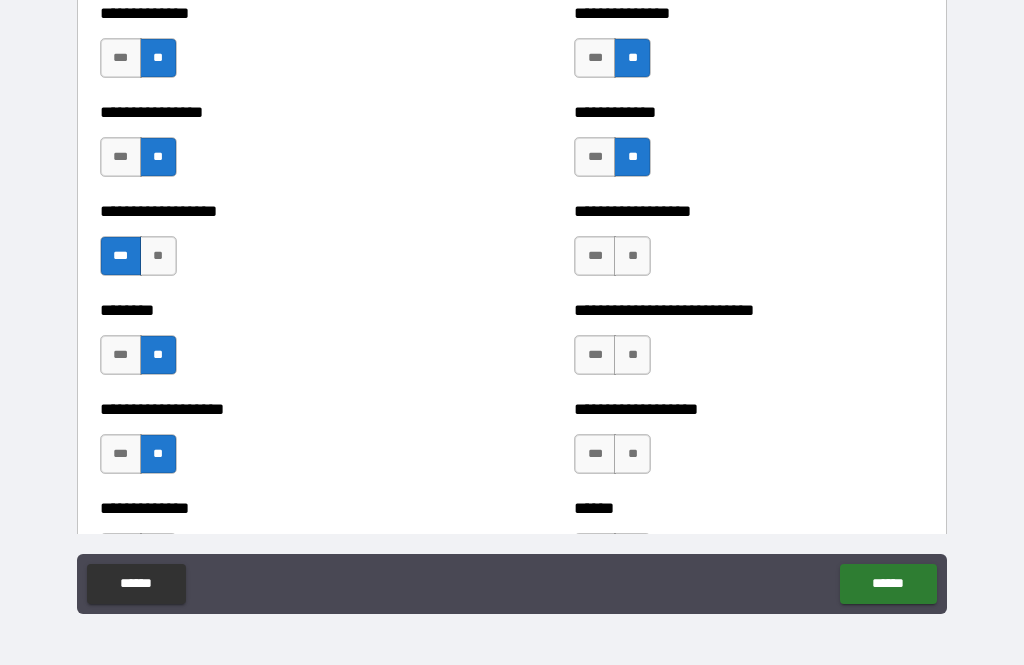 click on "**" at bounding box center (632, 256) 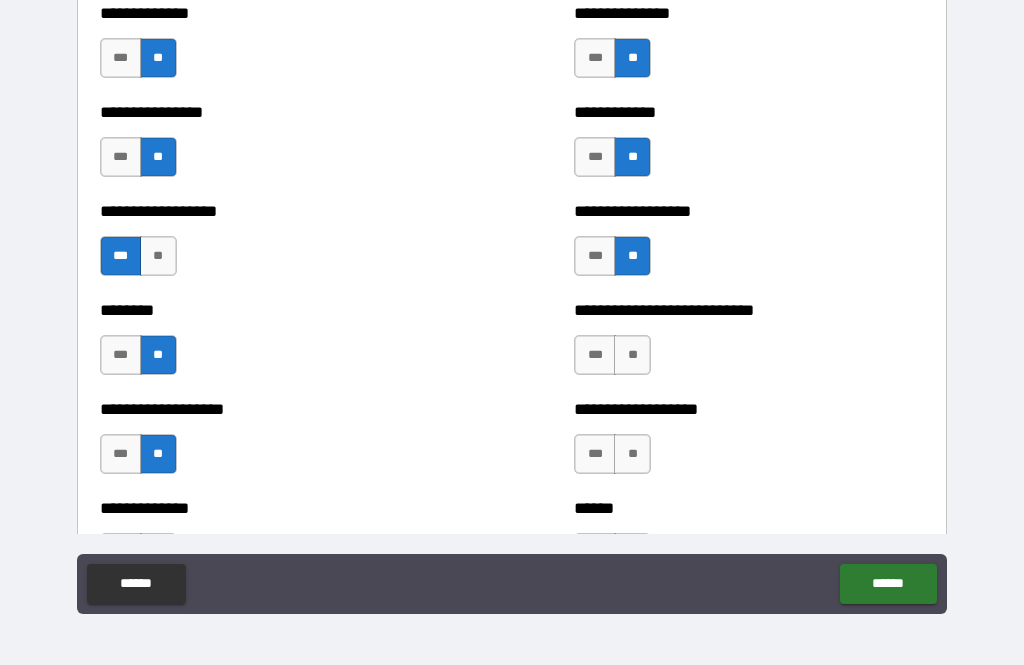 click on "**" at bounding box center [632, 355] 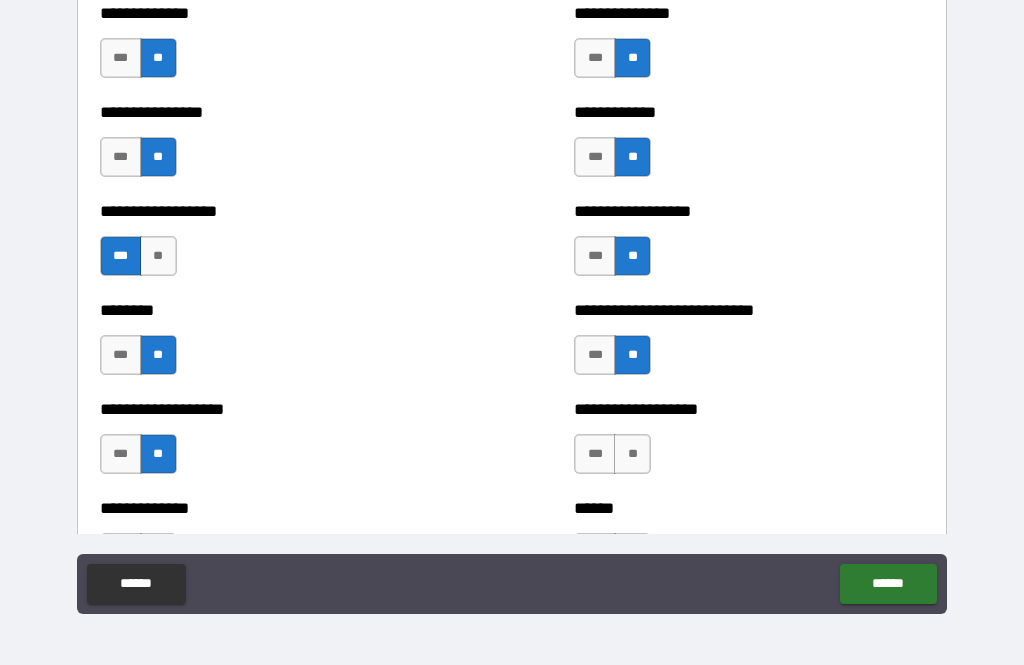 click on "**" at bounding box center [632, 454] 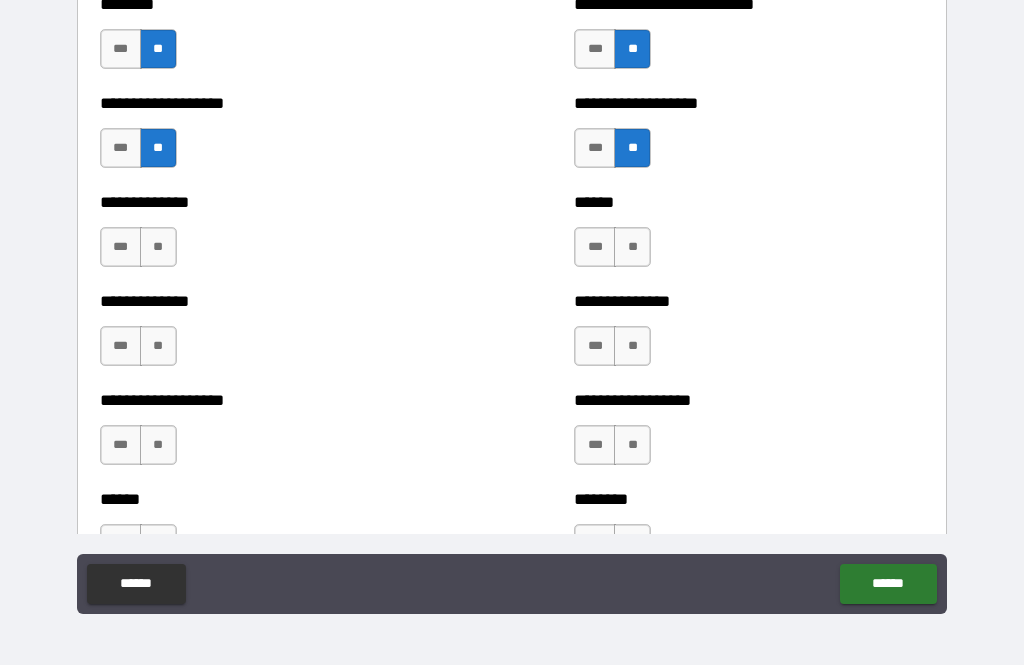 scroll, scrollTop: 4514, scrollLeft: 0, axis: vertical 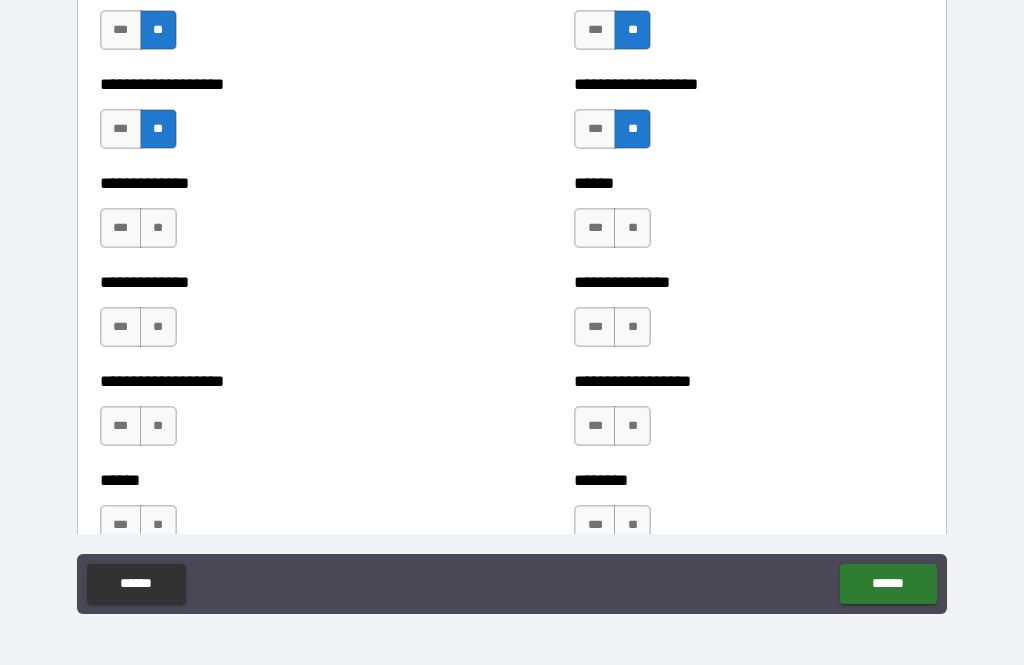 click on "**" at bounding box center [632, 228] 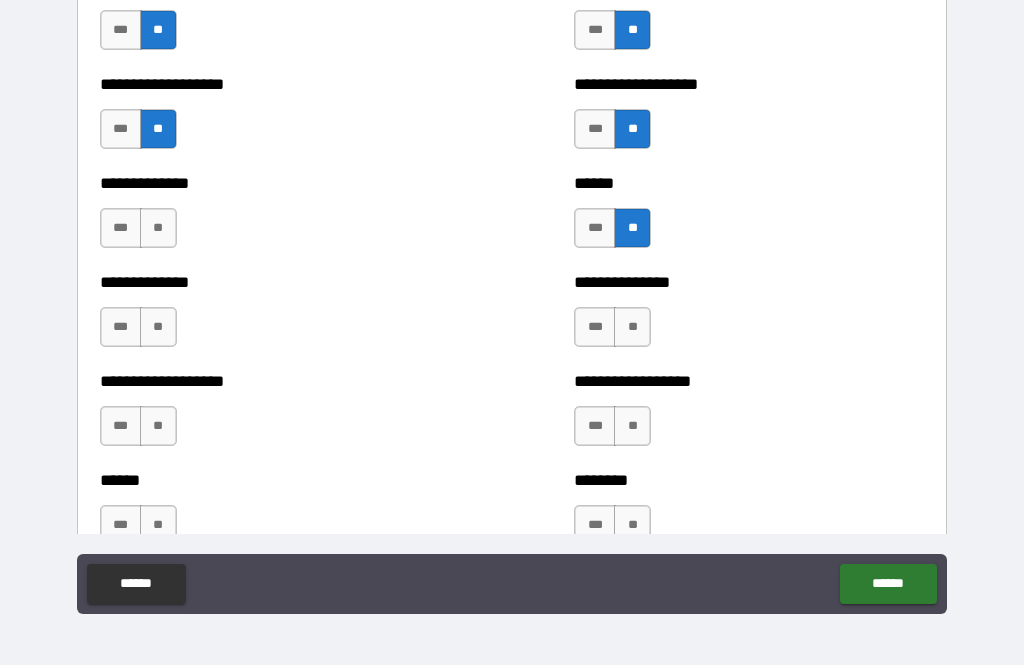 click on "**" at bounding box center (632, 327) 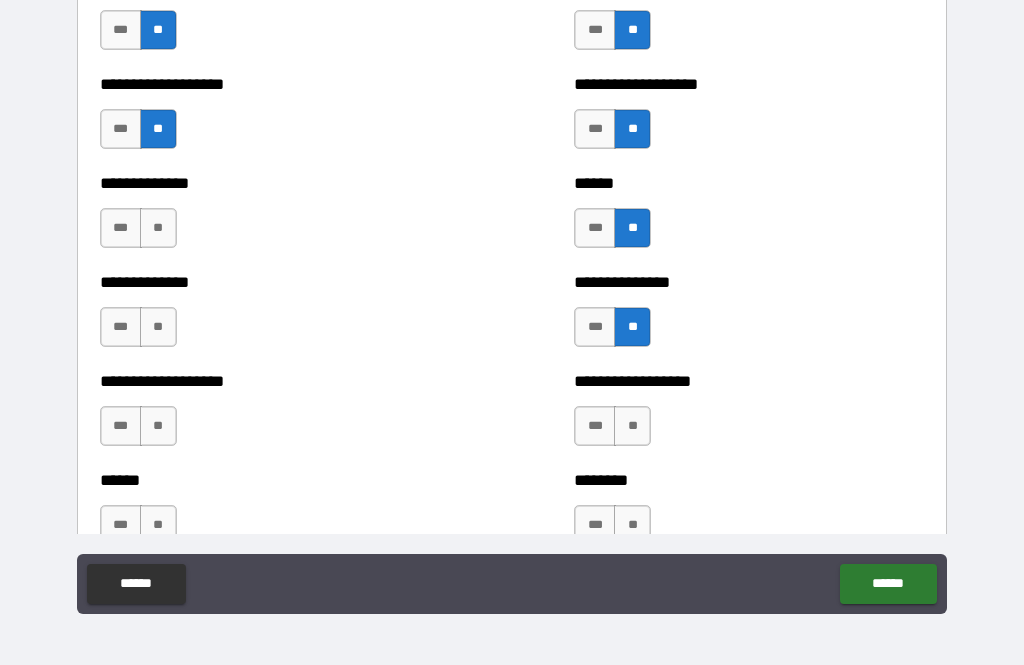 click on "**" at bounding box center (632, 426) 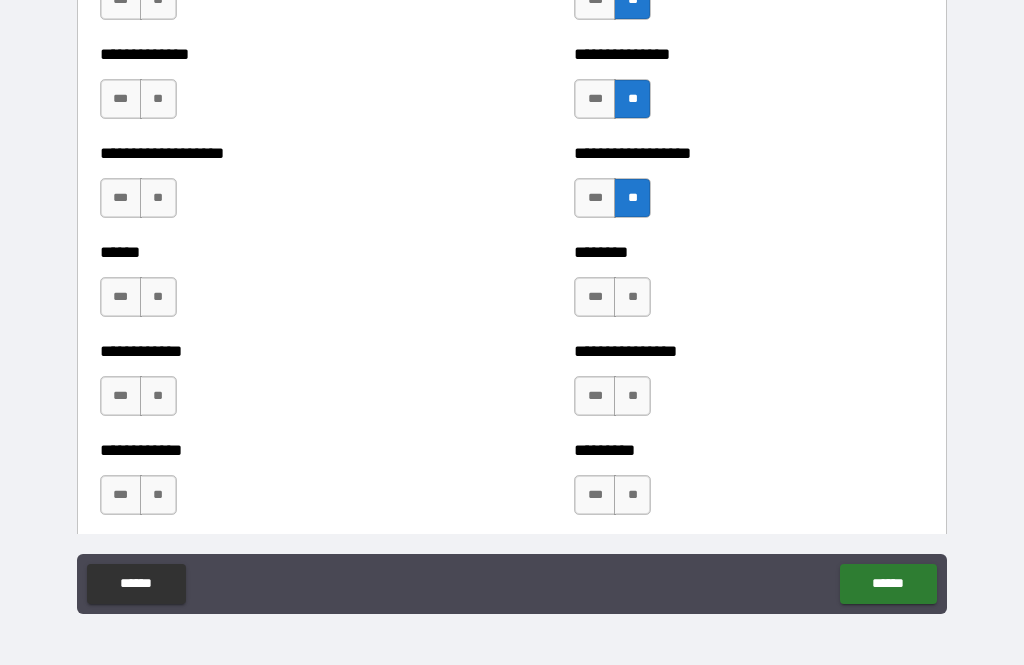 scroll, scrollTop: 4744, scrollLeft: 0, axis: vertical 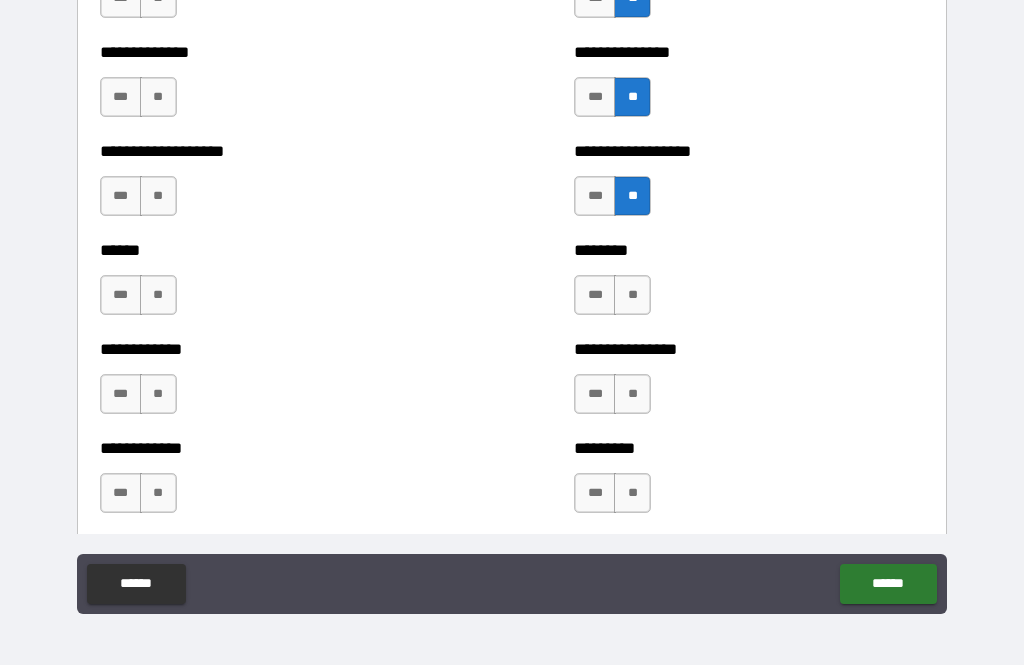 click on "**" at bounding box center [632, 295] 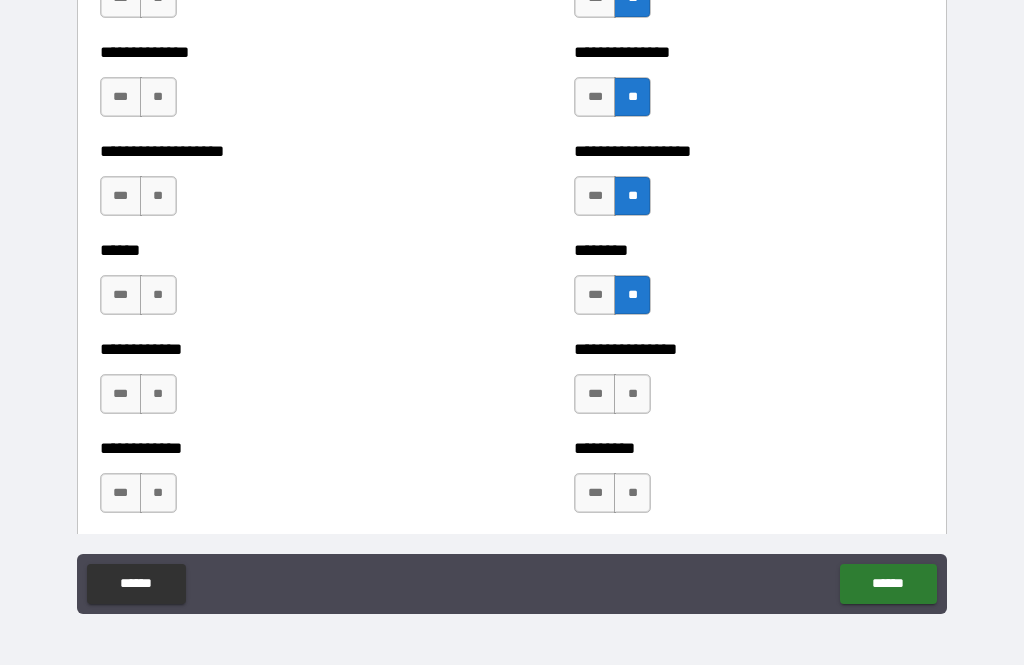click on "**" at bounding box center [632, 394] 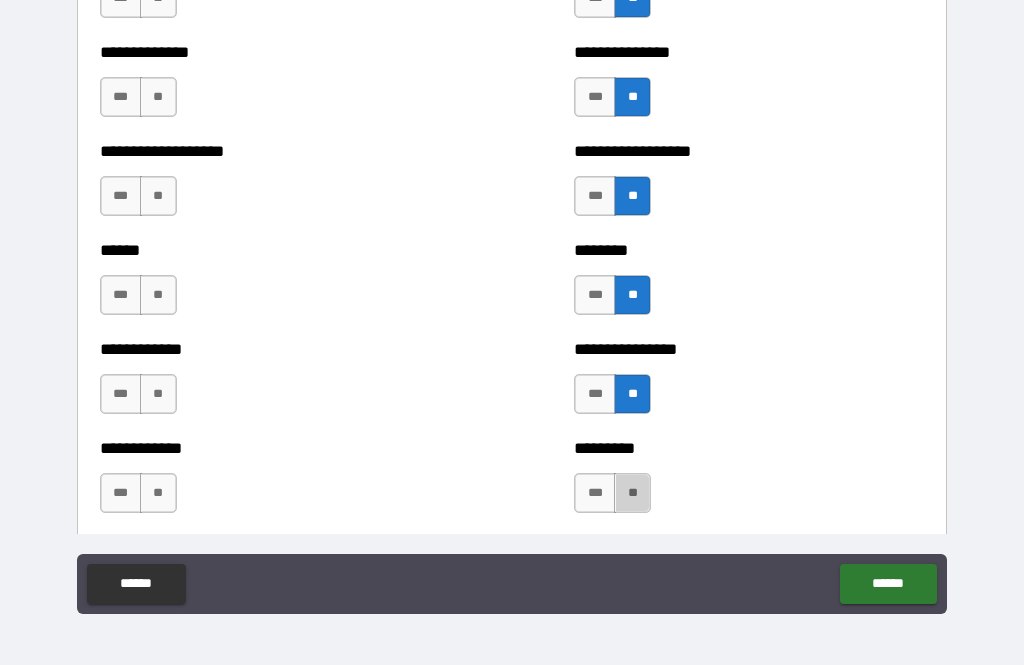 click on "**" at bounding box center [632, 493] 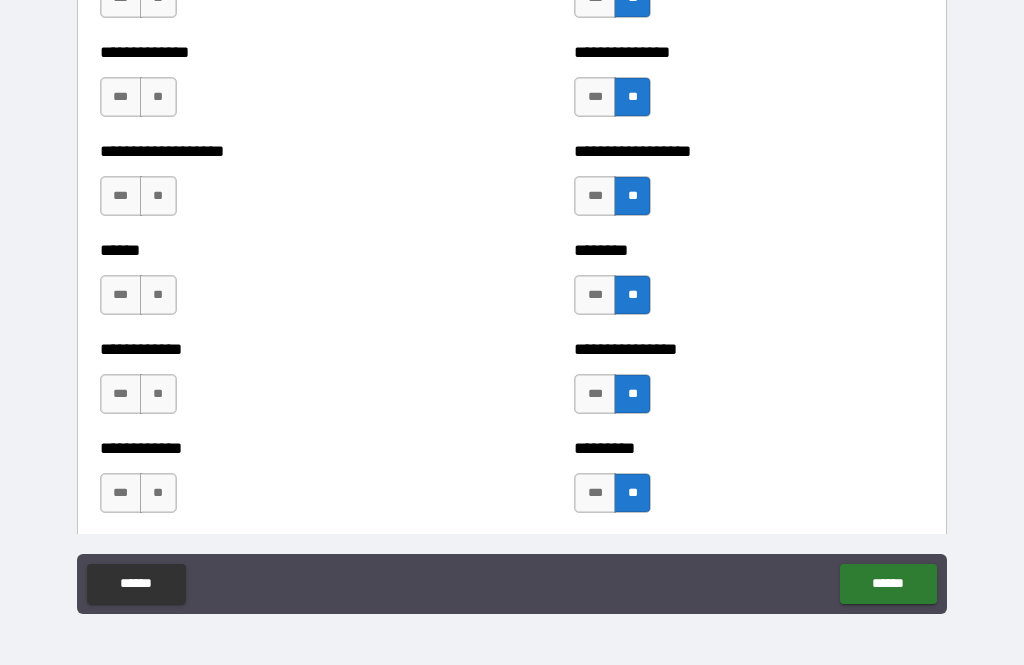 click on "**" at bounding box center (158, 493) 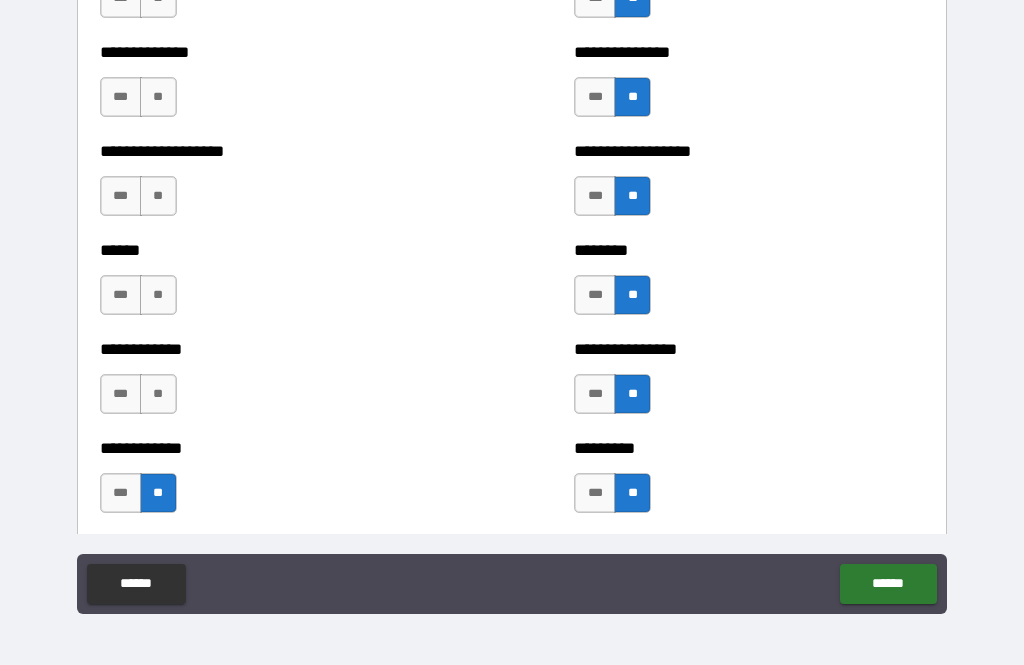 click on "**" at bounding box center (158, 394) 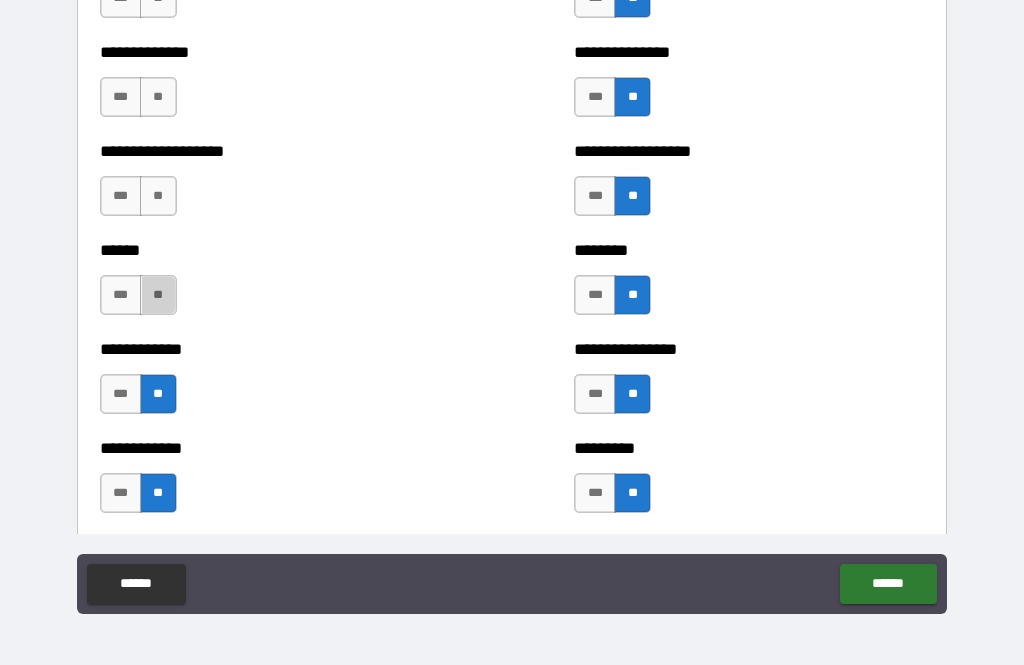 click on "**" at bounding box center [158, 295] 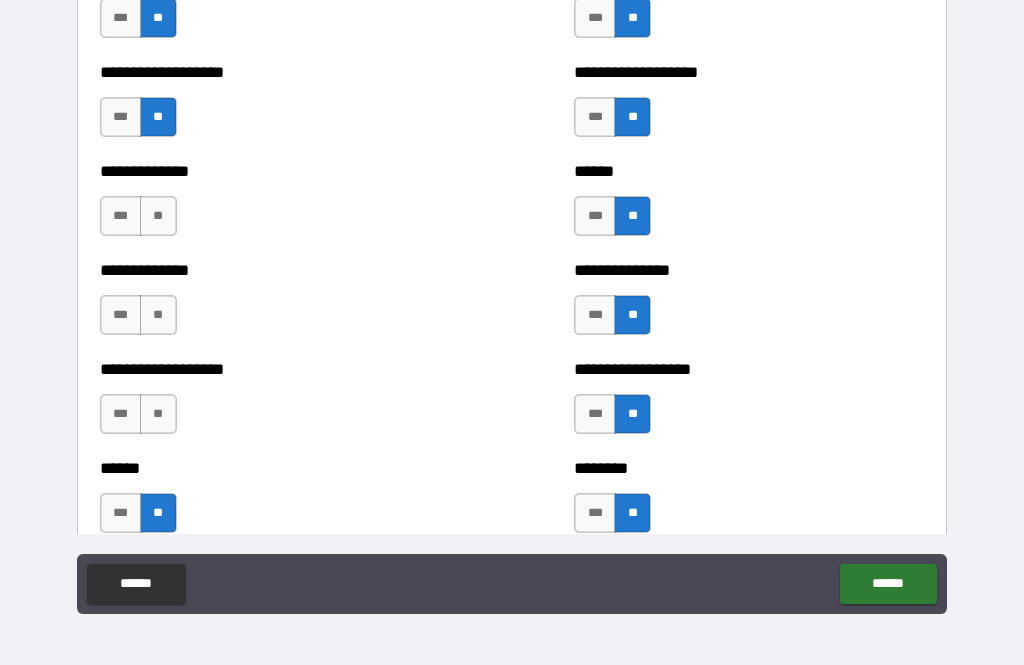 scroll, scrollTop: 4525, scrollLeft: 0, axis: vertical 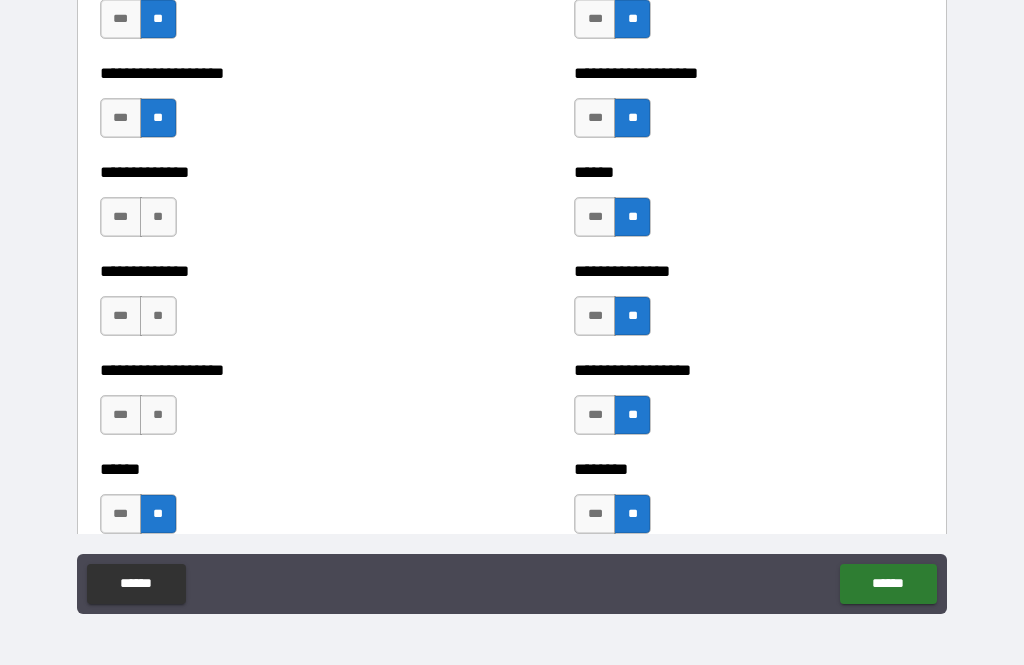 click on "**" at bounding box center (158, 415) 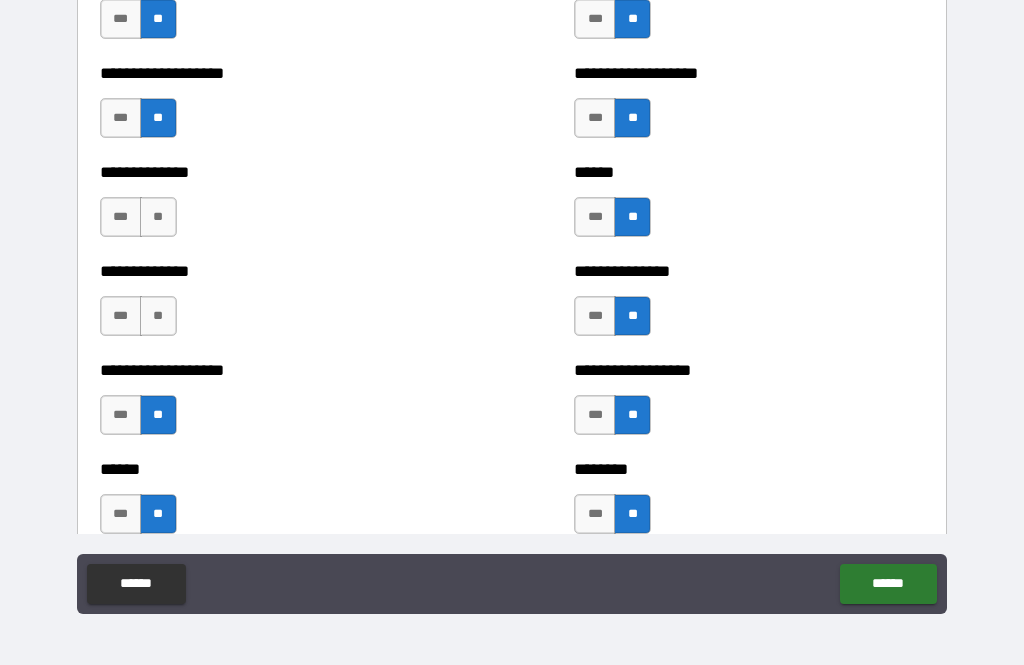 click on "***" at bounding box center [121, 316] 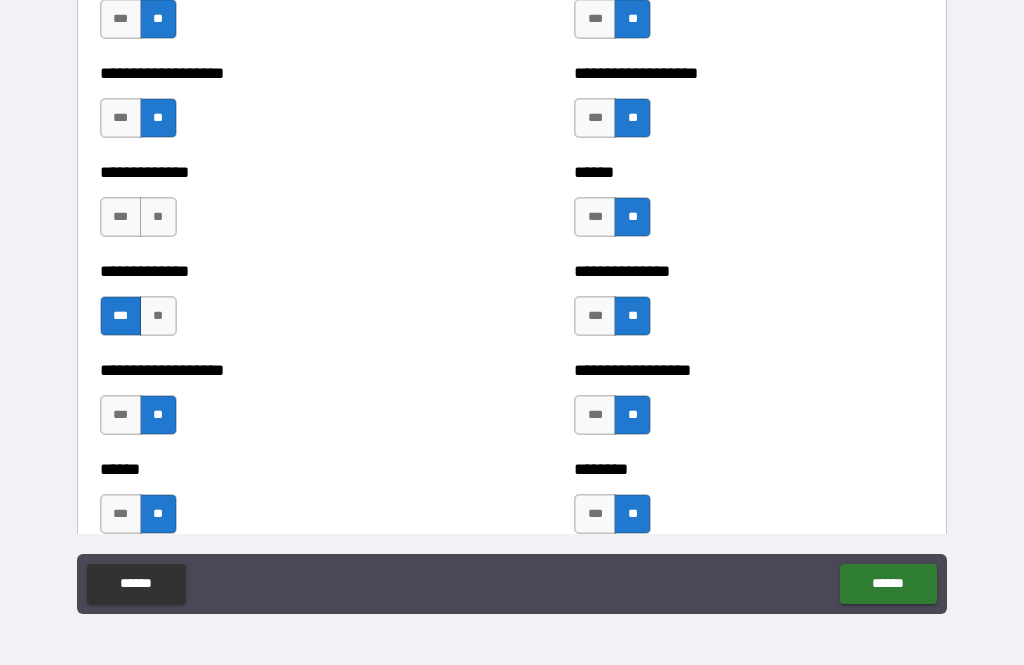 click on "**" at bounding box center (158, 217) 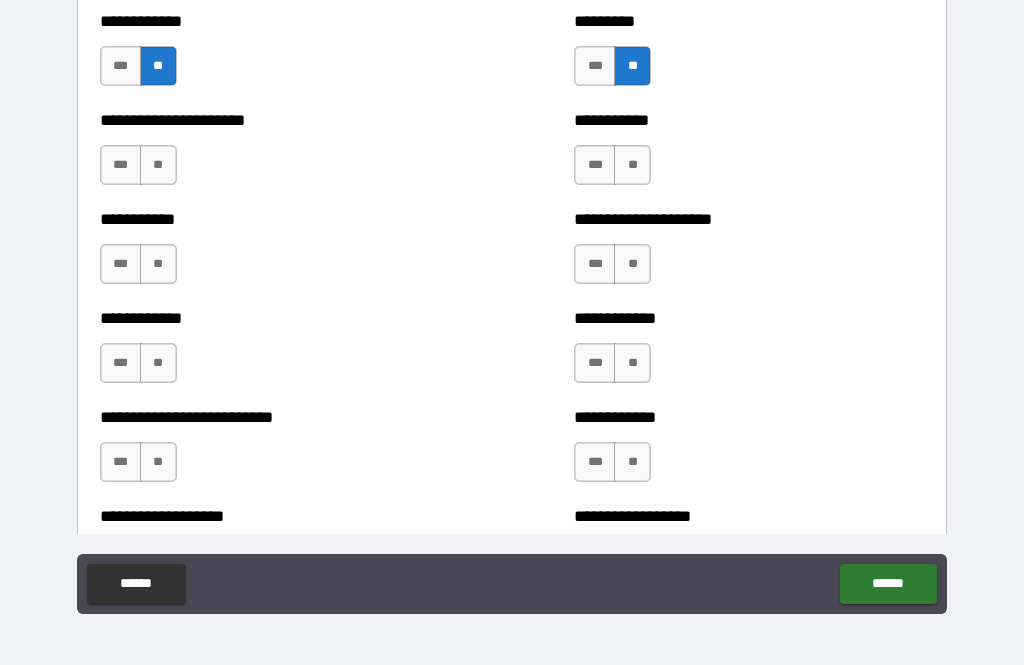 scroll, scrollTop: 5182, scrollLeft: 0, axis: vertical 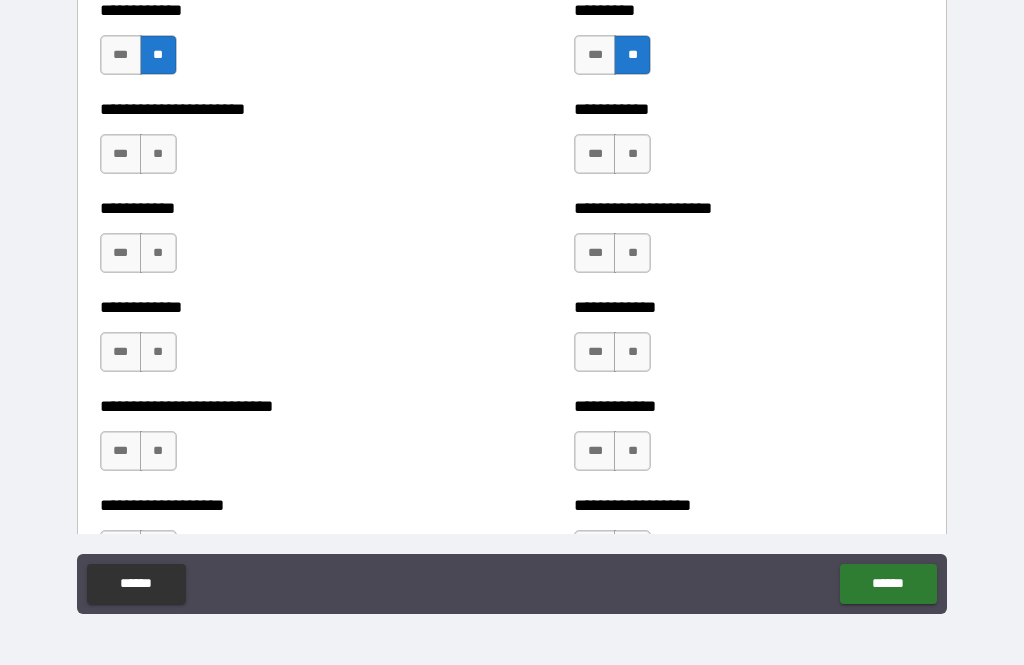click on "**" at bounding box center (632, 154) 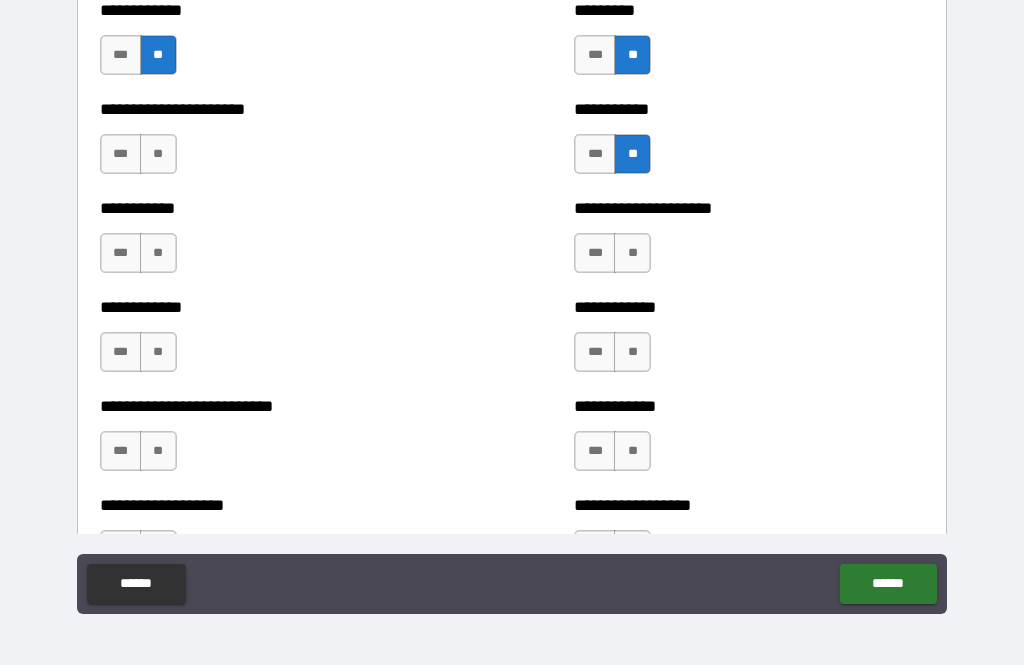 click on "**" at bounding box center (632, 253) 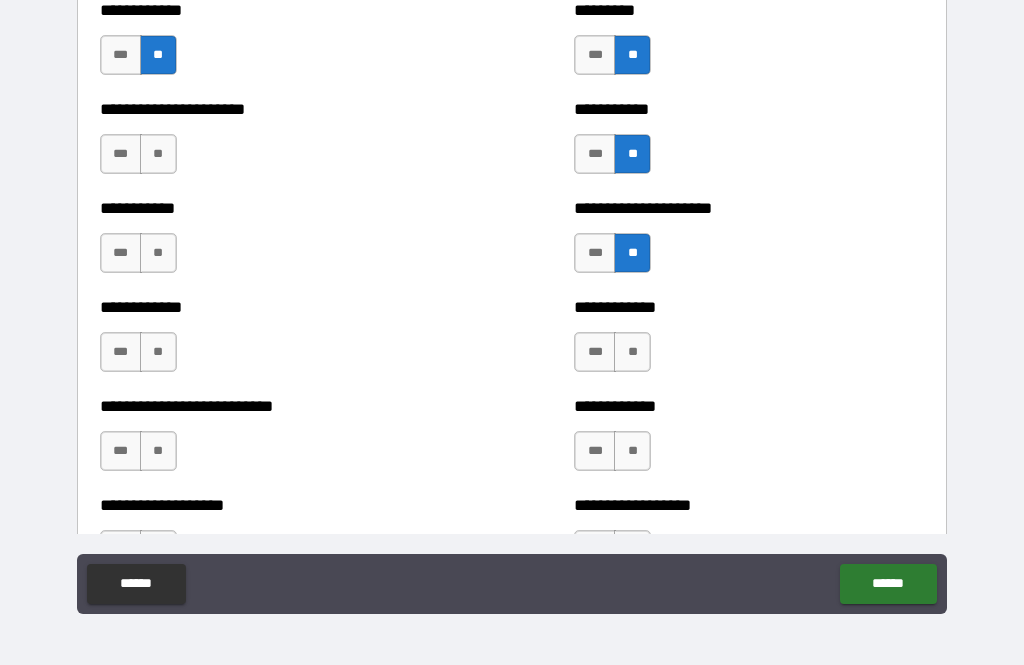 click on "**" at bounding box center [632, 352] 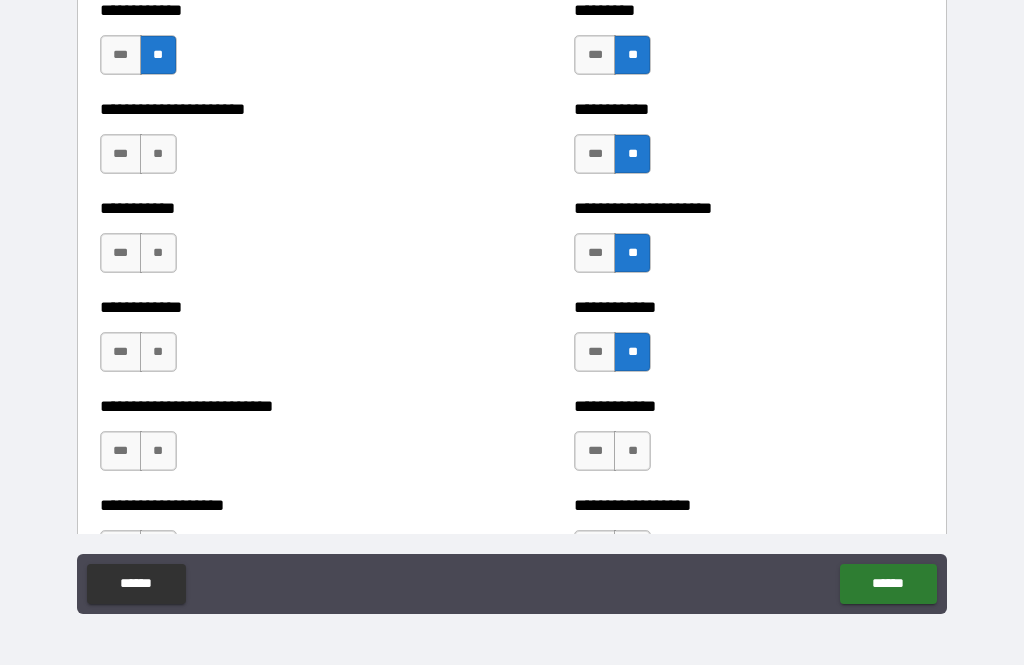 click on "**" at bounding box center (632, 451) 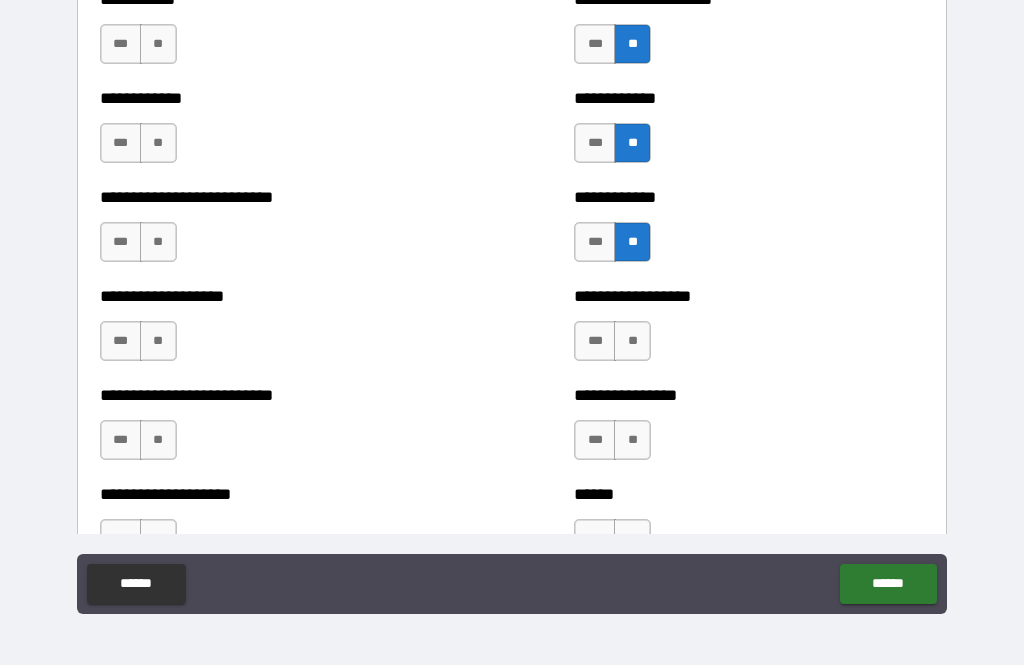 scroll, scrollTop: 5392, scrollLeft: 0, axis: vertical 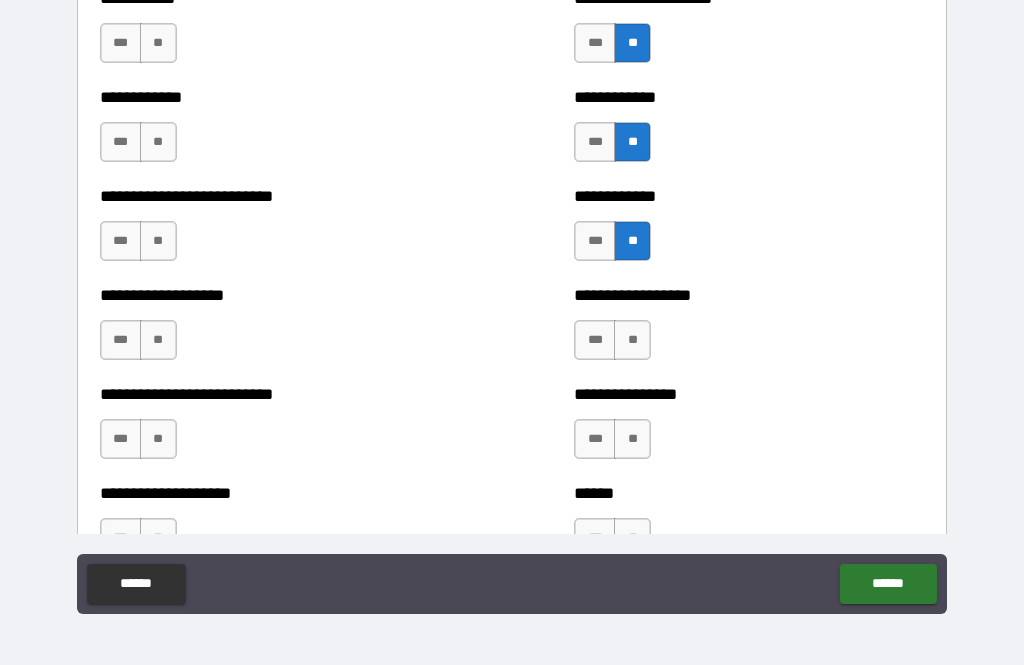 click on "**" at bounding box center [632, 340] 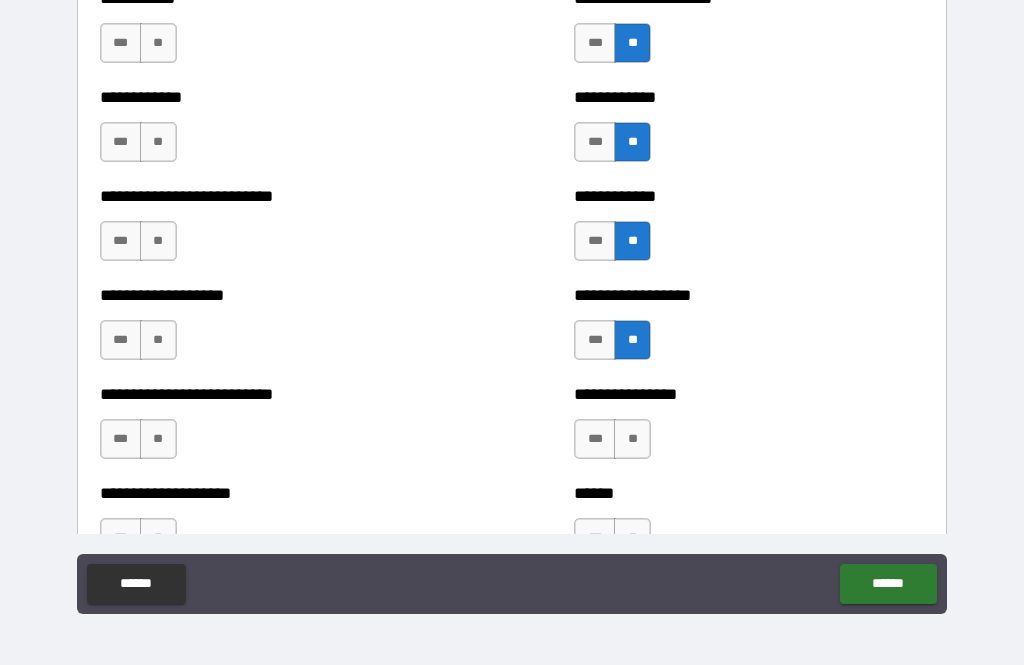 click on "**" at bounding box center [632, 439] 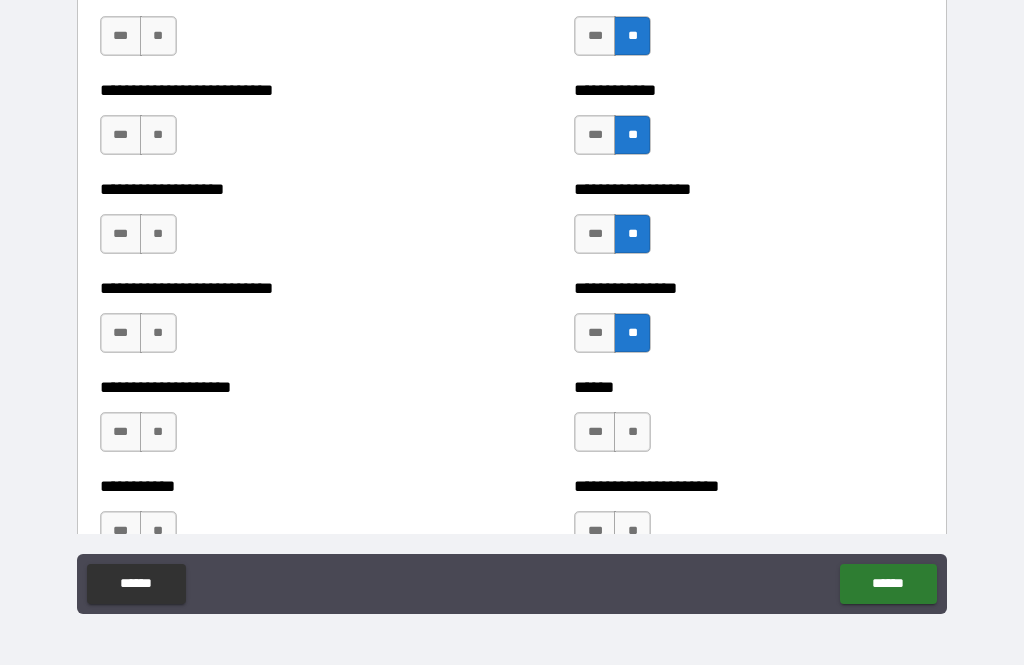scroll, scrollTop: 5511, scrollLeft: 0, axis: vertical 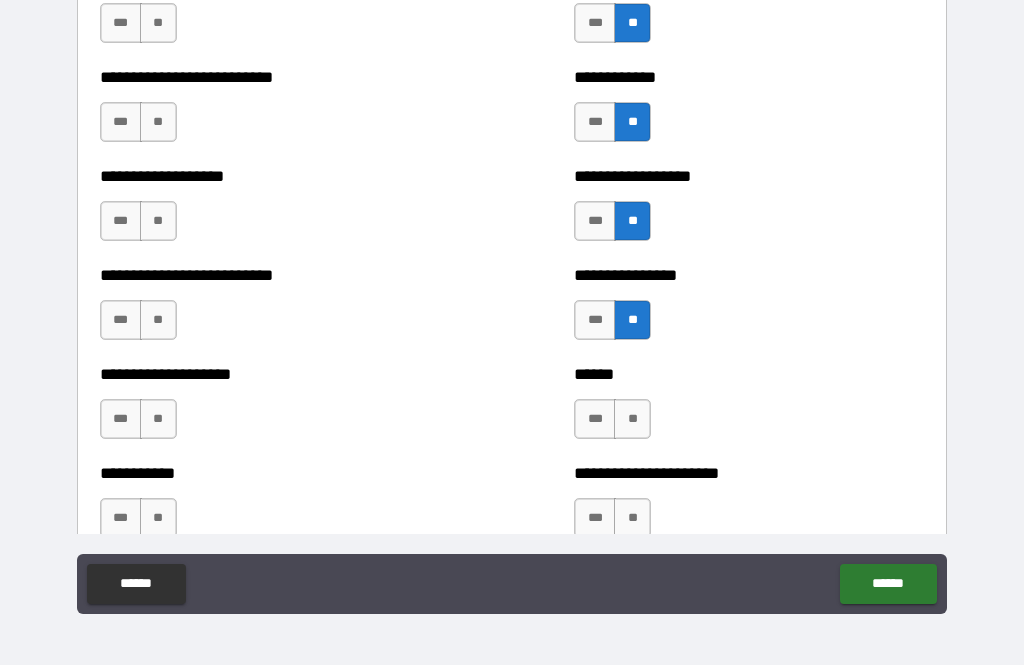 click on "***" at bounding box center (595, 419) 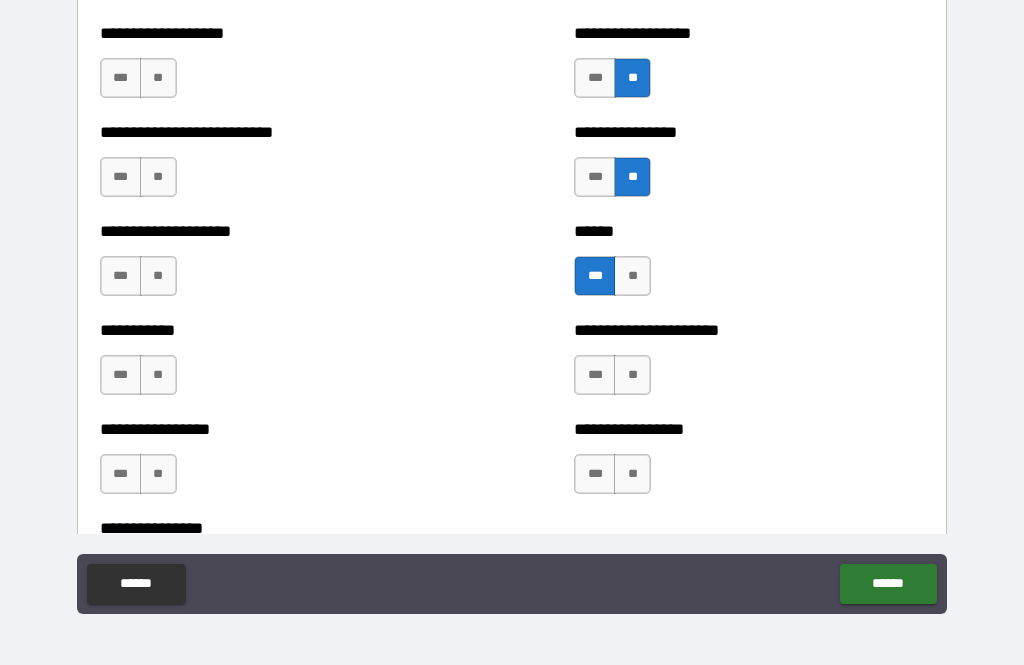 scroll, scrollTop: 5655, scrollLeft: 0, axis: vertical 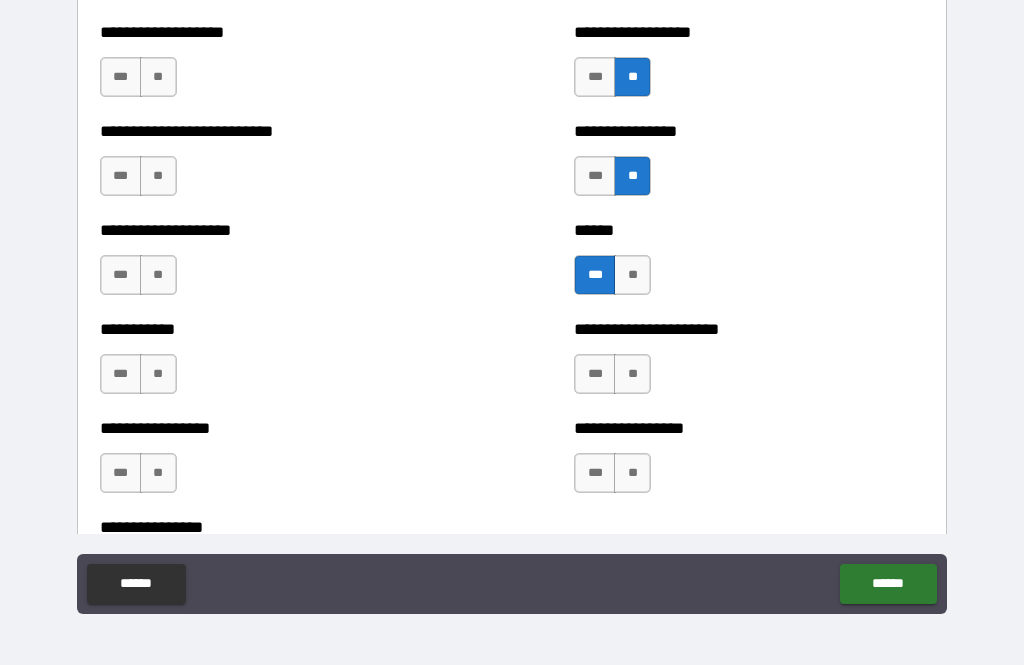 click on "**" at bounding box center [632, 374] 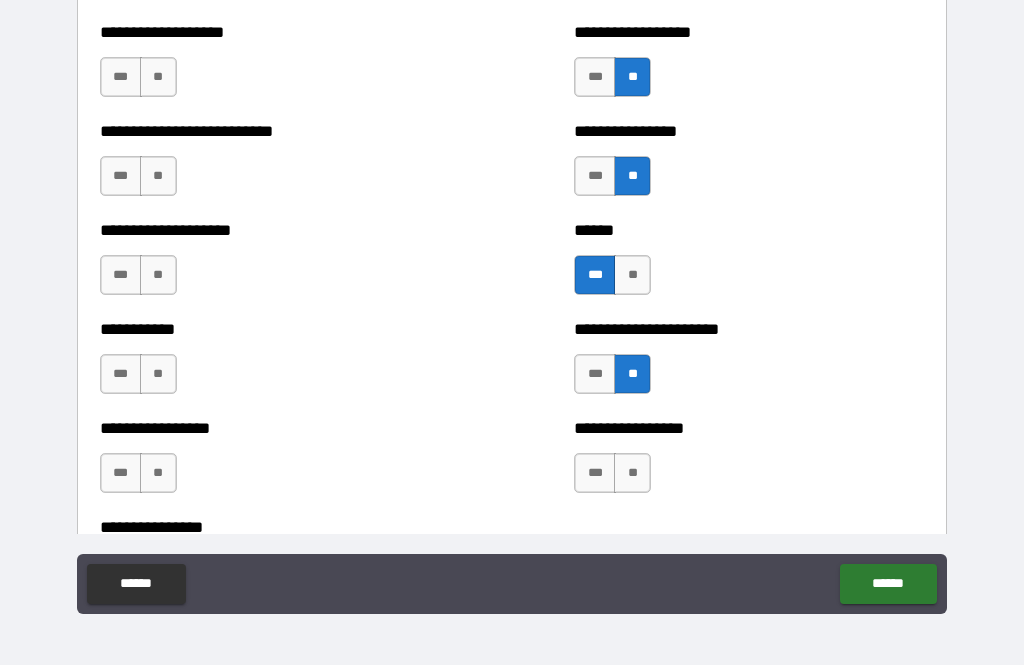 click on "**" at bounding box center (632, 473) 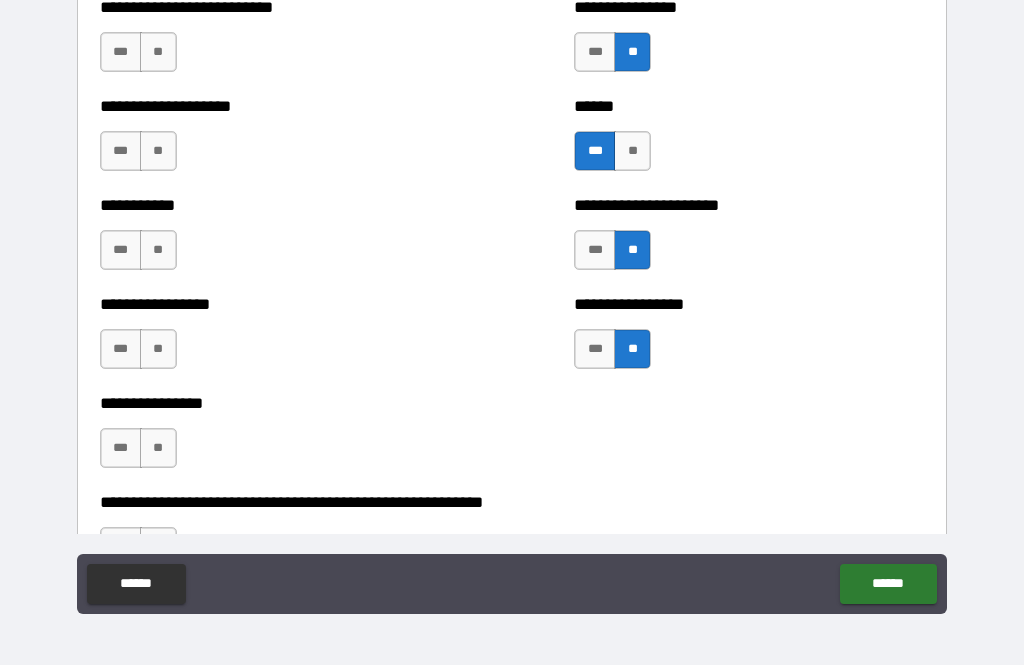 scroll, scrollTop: 5777, scrollLeft: 0, axis: vertical 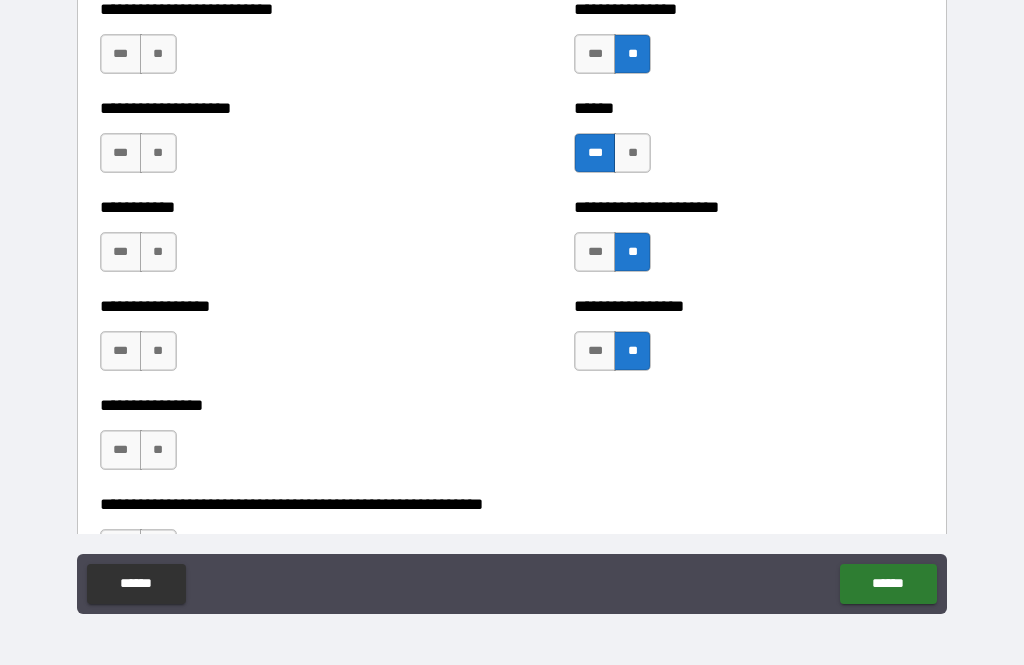 click on "**" at bounding box center [158, 450] 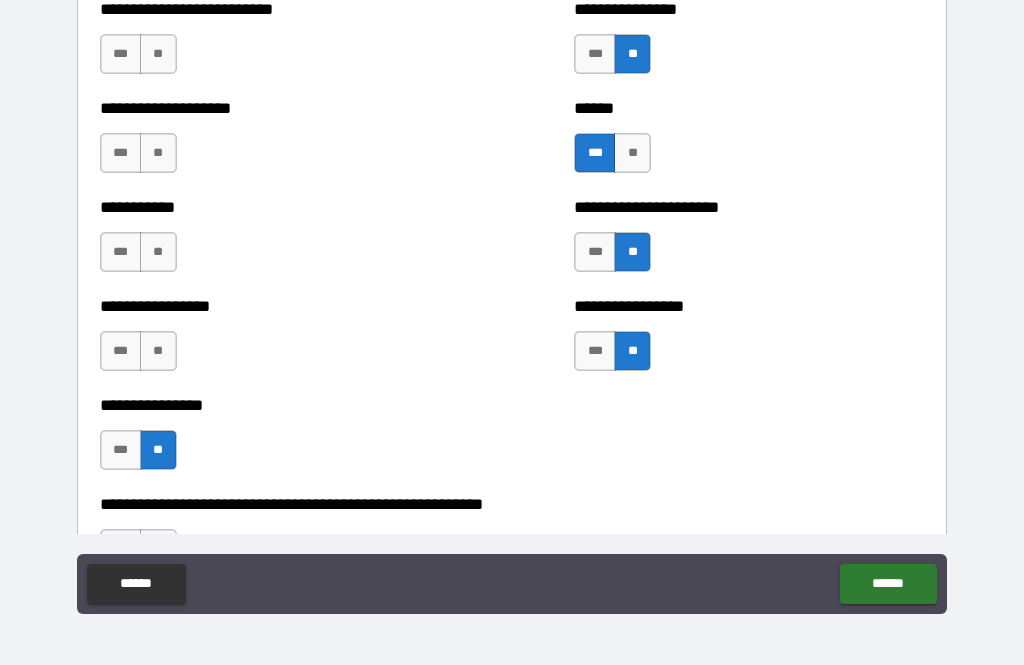 click on "**" at bounding box center (158, 351) 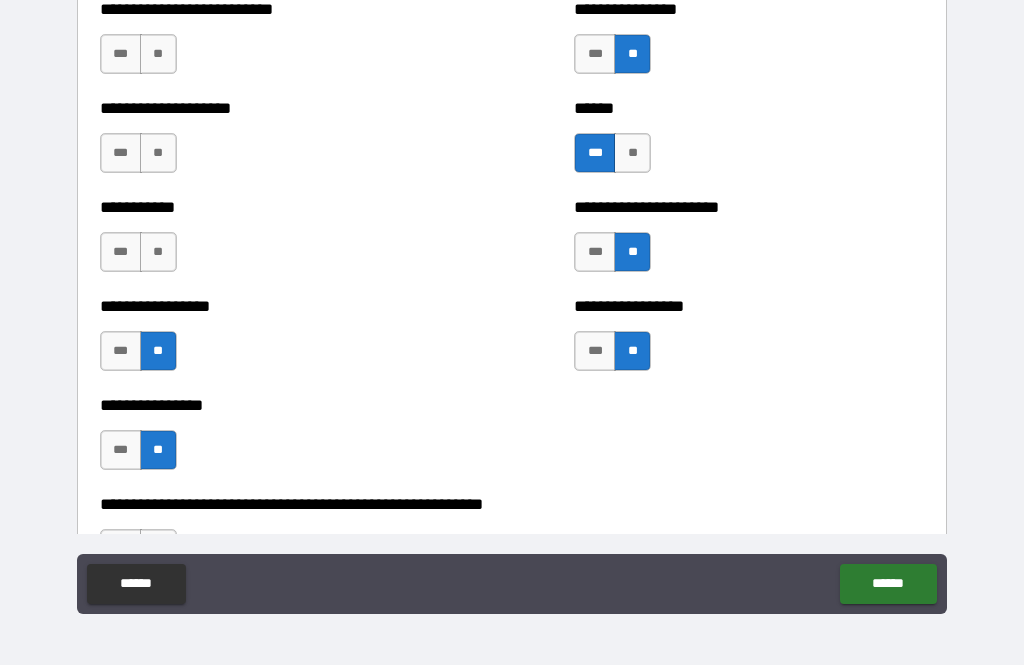click on "**" at bounding box center (158, 252) 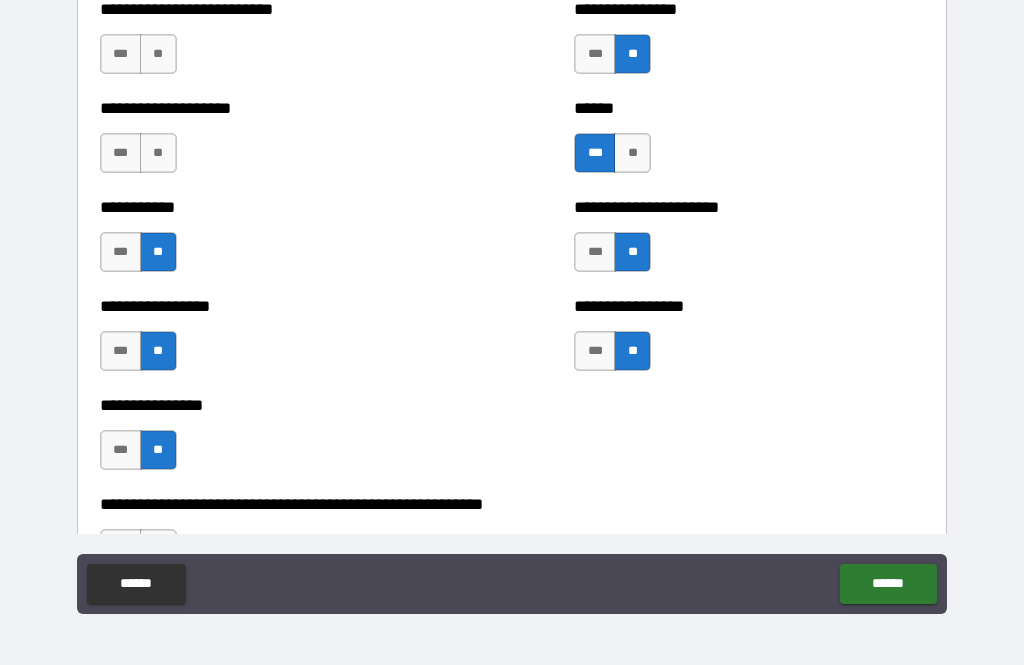 click on "**" at bounding box center [158, 153] 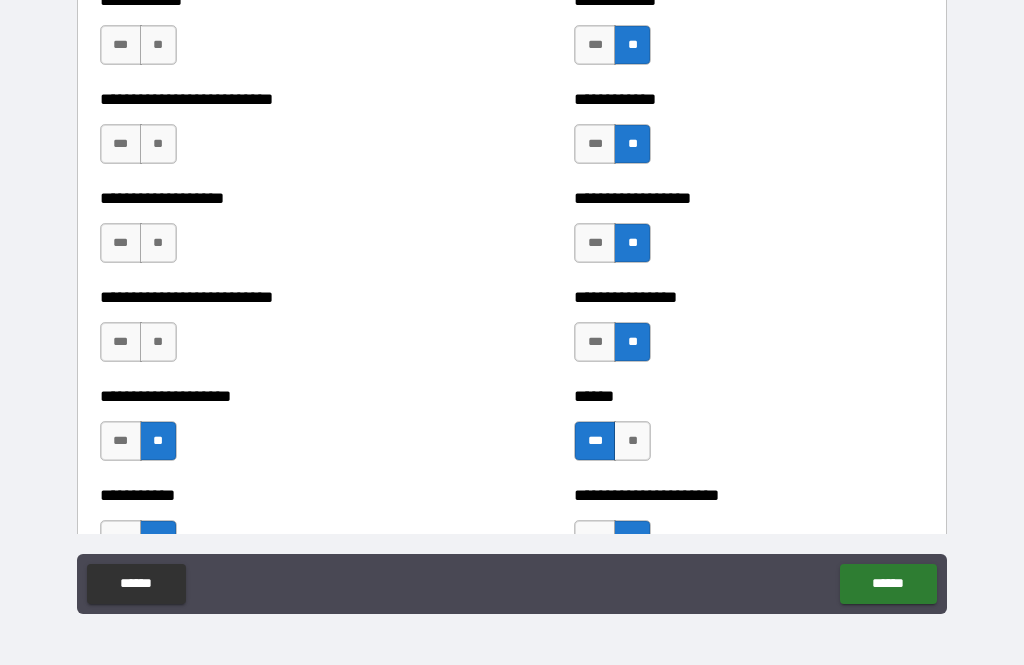 scroll, scrollTop: 5484, scrollLeft: 0, axis: vertical 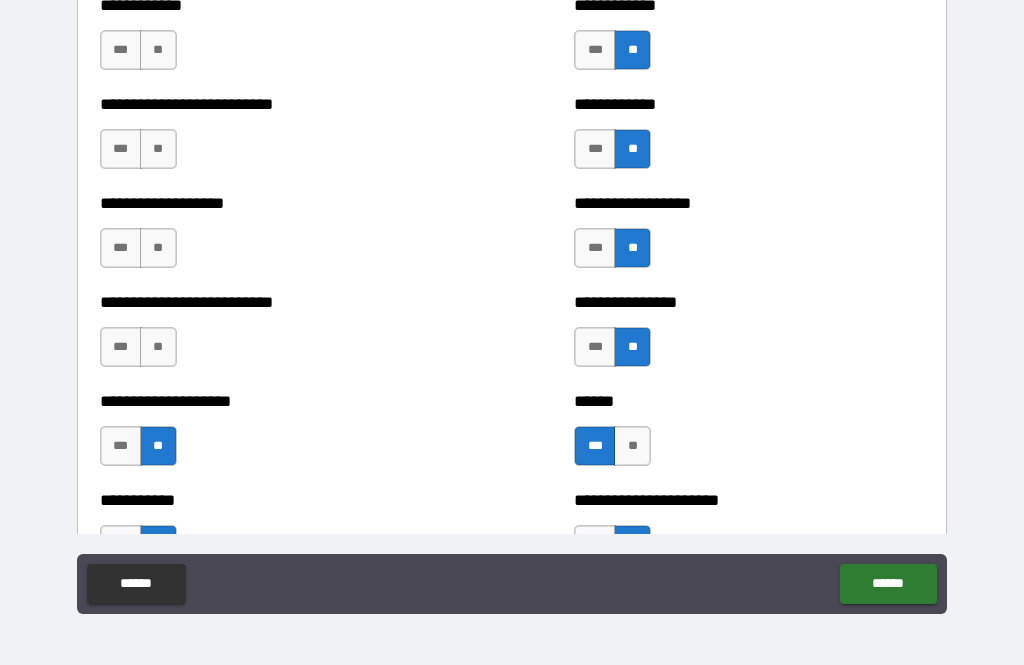 click on "**" at bounding box center (158, 347) 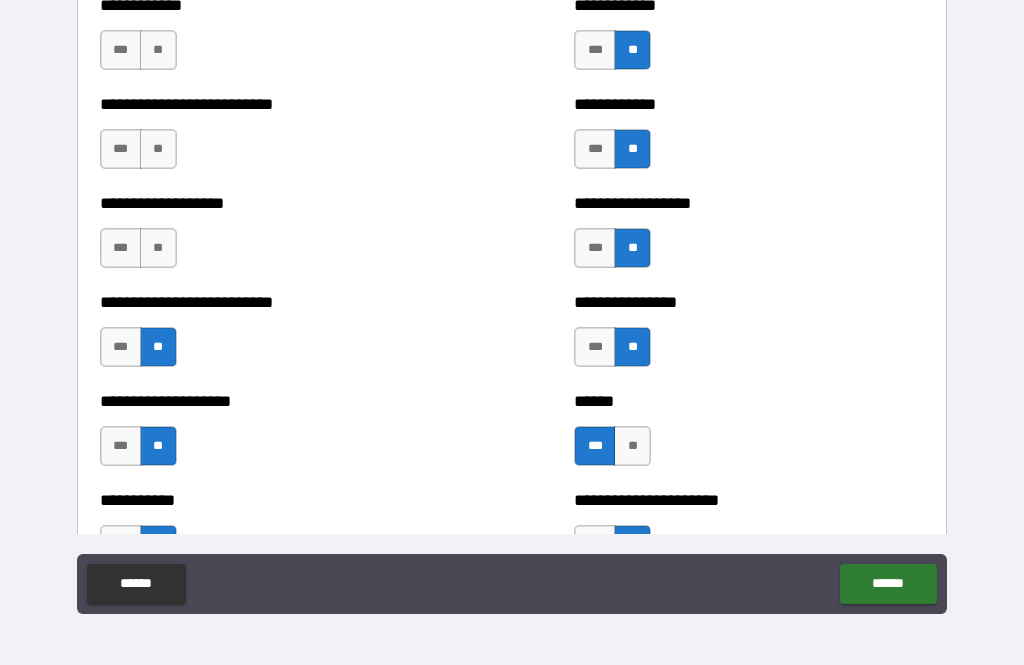click on "**" at bounding box center (158, 248) 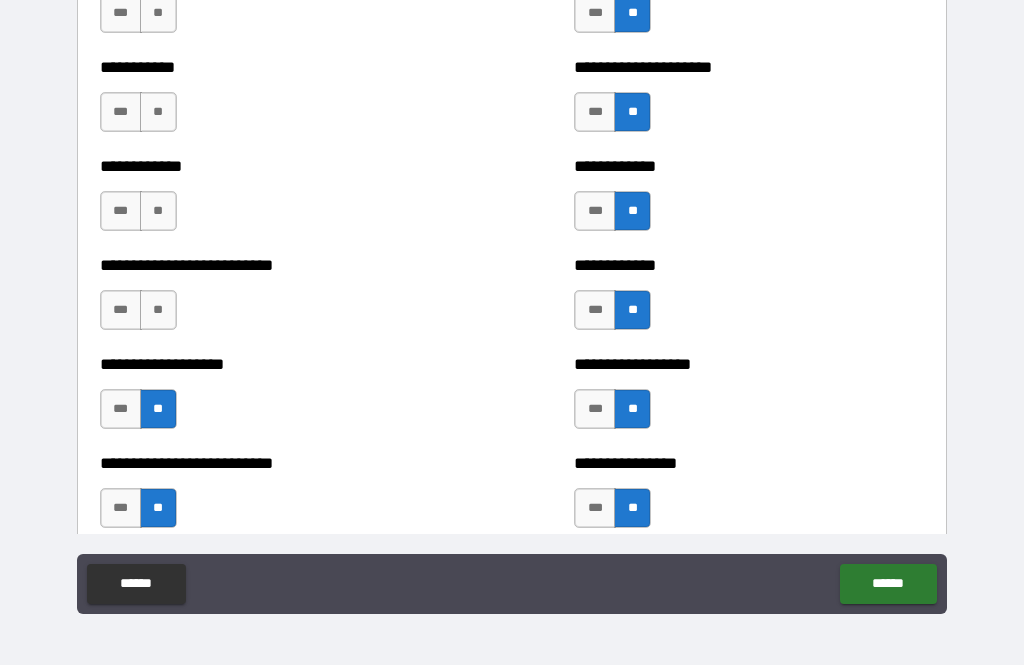 scroll, scrollTop: 5322, scrollLeft: 0, axis: vertical 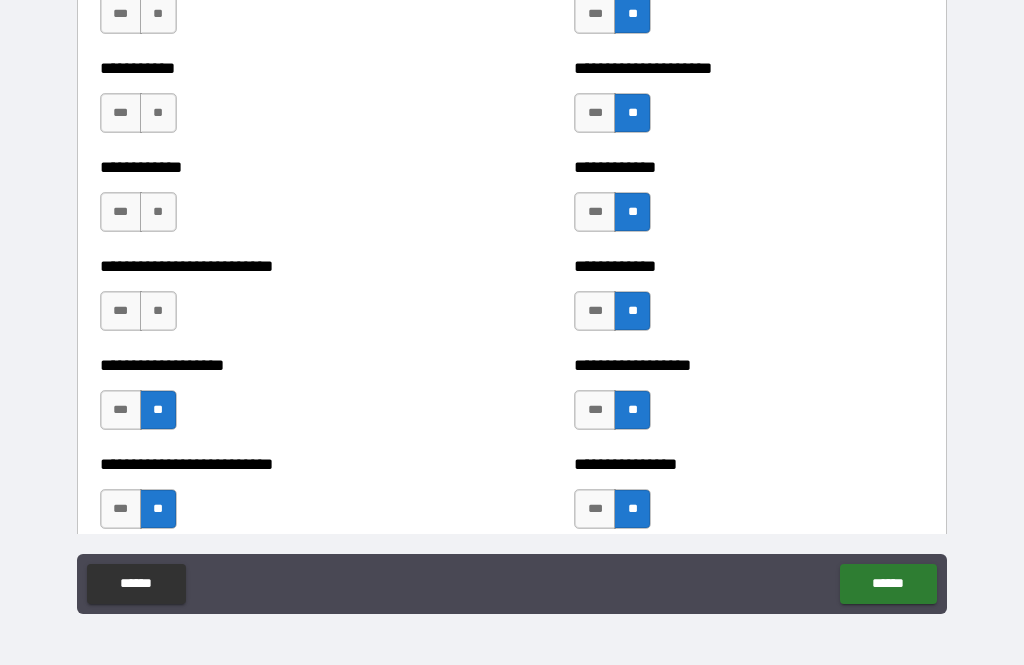 click on "**" at bounding box center [158, 311] 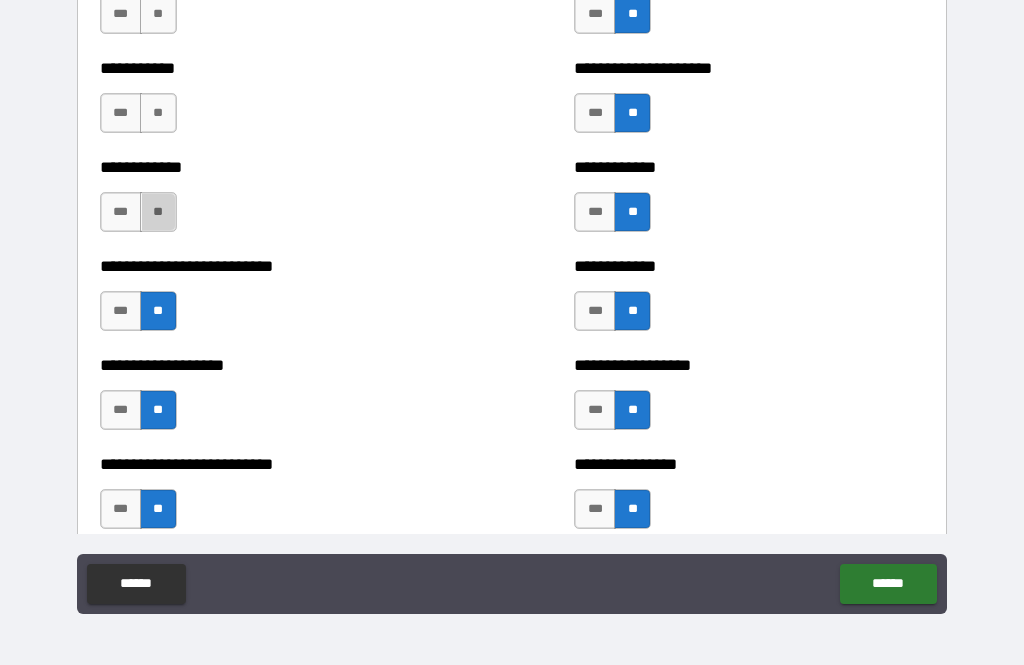click on "**" at bounding box center [158, 212] 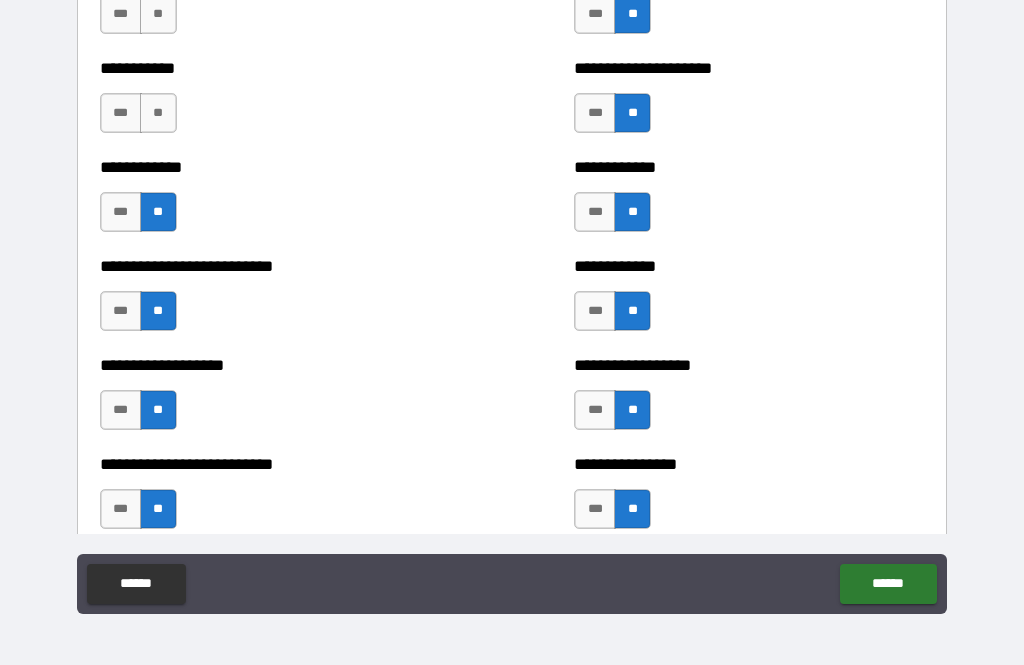click on "**" at bounding box center [158, 113] 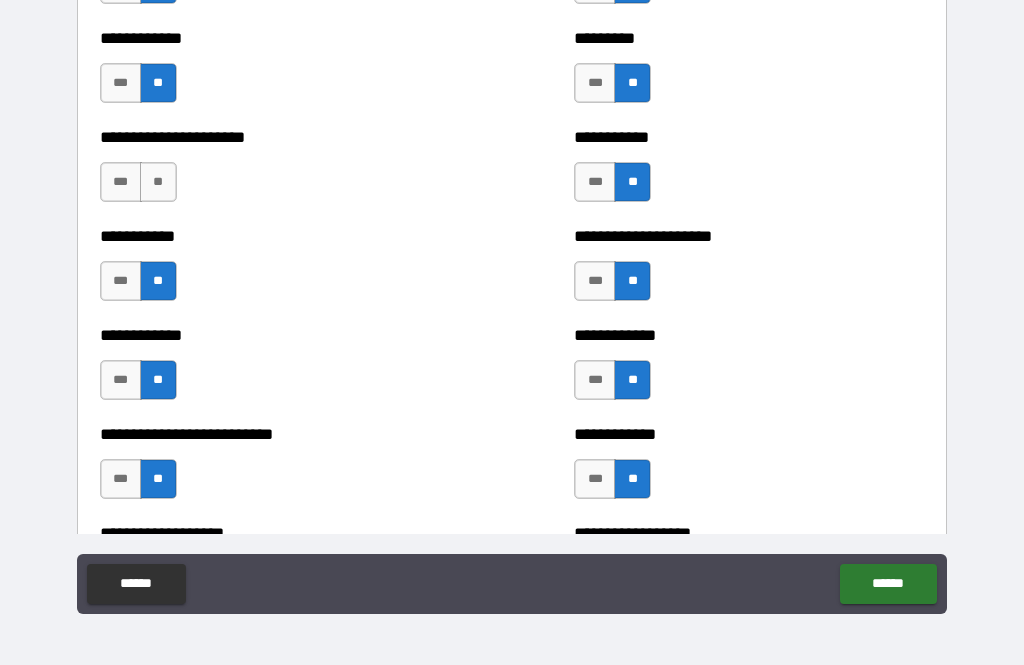scroll, scrollTop: 5155, scrollLeft: 0, axis: vertical 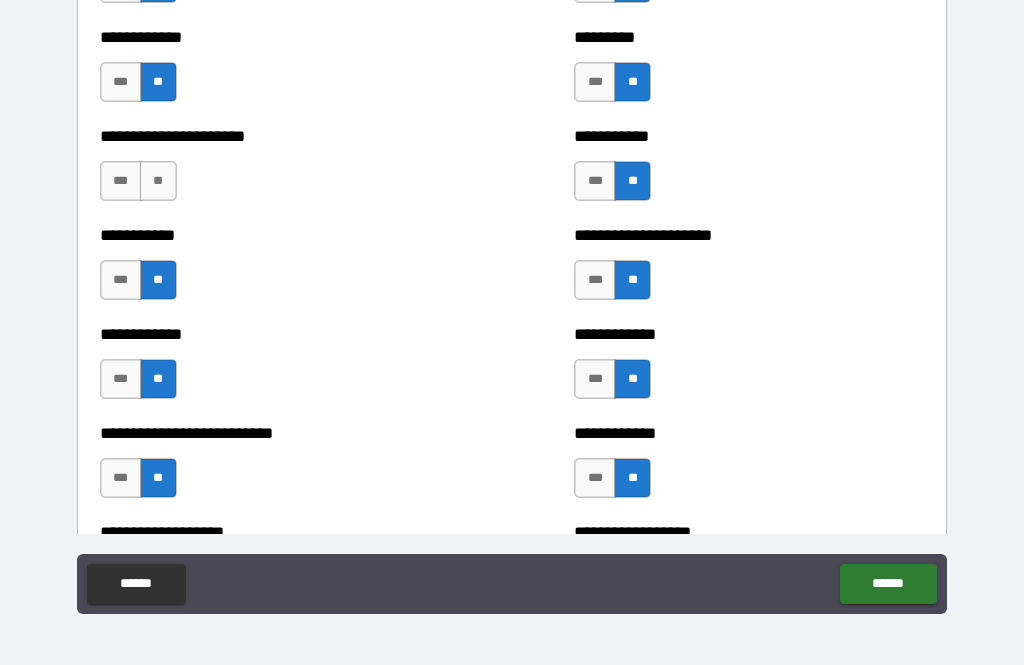 click on "**" at bounding box center (158, 181) 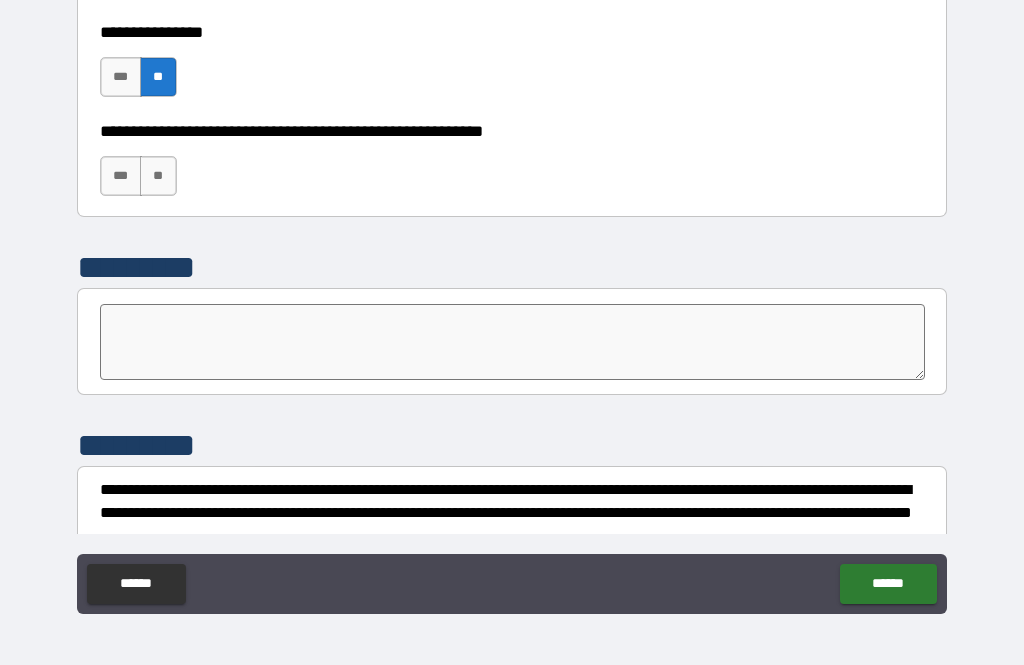 scroll, scrollTop: 6153, scrollLeft: 0, axis: vertical 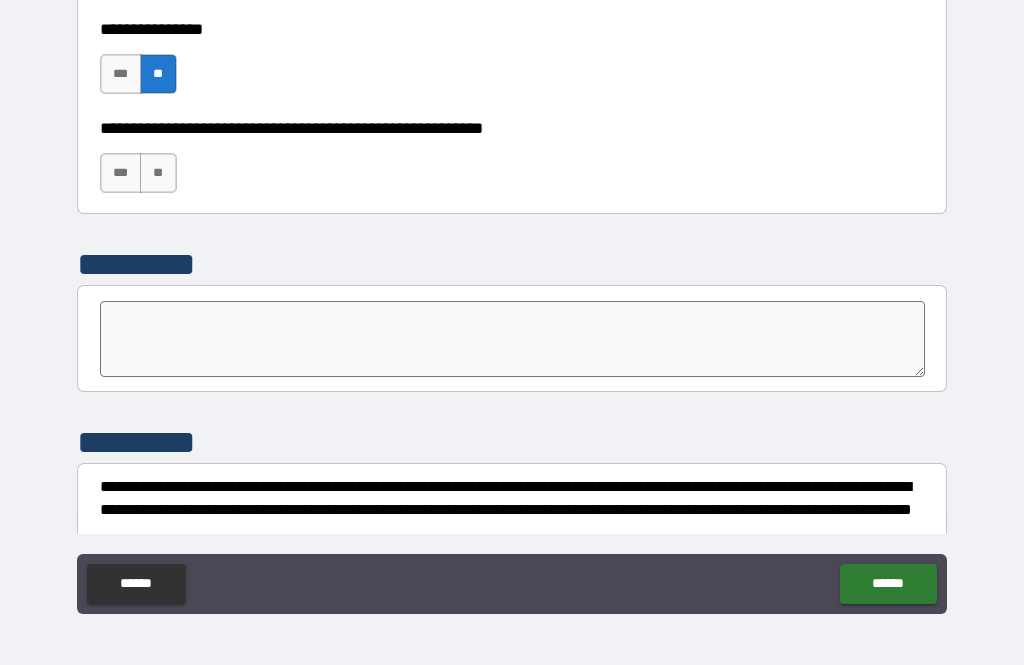 click on "**" at bounding box center (158, 173) 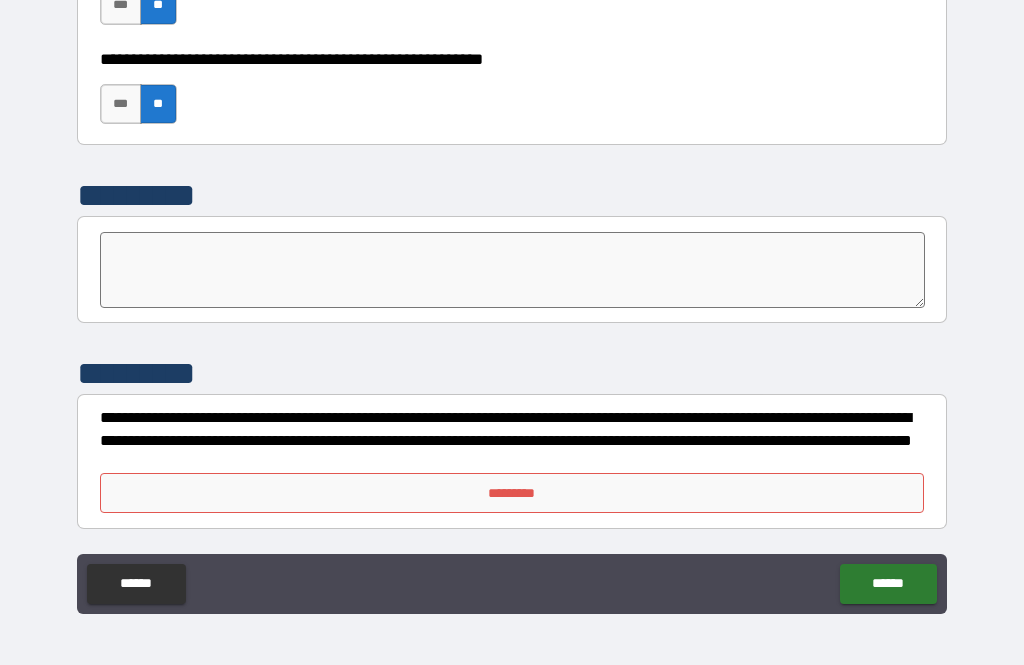 scroll, scrollTop: 6222, scrollLeft: 0, axis: vertical 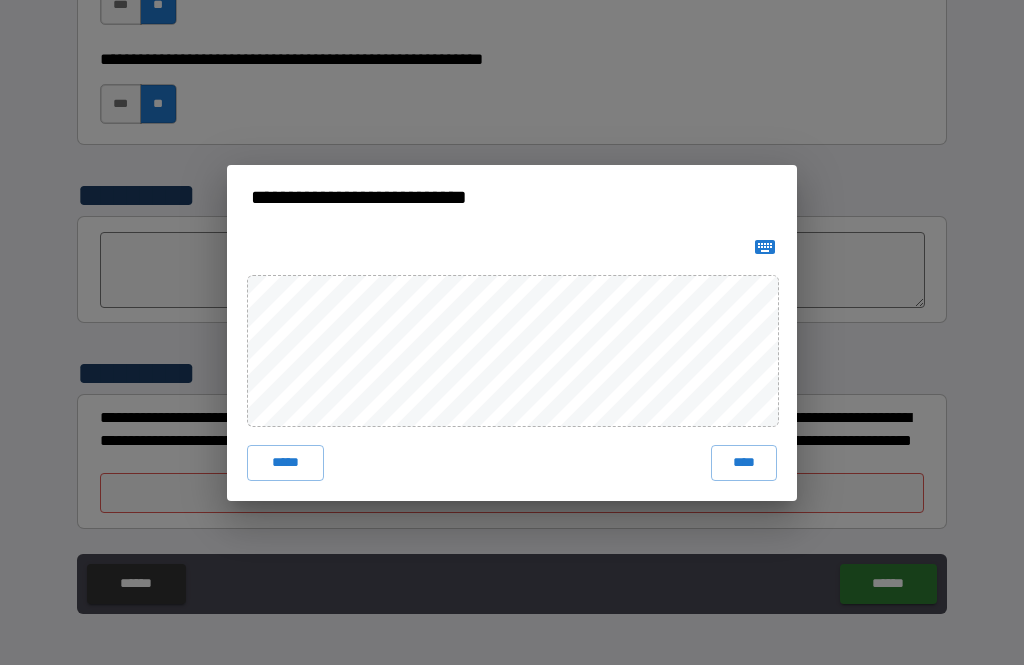 click on "****" at bounding box center [744, 463] 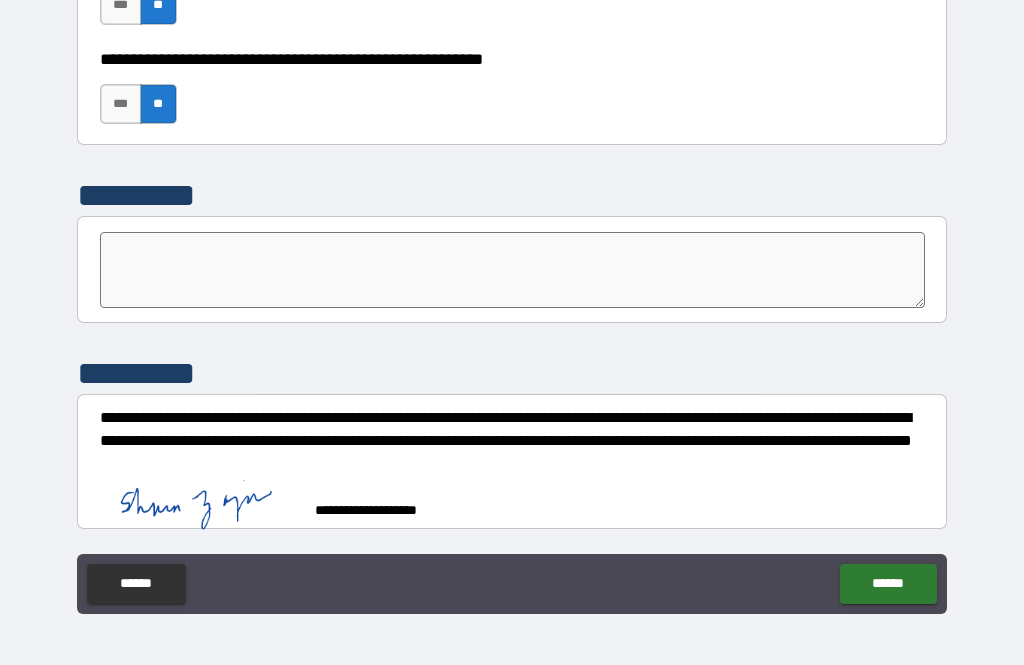 scroll, scrollTop: 6212, scrollLeft: 0, axis: vertical 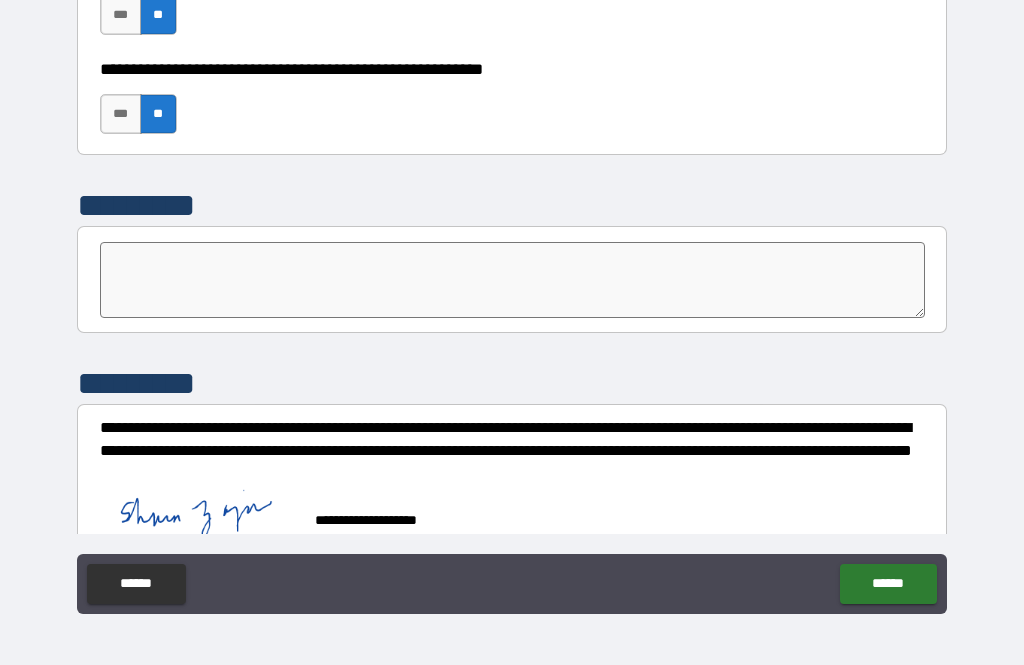 click on "******" at bounding box center (888, 584) 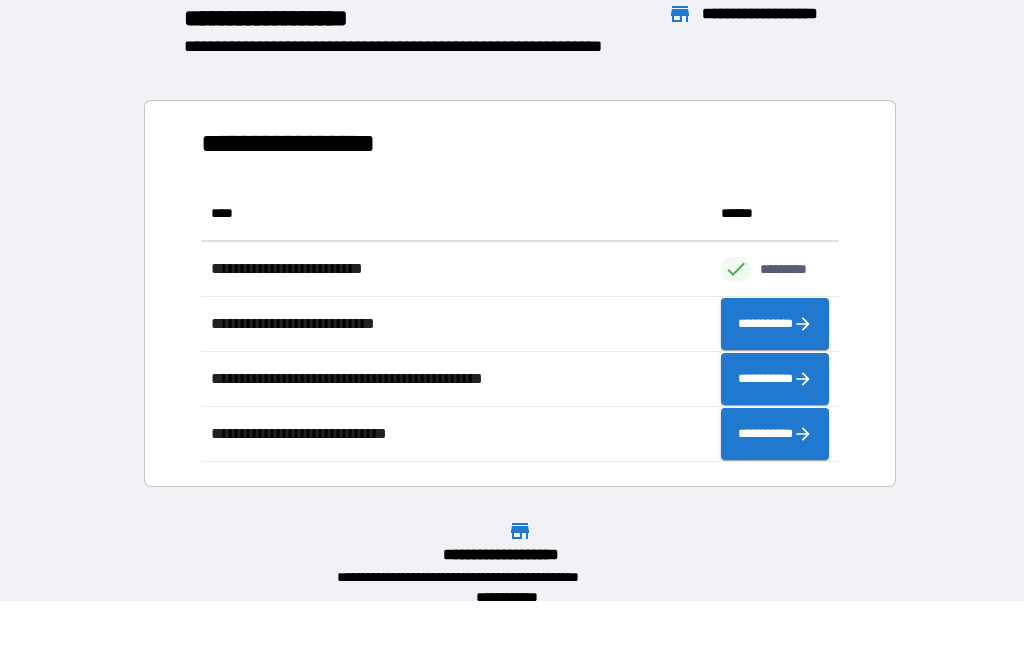 scroll, scrollTop: 276, scrollLeft: 638, axis: both 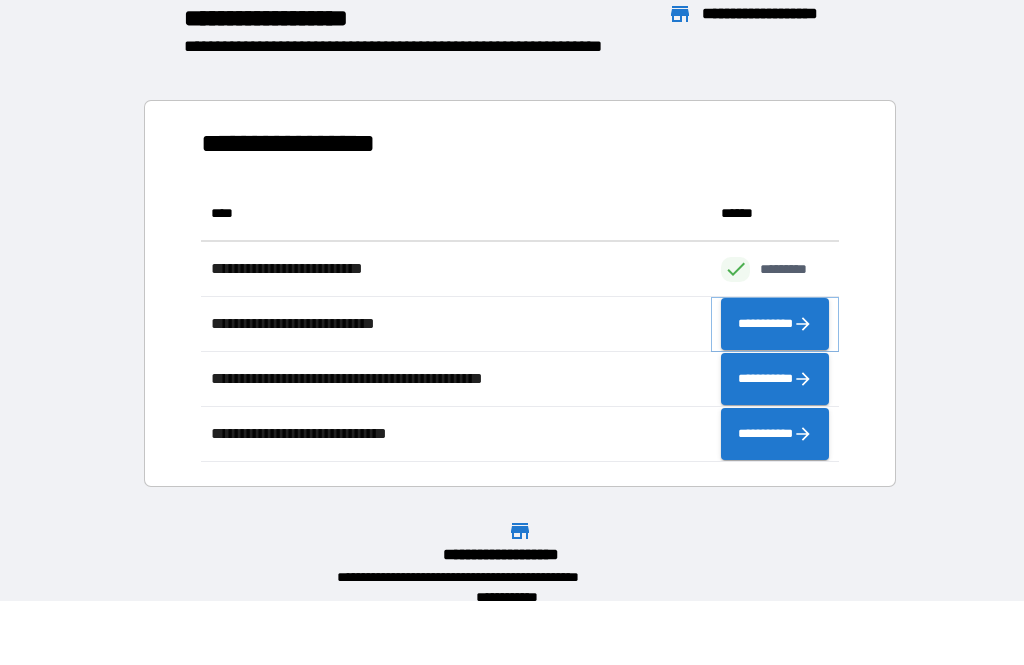 click on "**********" at bounding box center [775, 324] 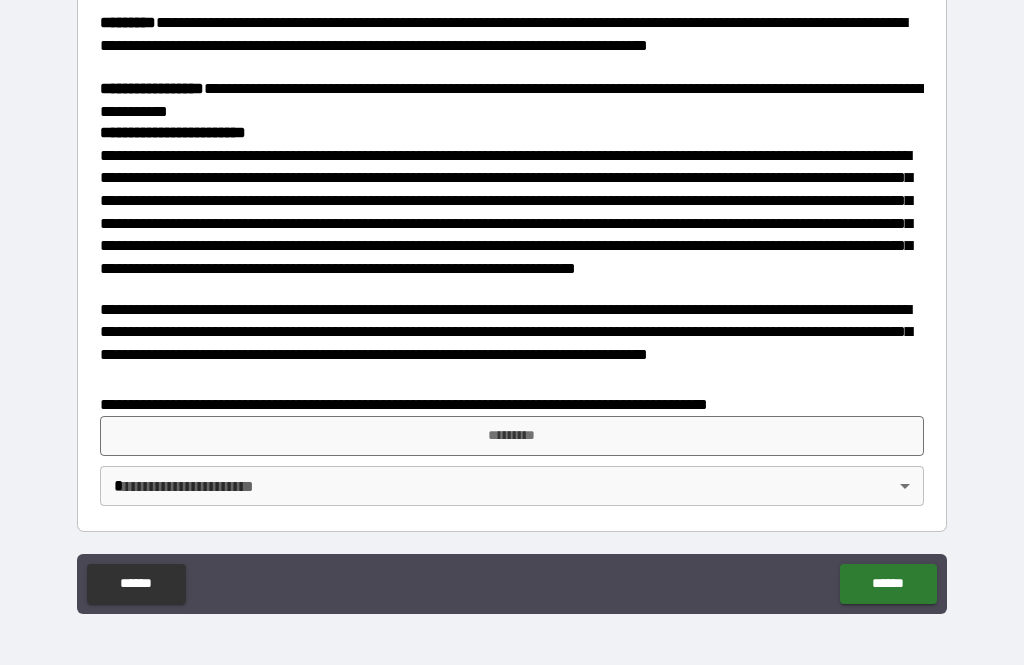 scroll, scrollTop: 1792, scrollLeft: 0, axis: vertical 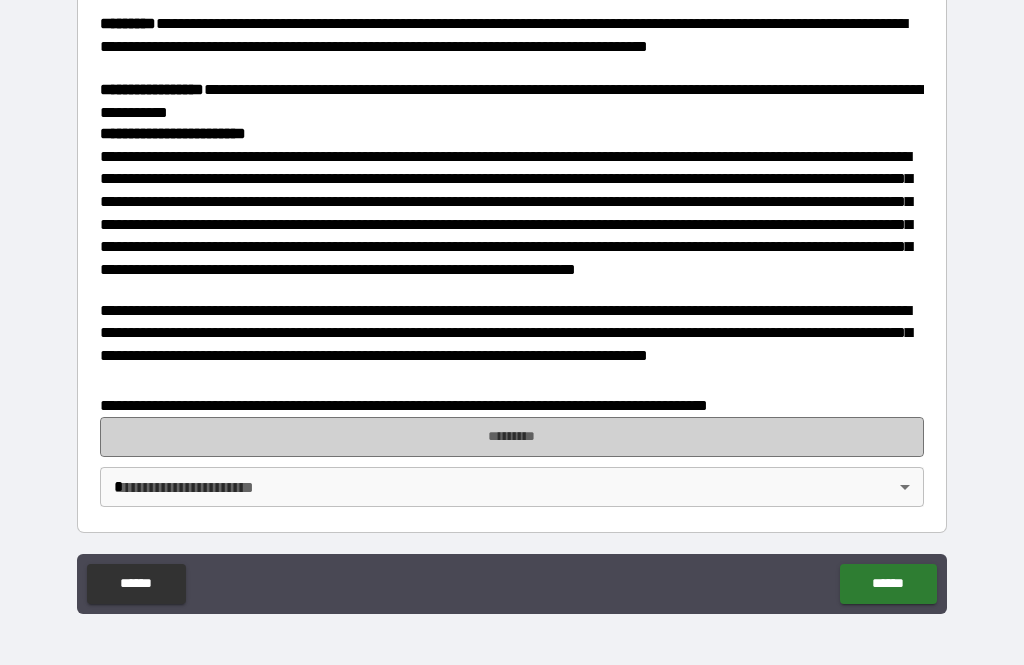 click on "*********" at bounding box center [512, 437] 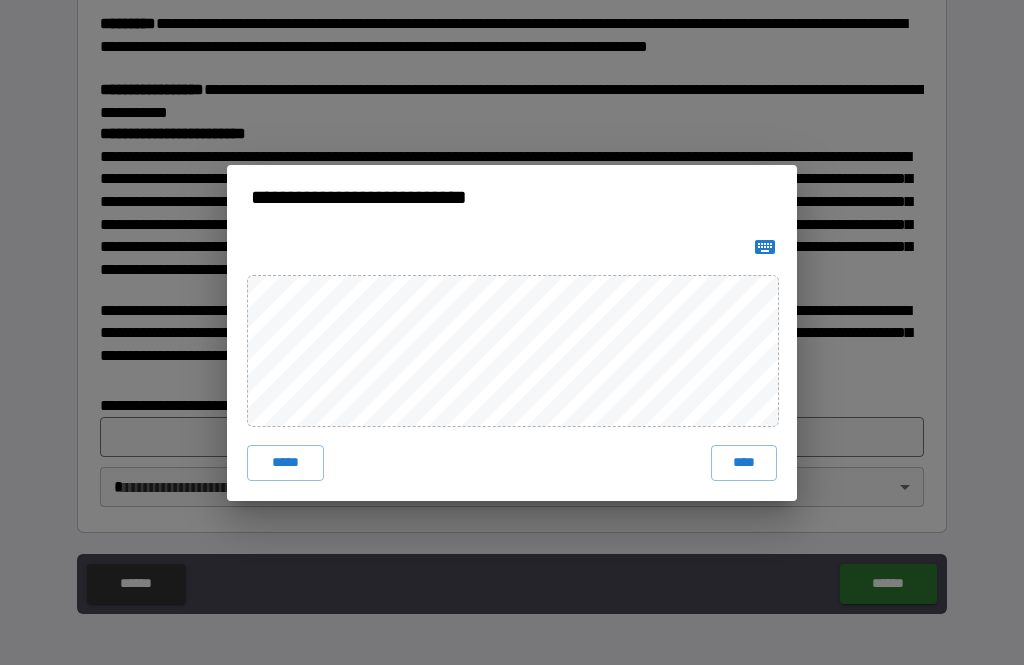 click on "****" at bounding box center (744, 463) 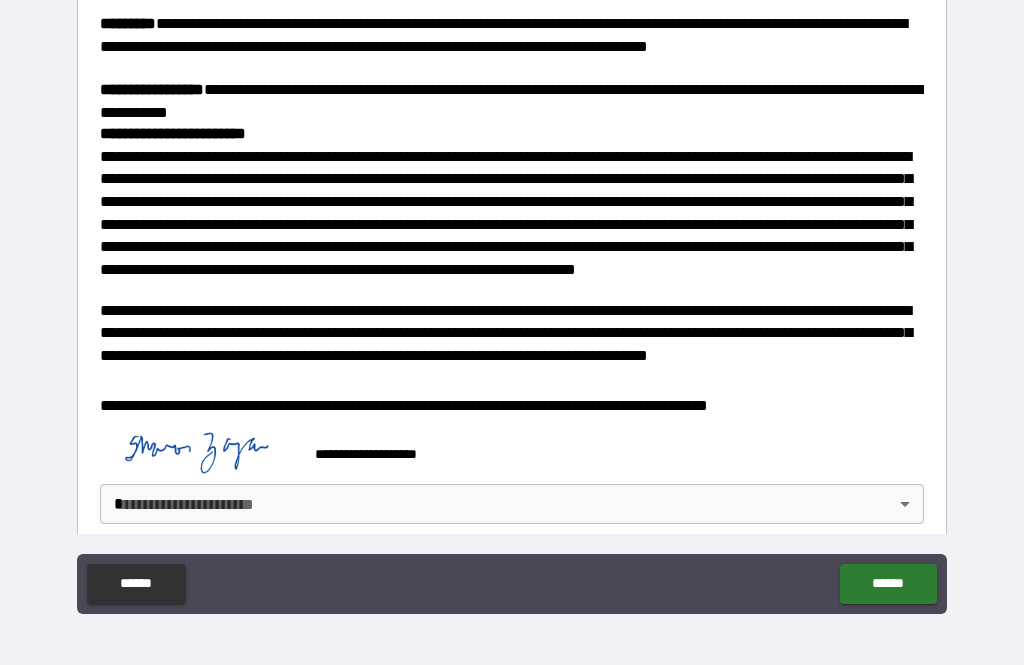 scroll, scrollTop: 1782, scrollLeft: 0, axis: vertical 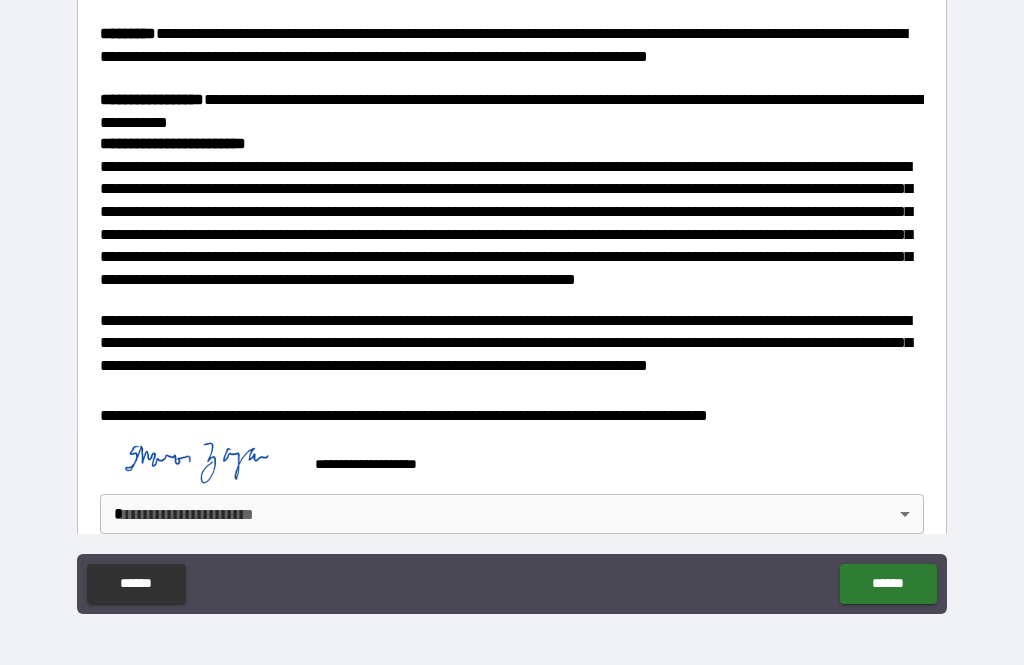 click on "**********" at bounding box center (512, 300) 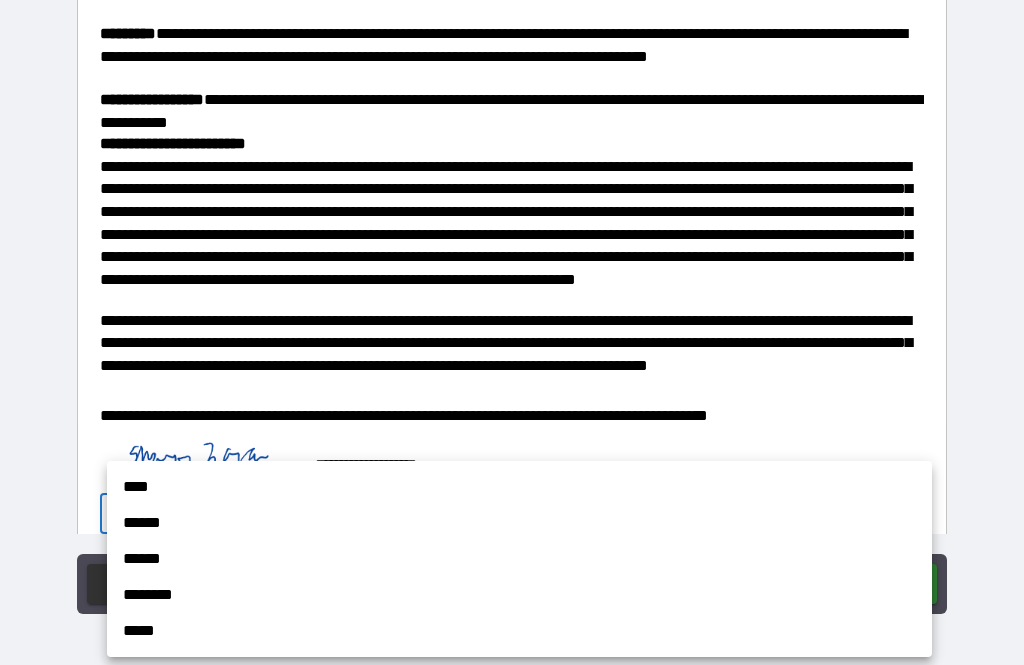 click on "****" at bounding box center [519, 487] 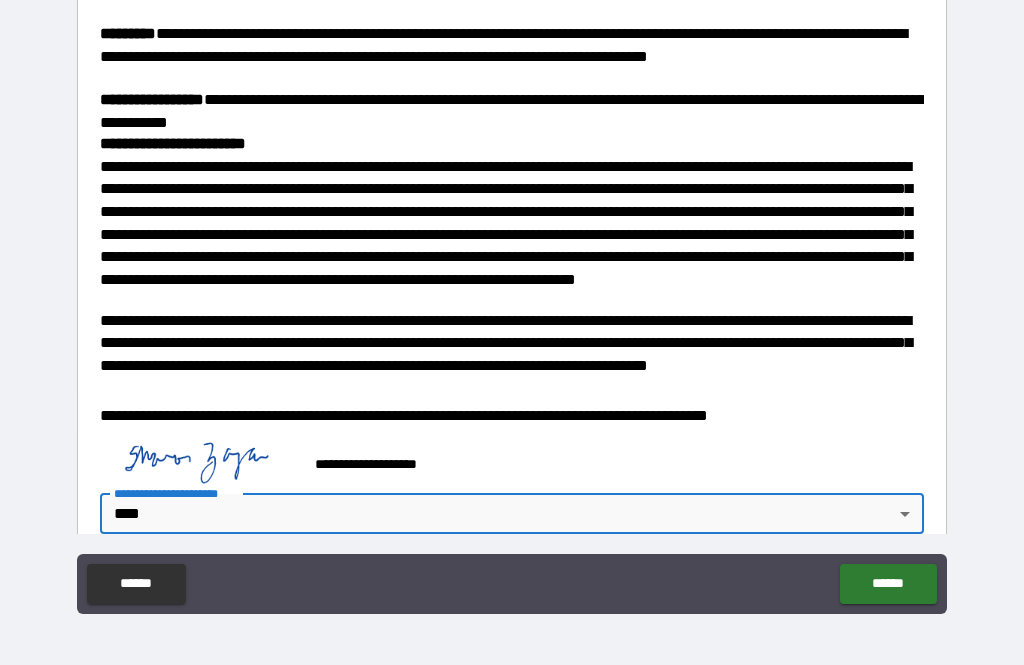 click on "******" at bounding box center (888, 584) 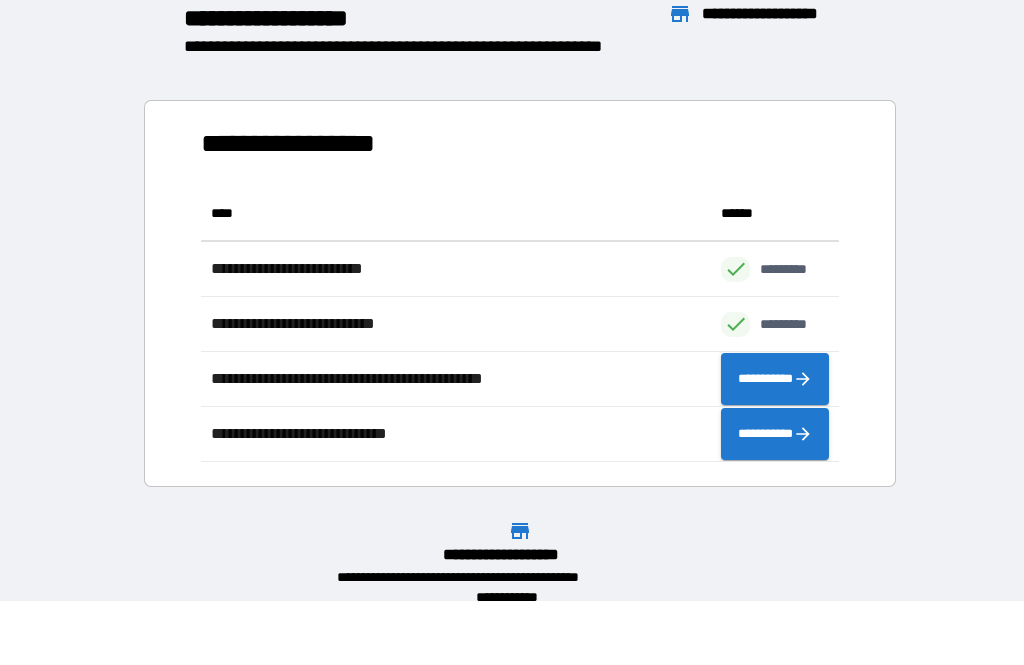 scroll, scrollTop: 276, scrollLeft: 638, axis: both 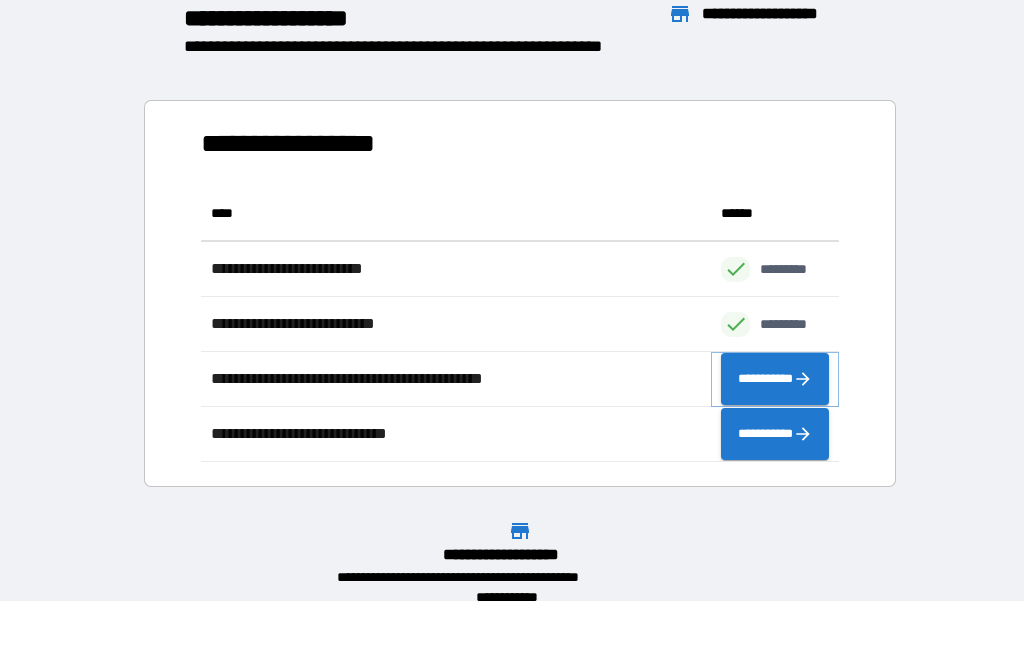 click on "**********" at bounding box center [775, 379] 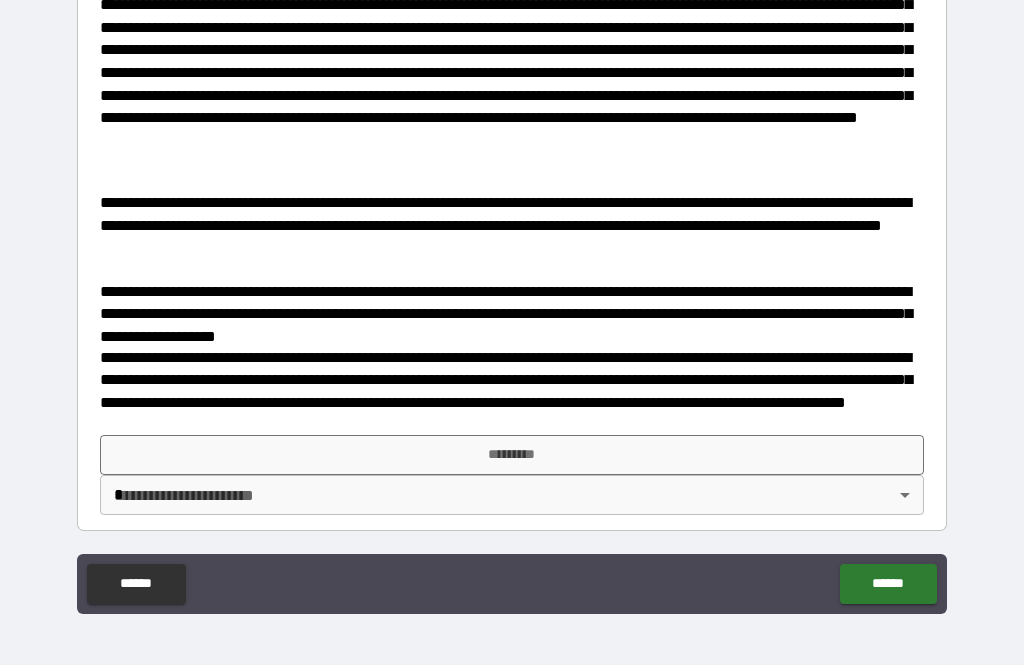 scroll, scrollTop: 574, scrollLeft: 0, axis: vertical 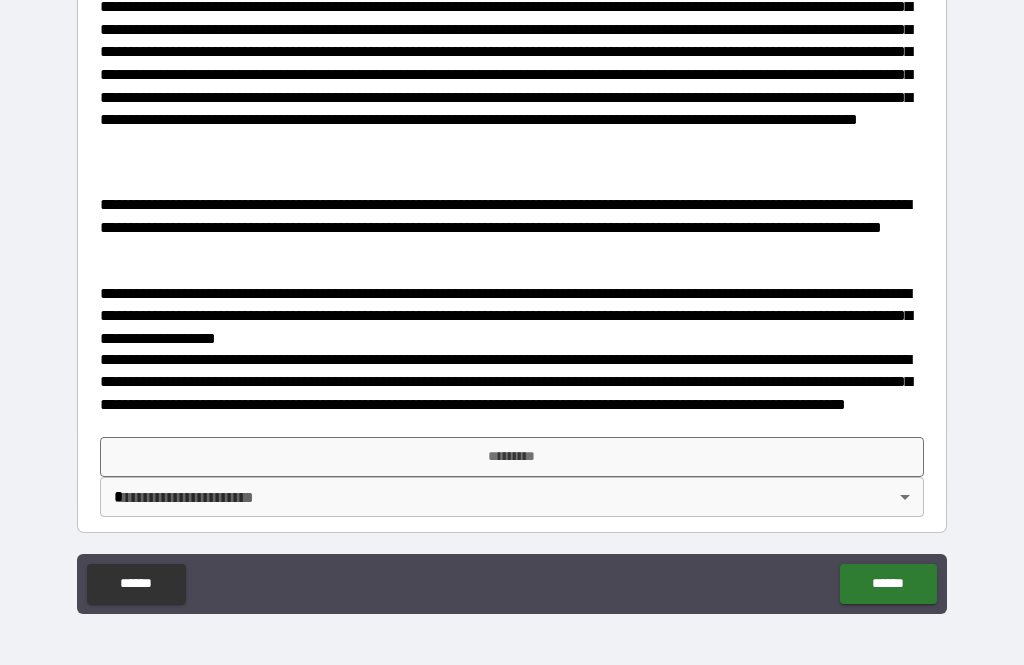 click on "*********" at bounding box center (512, 457) 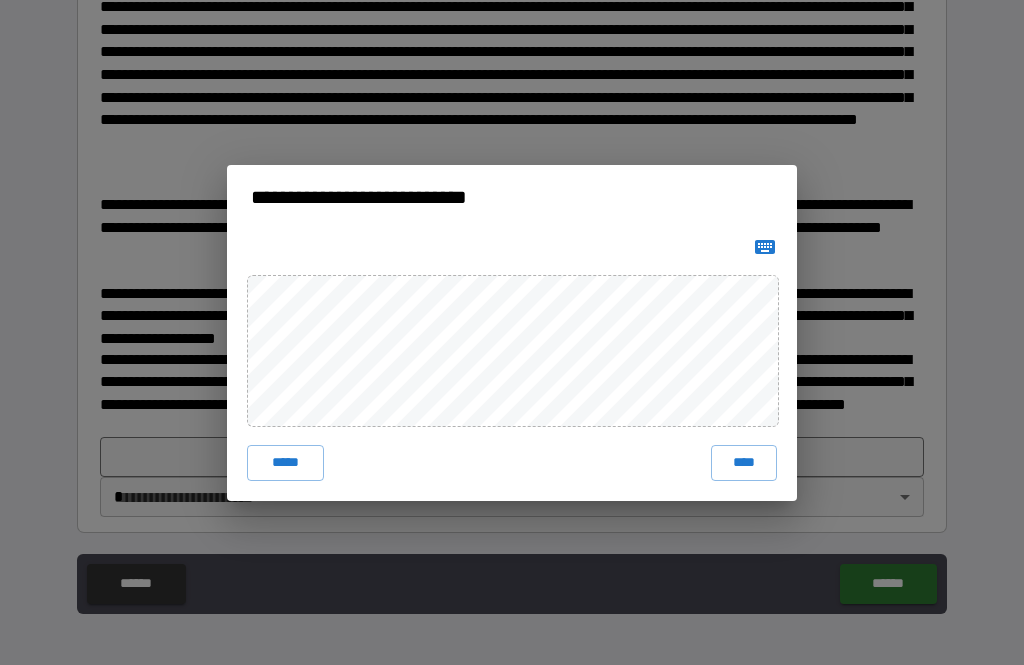 click on "****" at bounding box center (744, 463) 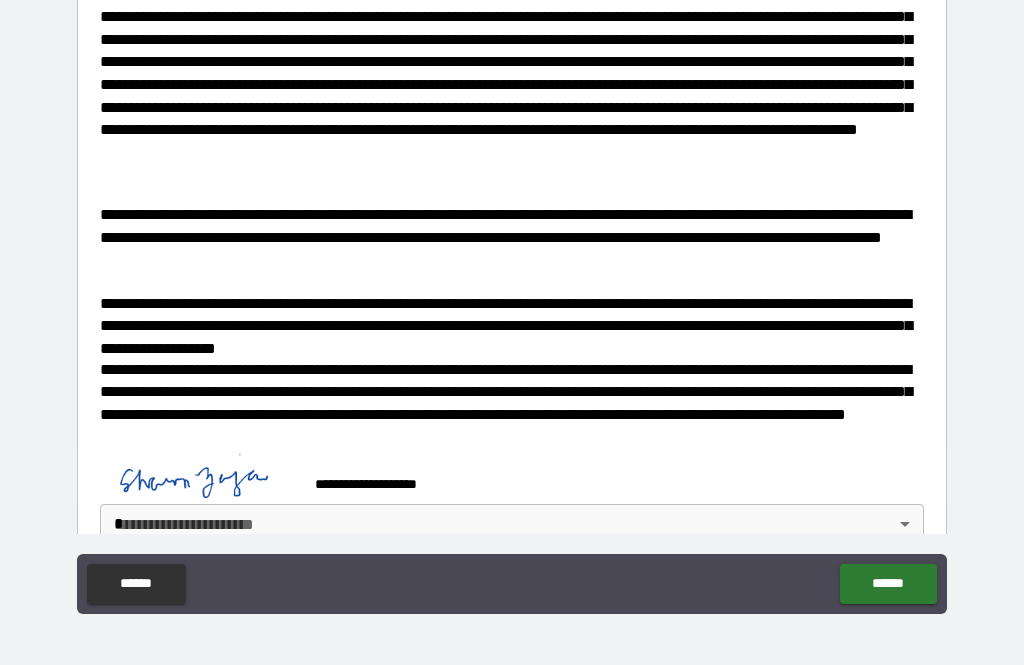 click on "**********" at bounding box center [512, 300] 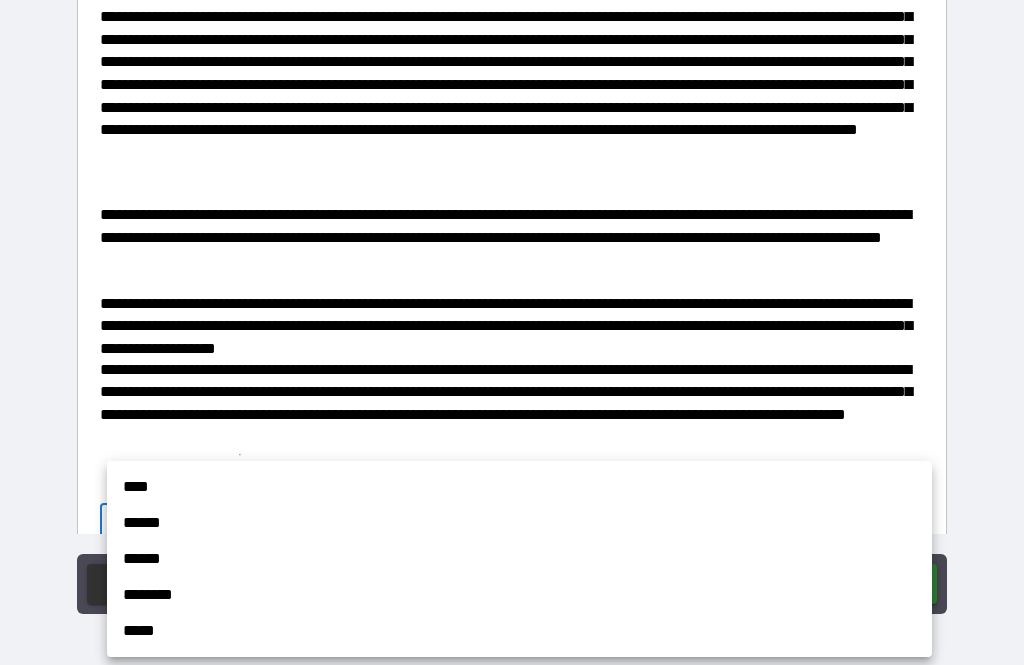click on "****" at bounding box center (519, 487) 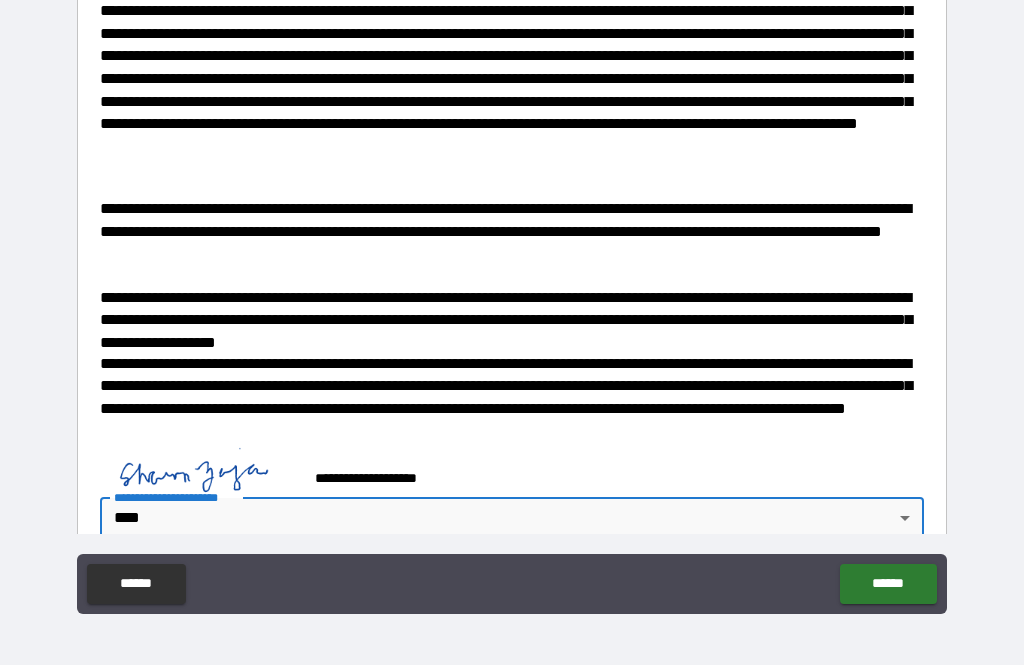 click on "******" at bounding box center [888, 584] 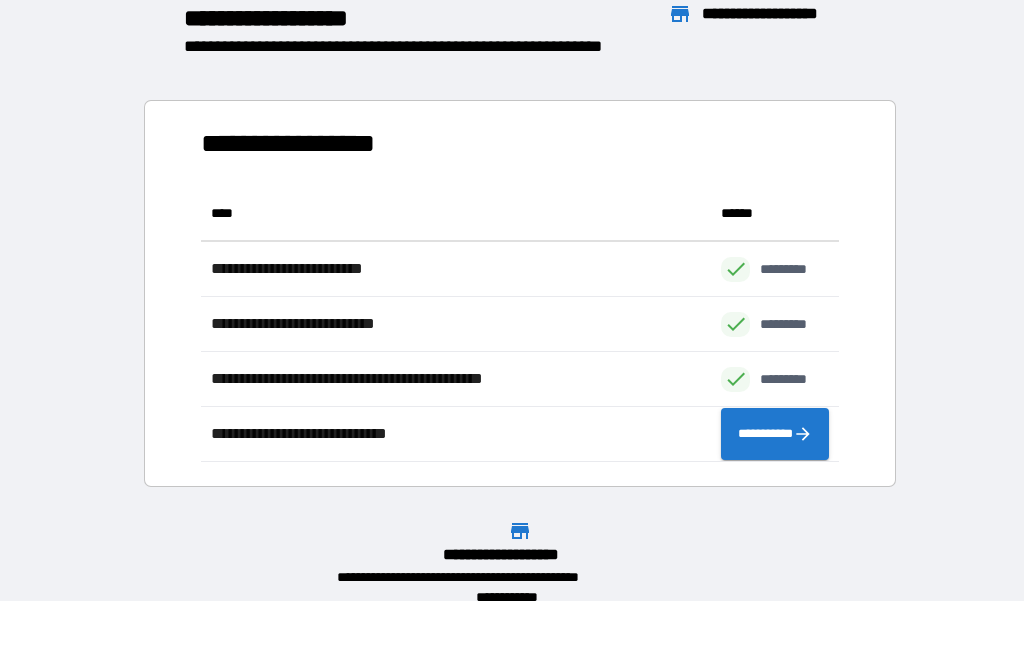 scroll, scrollTop: 276, scrollLeft: 638, axis: both 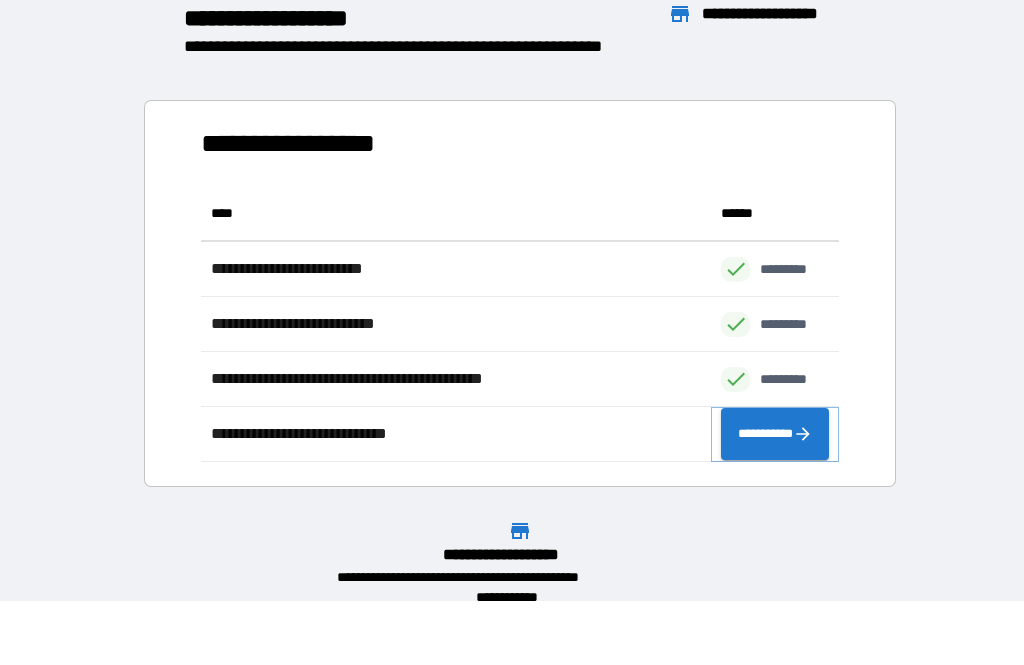 click on "**********" at bounding box center [775, 434] 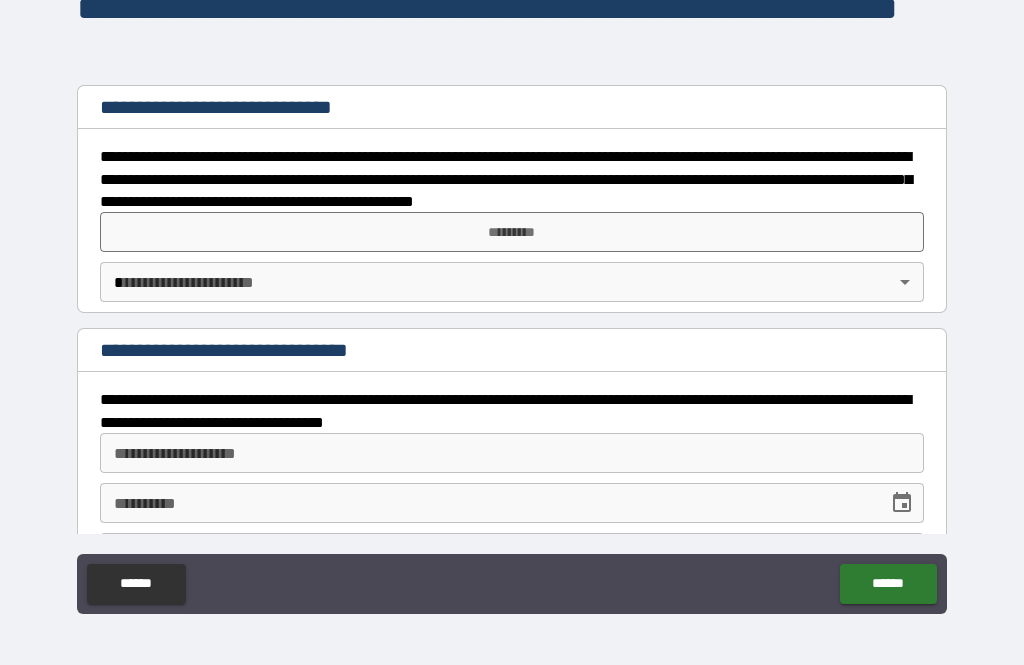 click on "*********" at bounding box center (512, 232) 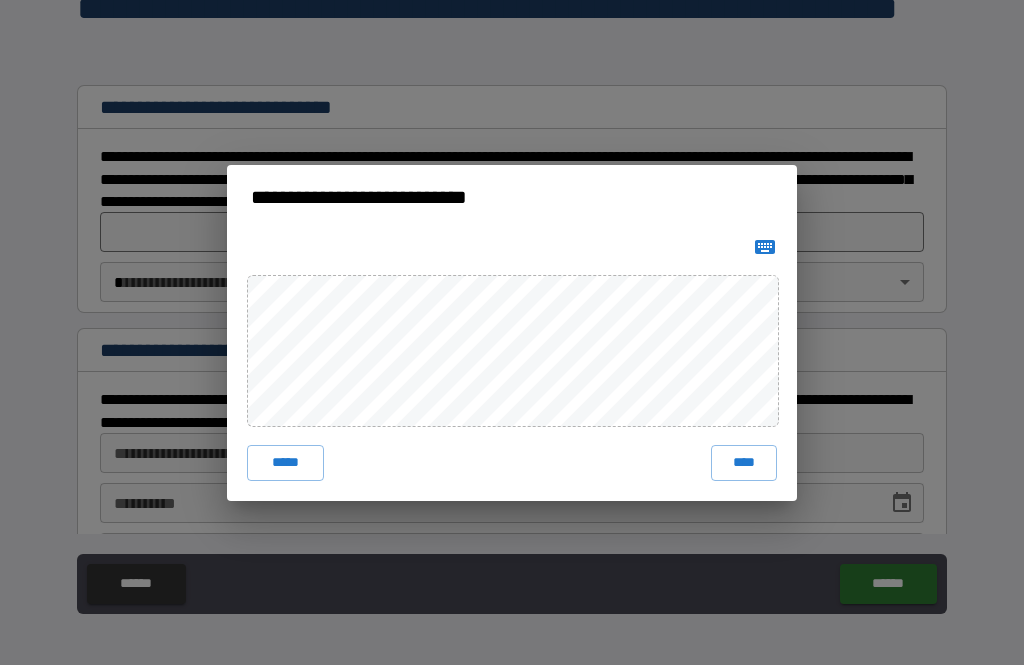 click on "****" at bounding box center [744, 463] 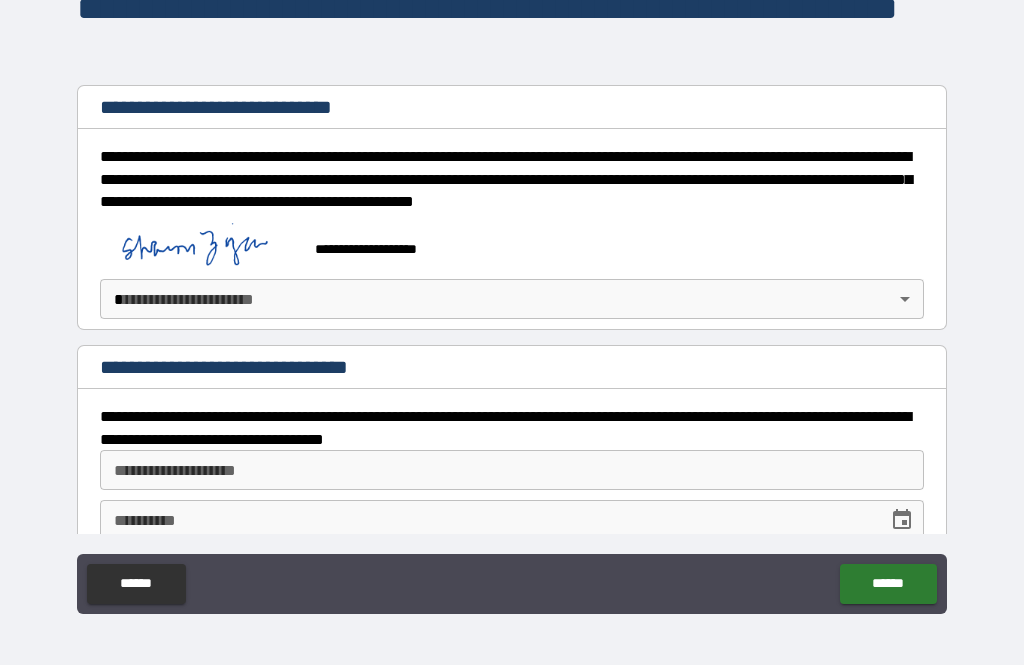 click on "**********" at bounding box center [512, 300] 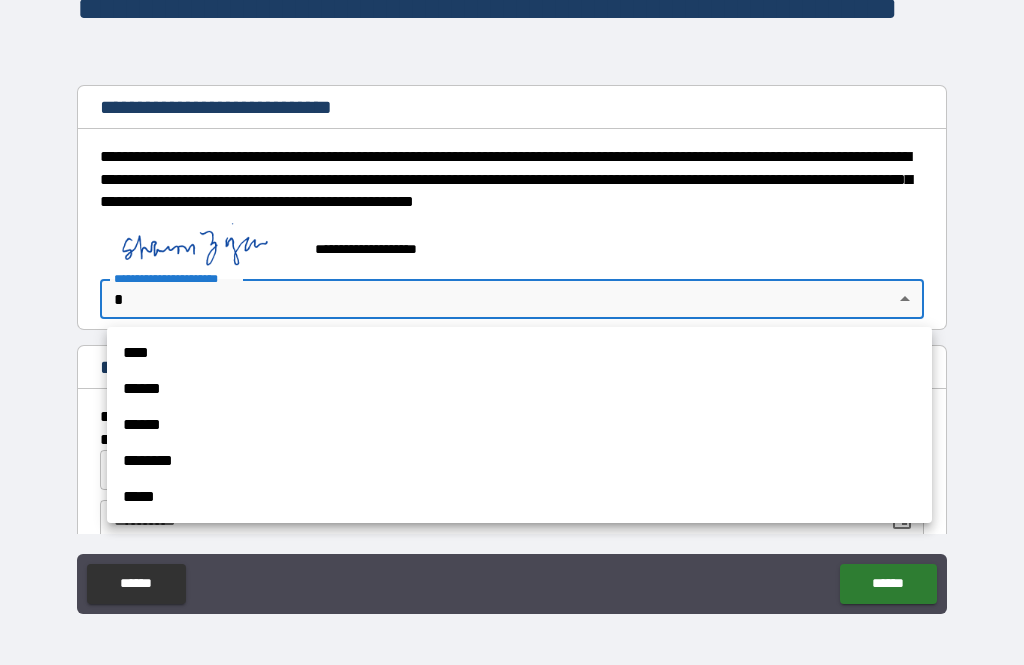 click on "****" at bounding box center [519, 353] 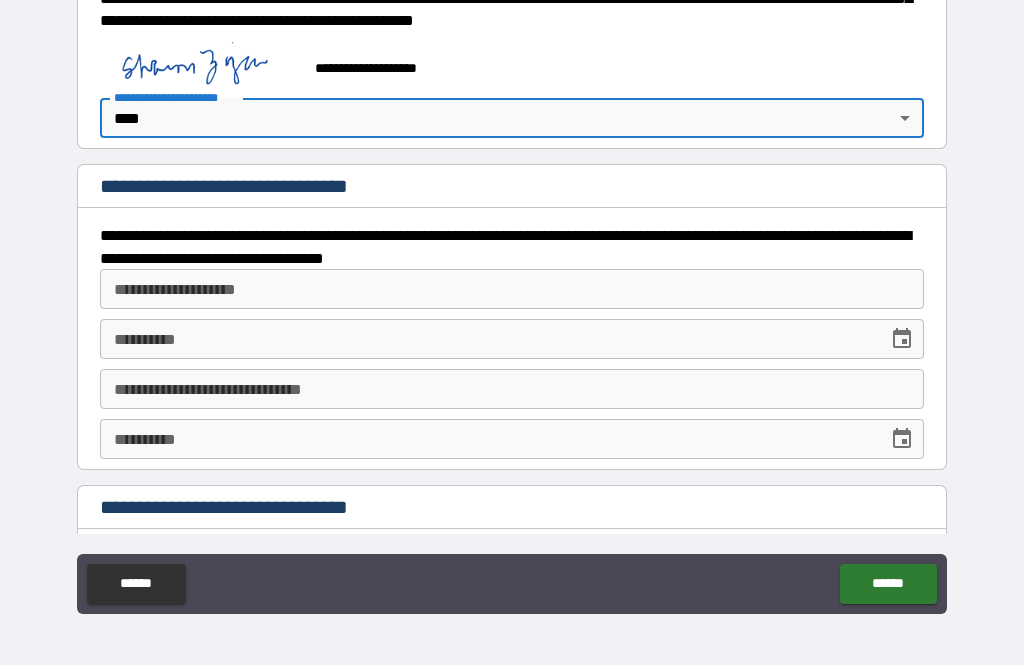 scroll, scrollTop: 184, scrollLeft: 0, axis: vertical 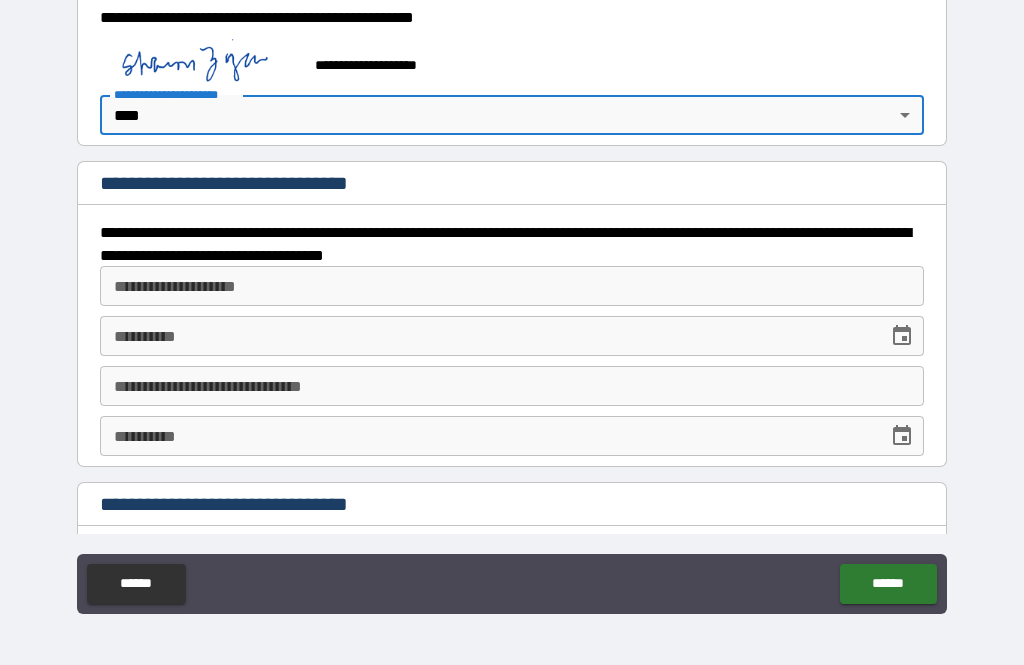 click on "**********" at bounding box center [512, 286] 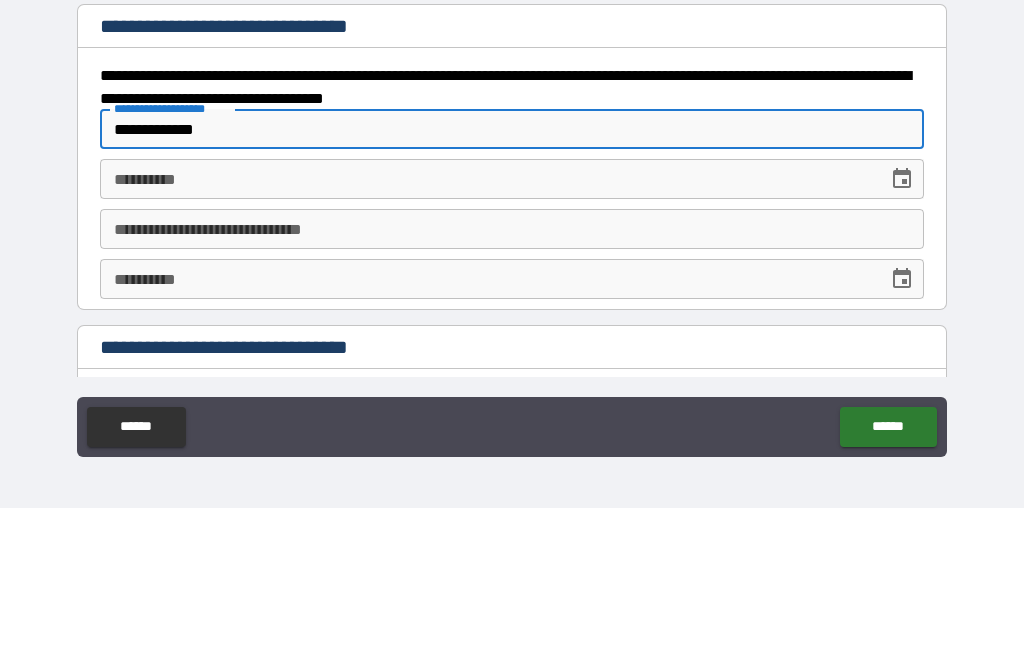 type on "**********" 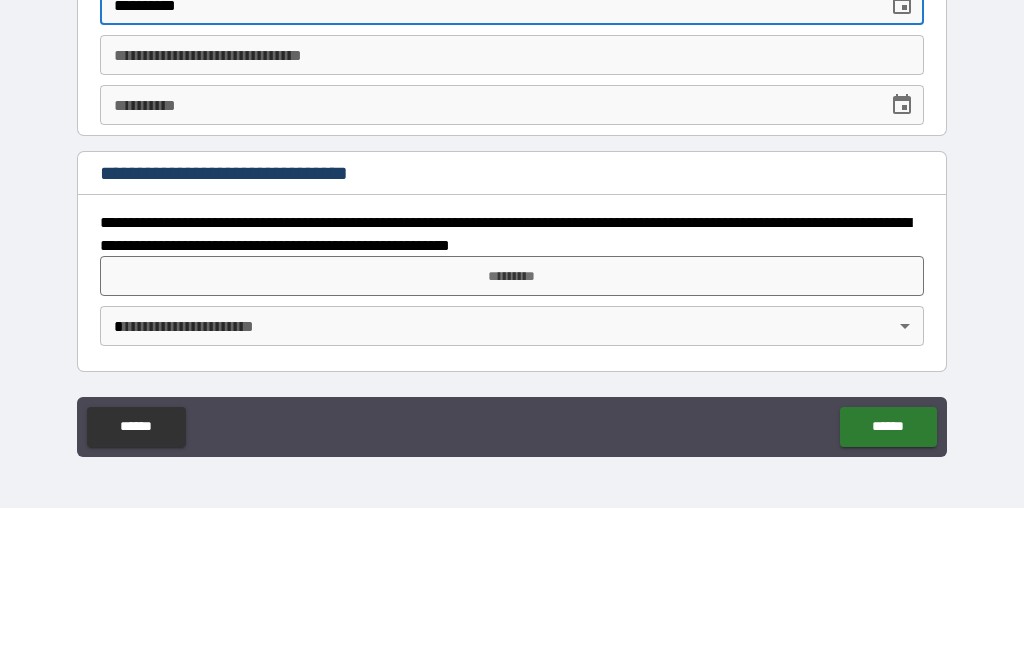 scroll, scrollTop: 358, scrollLeft: 0, axis: vertical 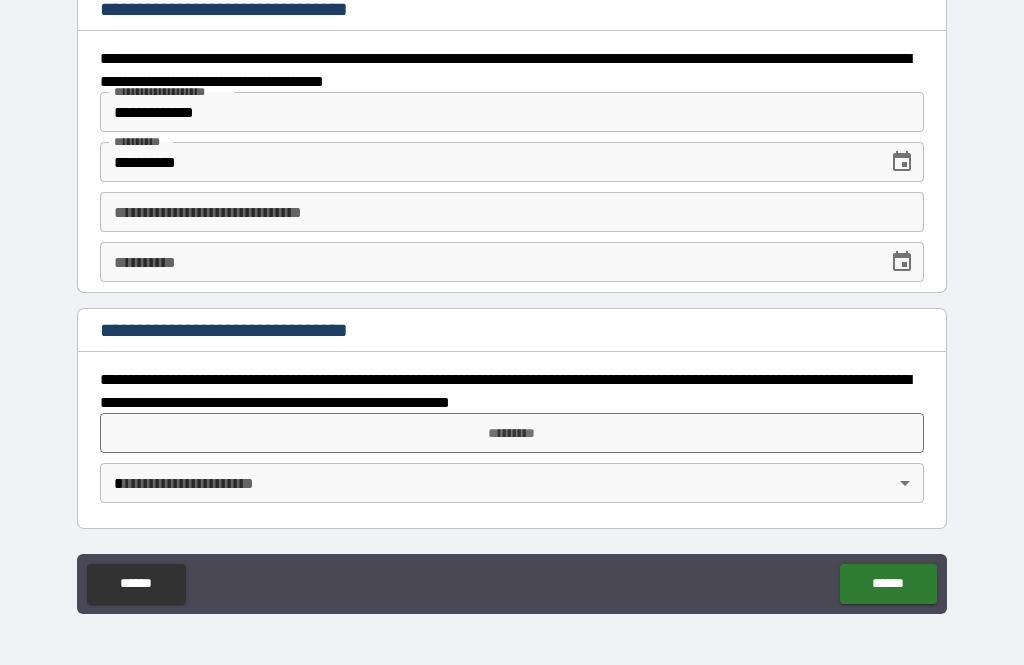 click on "*********" at bounding box center (512, 433) 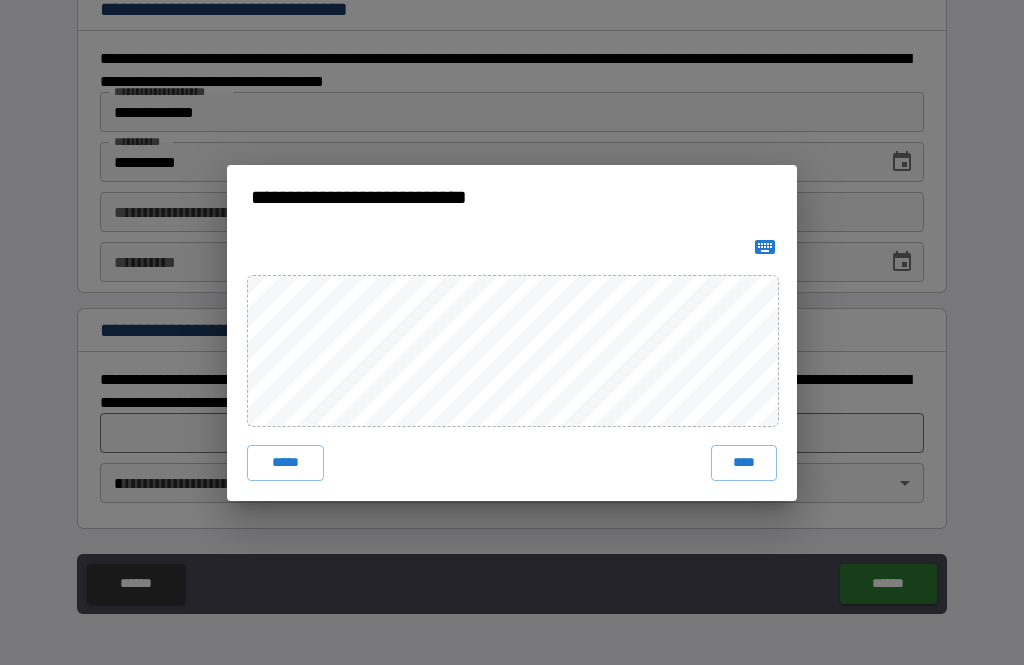click on "****" at bounding box center (744, 463) 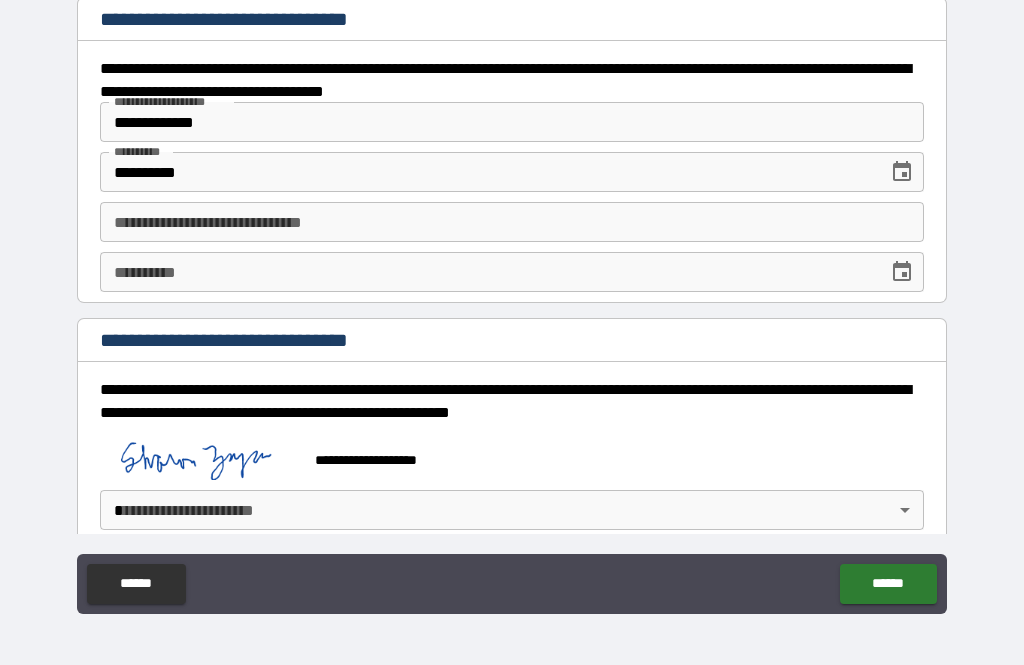 click on "**********" at bounding box center (512, 300) 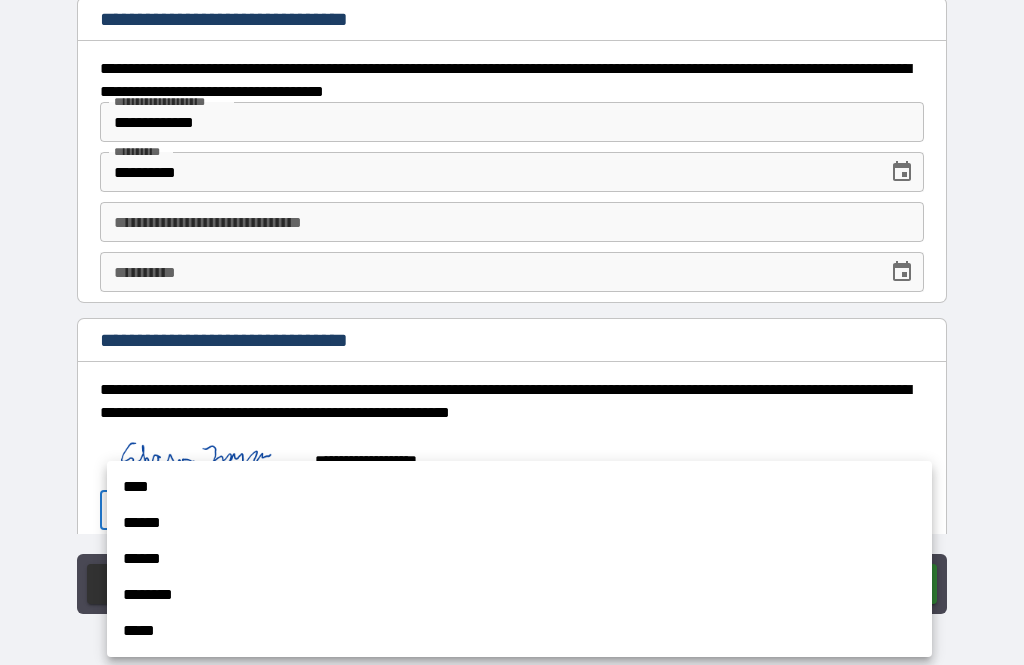 click on "****" at bounding box center [519, 487] 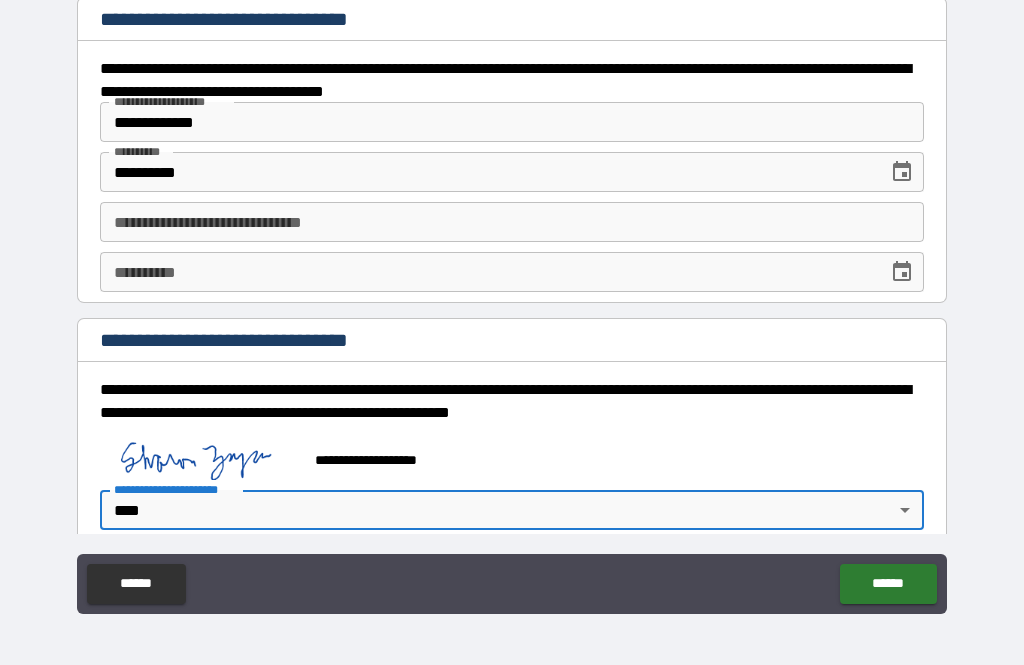 click on "******" at bounding box center (888, 584) 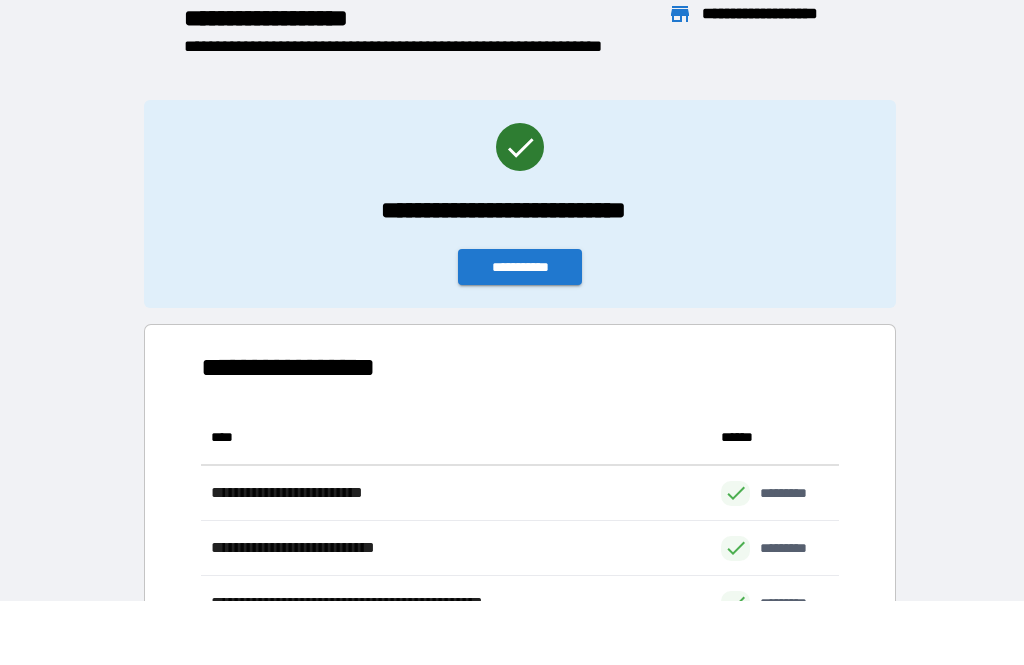 scroll, scrollTop: 276, scrollLeft: 638, axis: both 